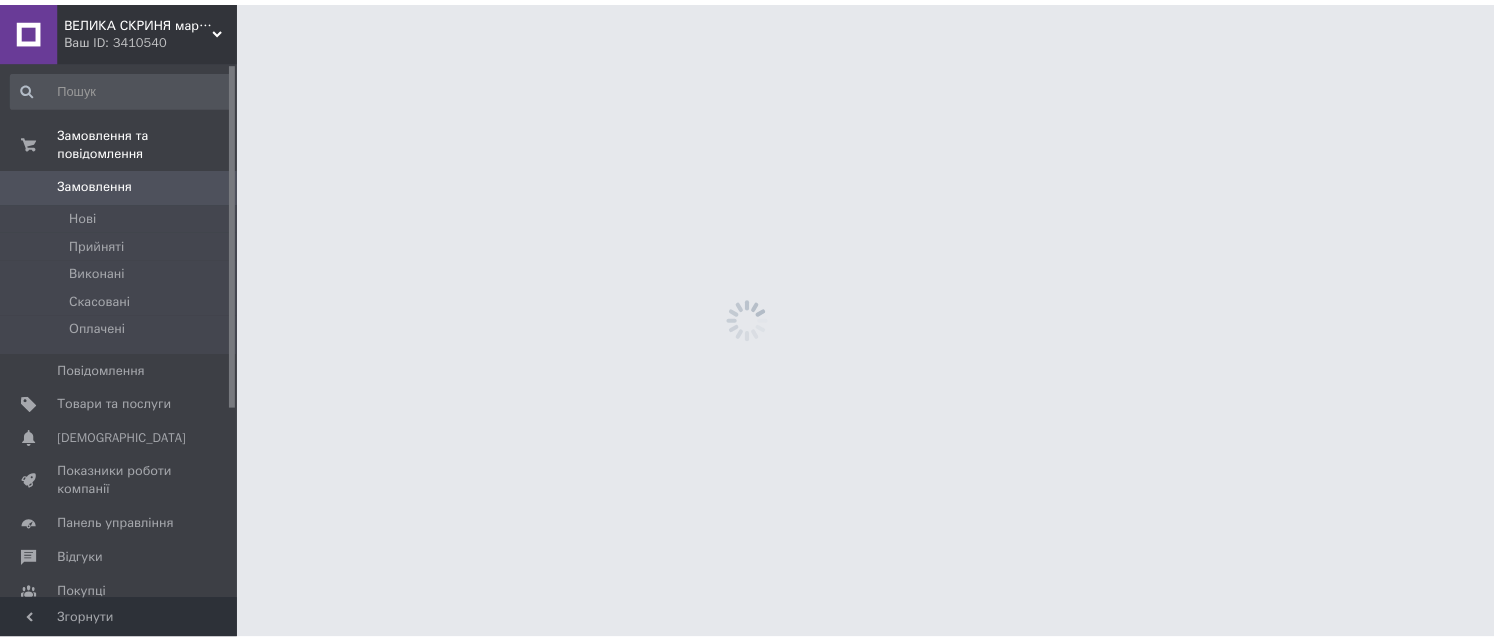 scroll, scrollTop: 0, scrollLeft: 0, axis: both 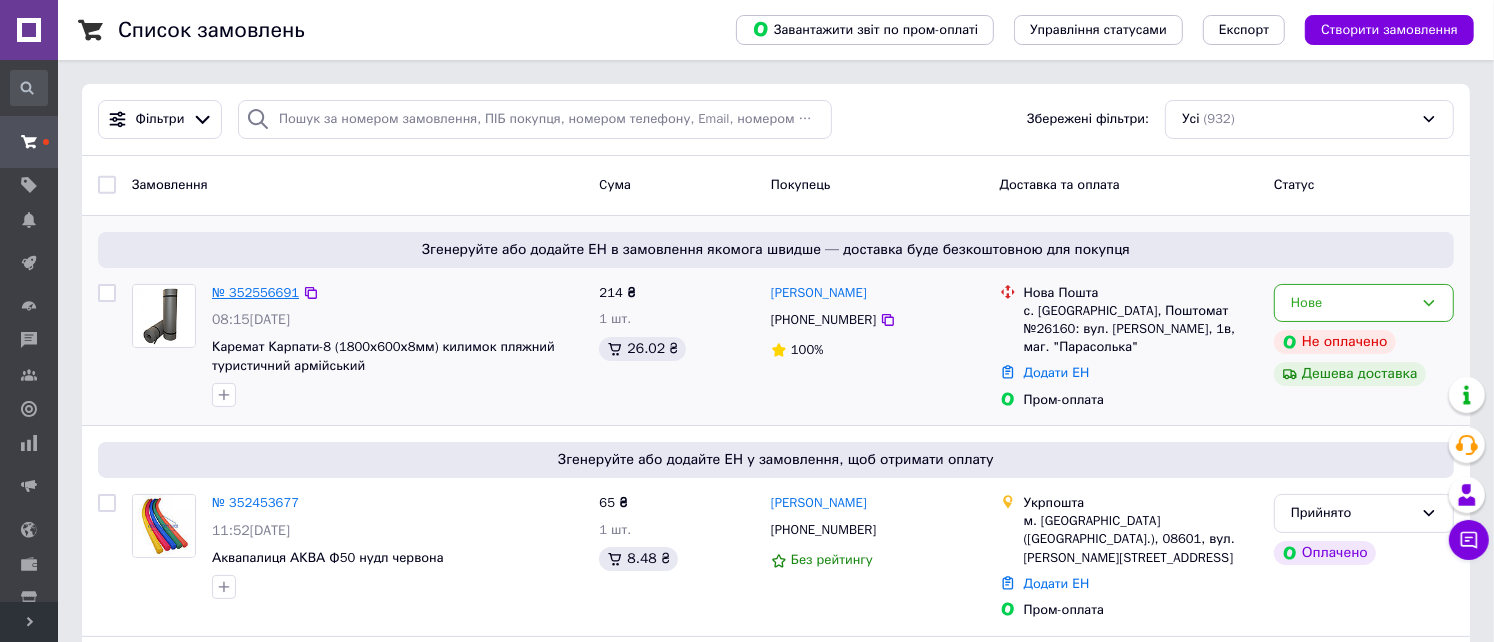 click on "№ 352556691" at bounding box center (255, 292) 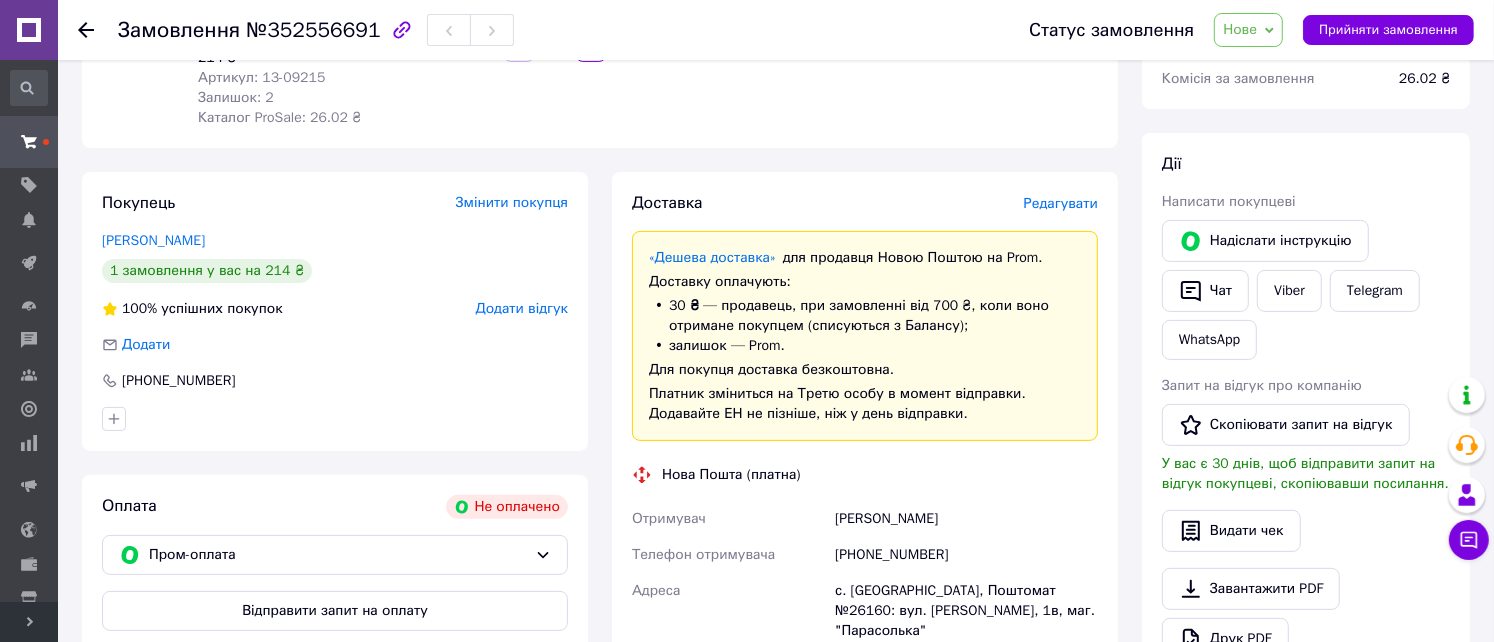 scroll, scrollTop: 400, scrollLeft: 0, axis: vertical 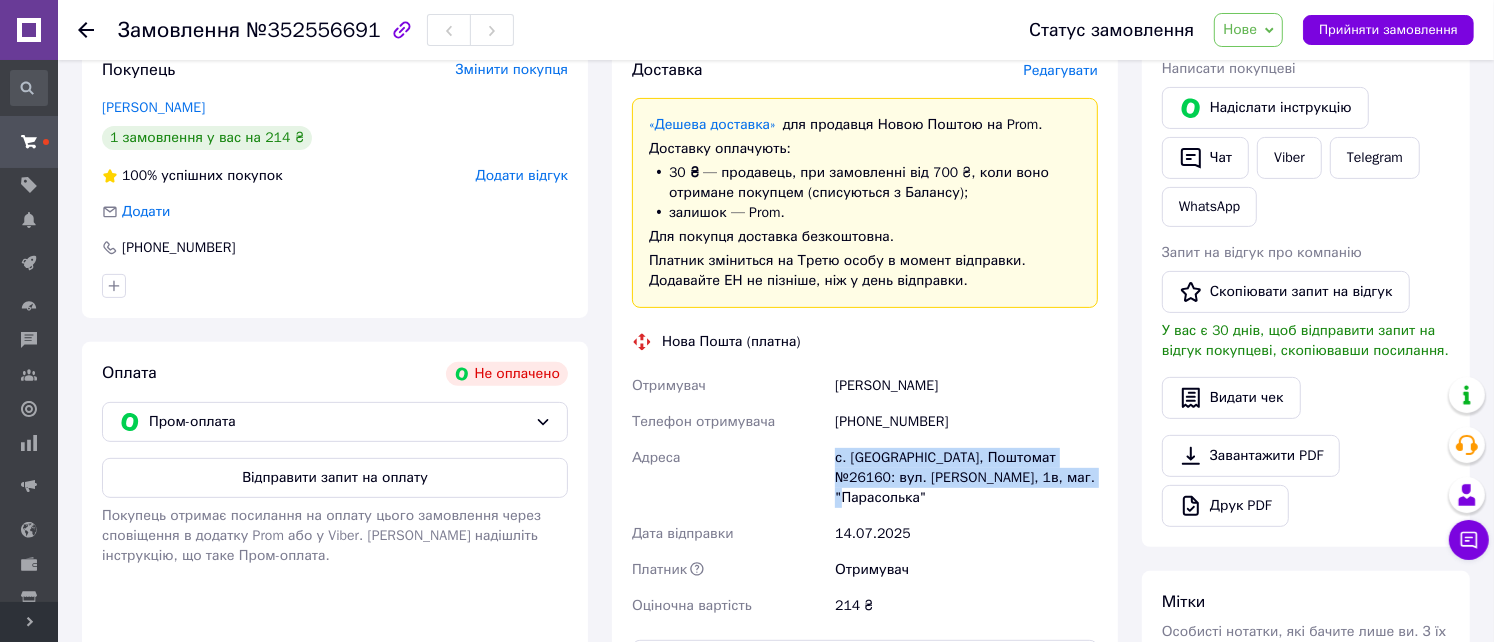 drag, startPoint x: 1057, startPoint y: 453, endPoint x: 832, endPoint y: 433, distance: 225.88715 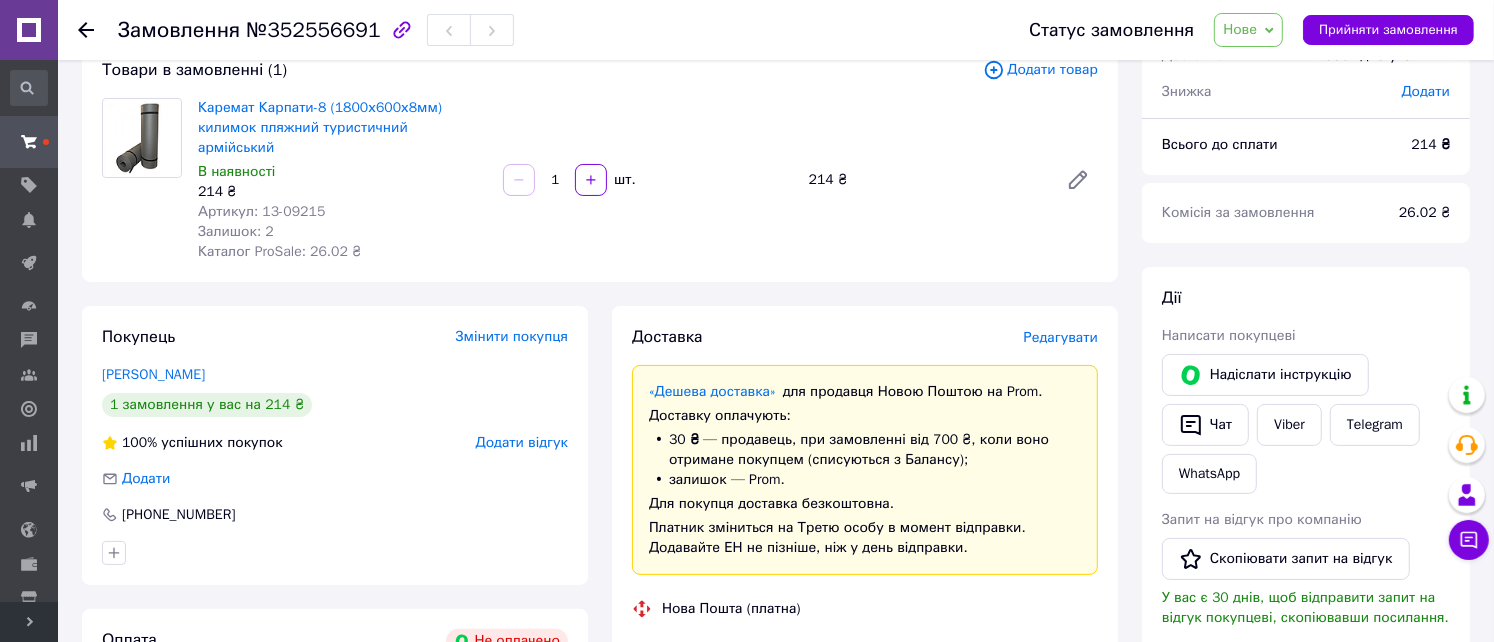 scroll, scrollTop: 0, scrollLeft: 0, axis: both 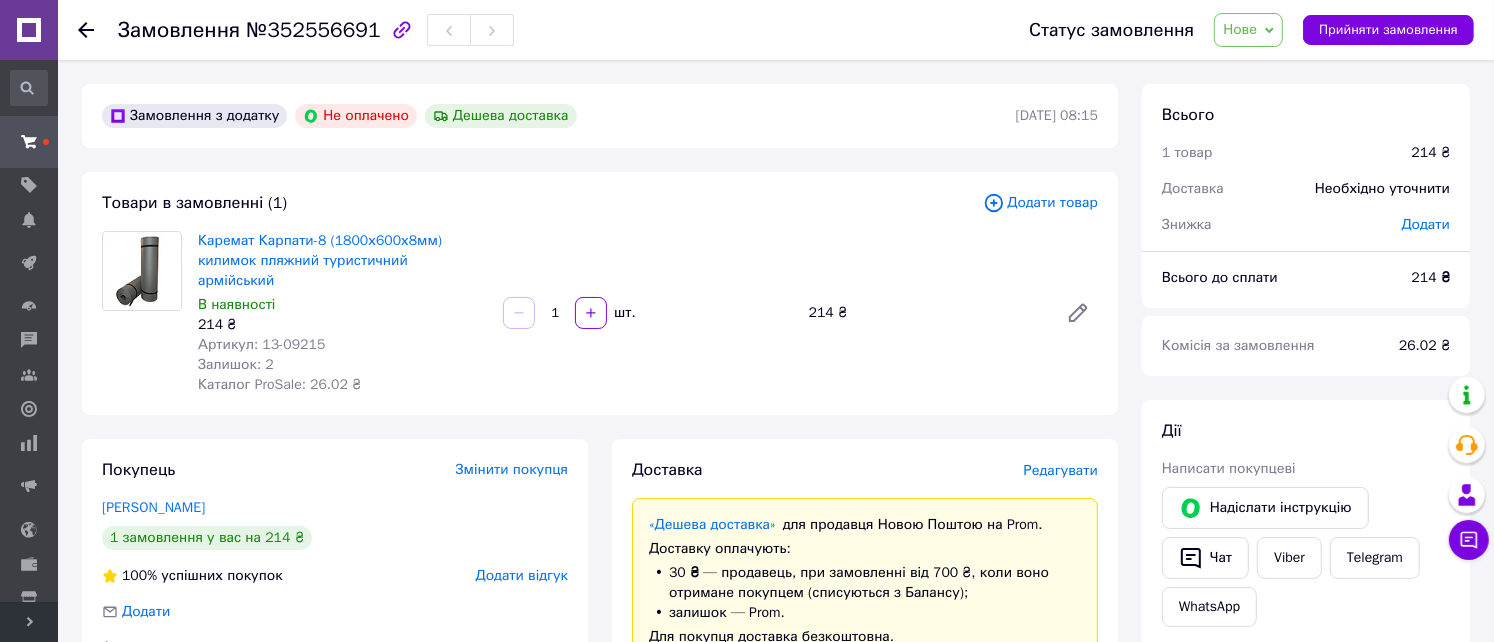 click 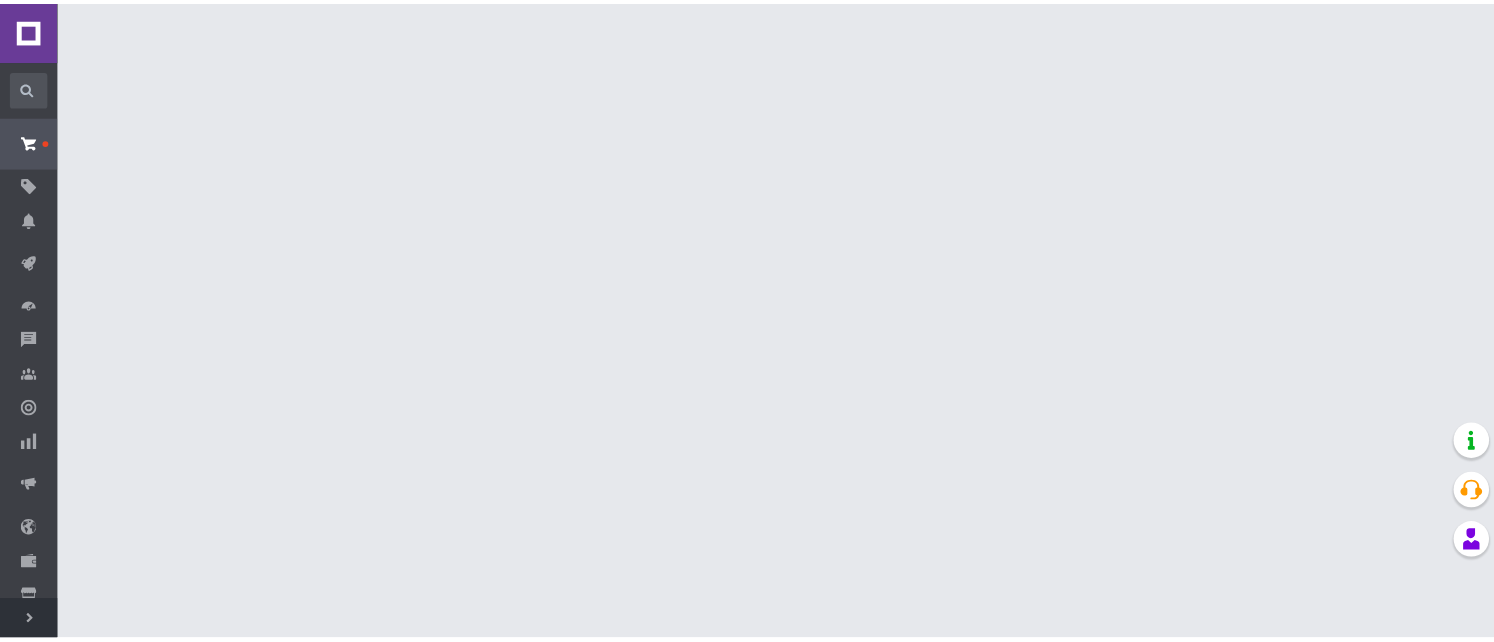 scroll, scrollTop: 0, scrollLeft: 0, axis: both 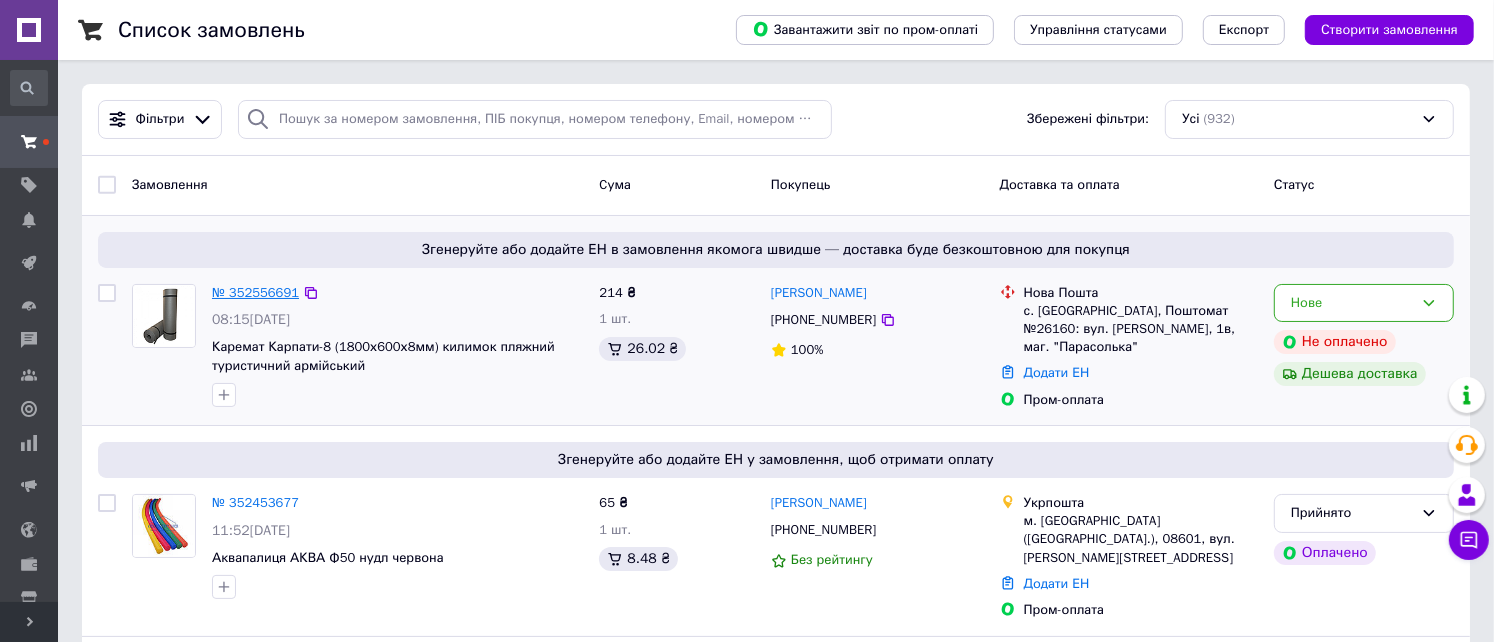 click on "№ 352556691" at bounding box center (255, 292) 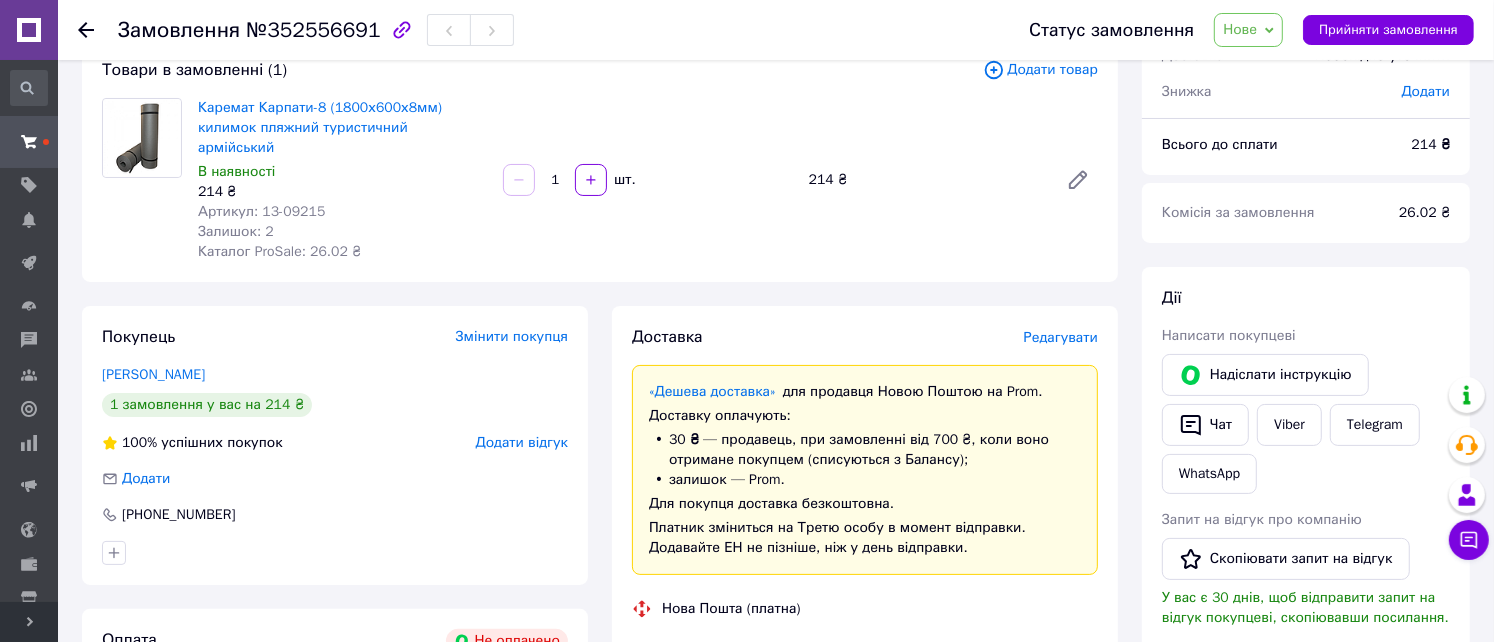 scroll, scrollTop: 0, scrollLeft: 0, axis: both 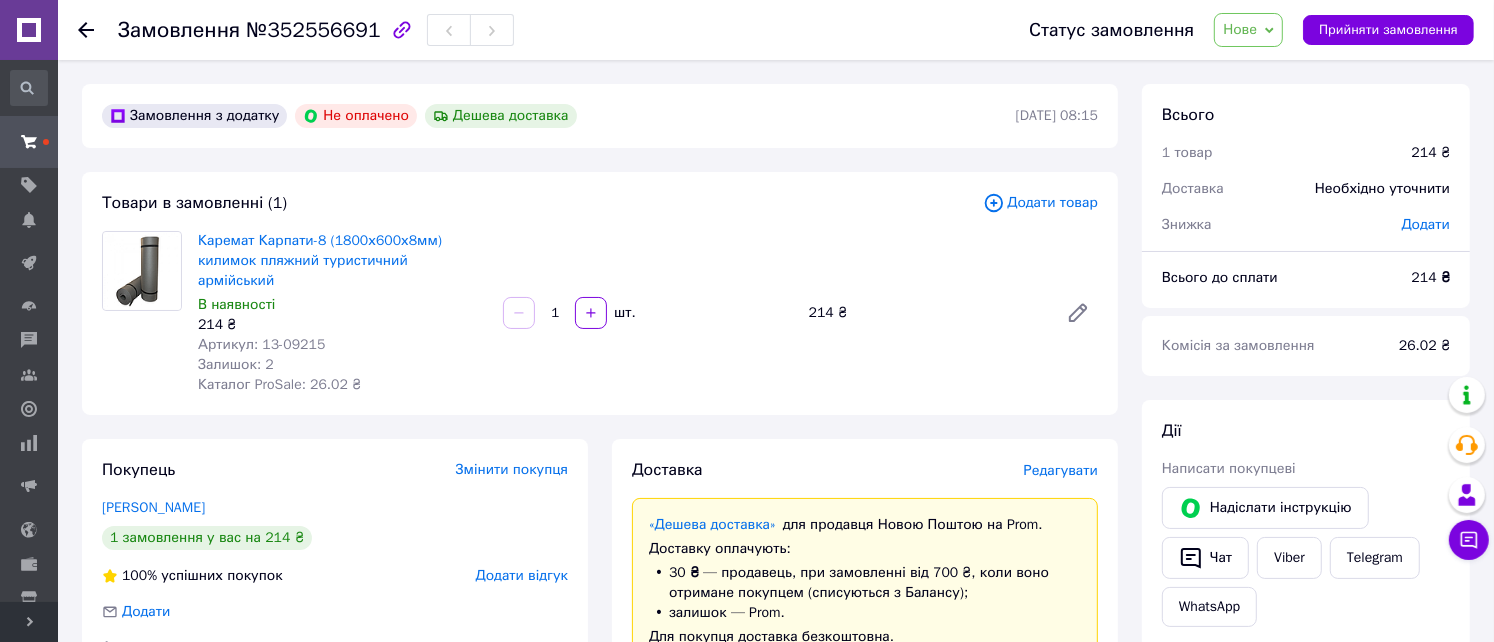 click 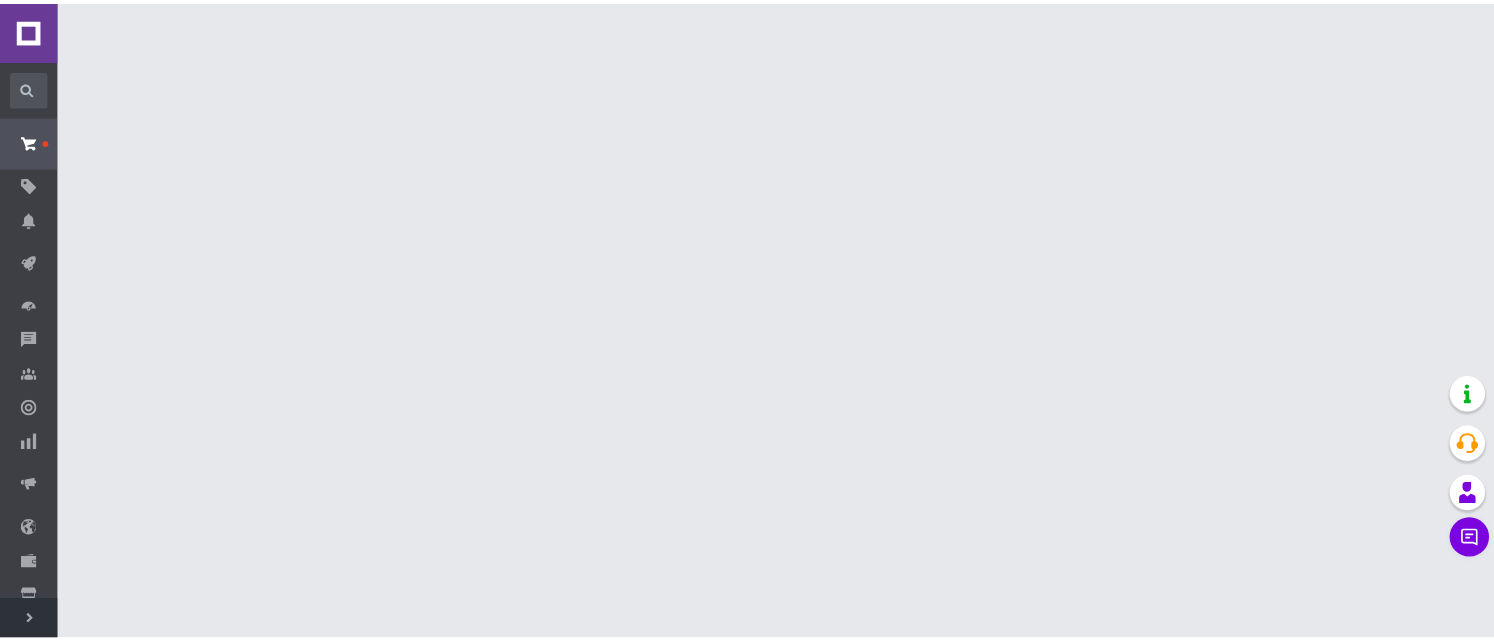 scroll, scrollTop: 0, scrollLeft: 0, axis: both 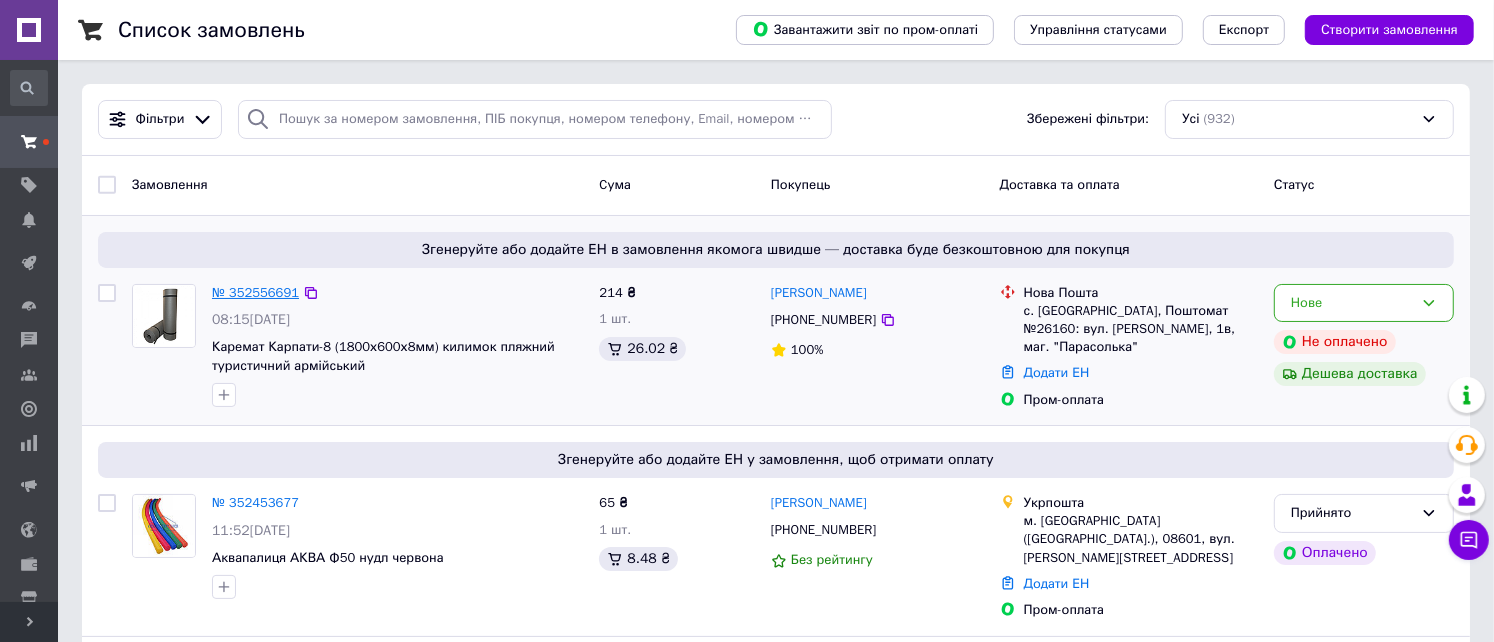click on "№ 352556691" at bounding box center [255, 292] 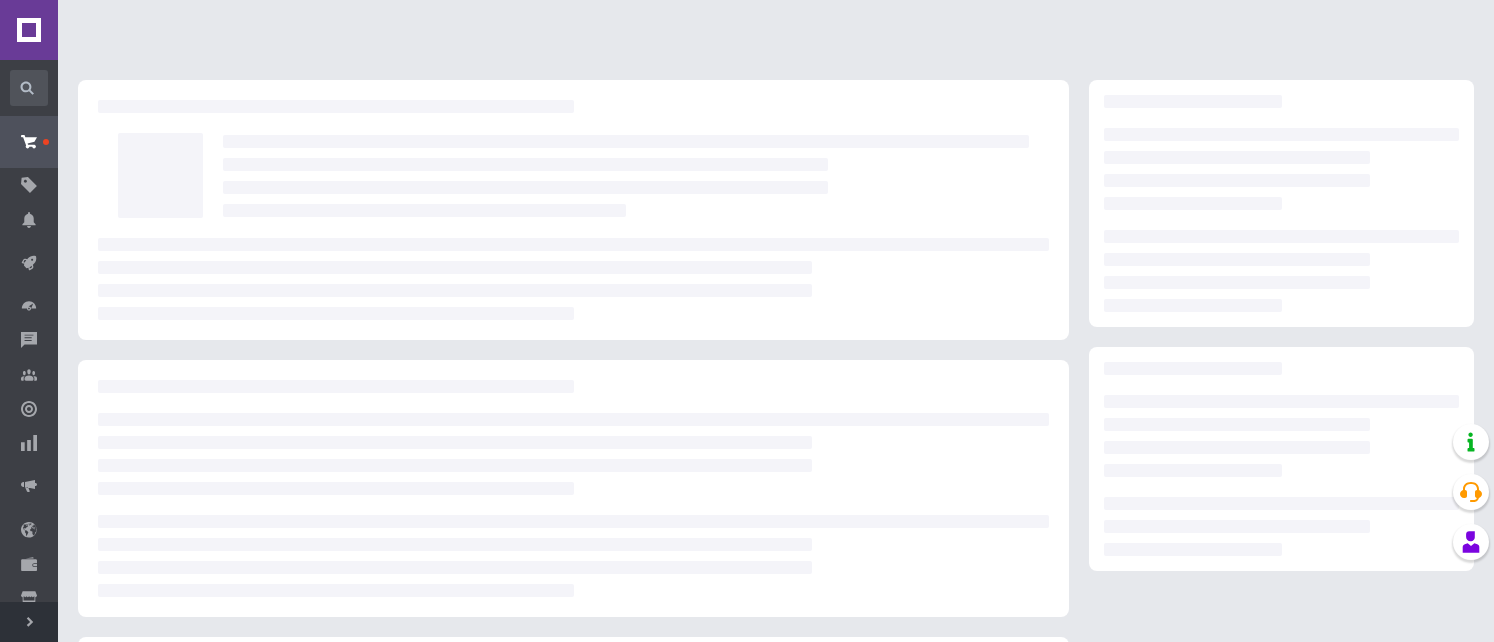 scroll, scrollTop: 0, scrollLeft: 0, axis: both 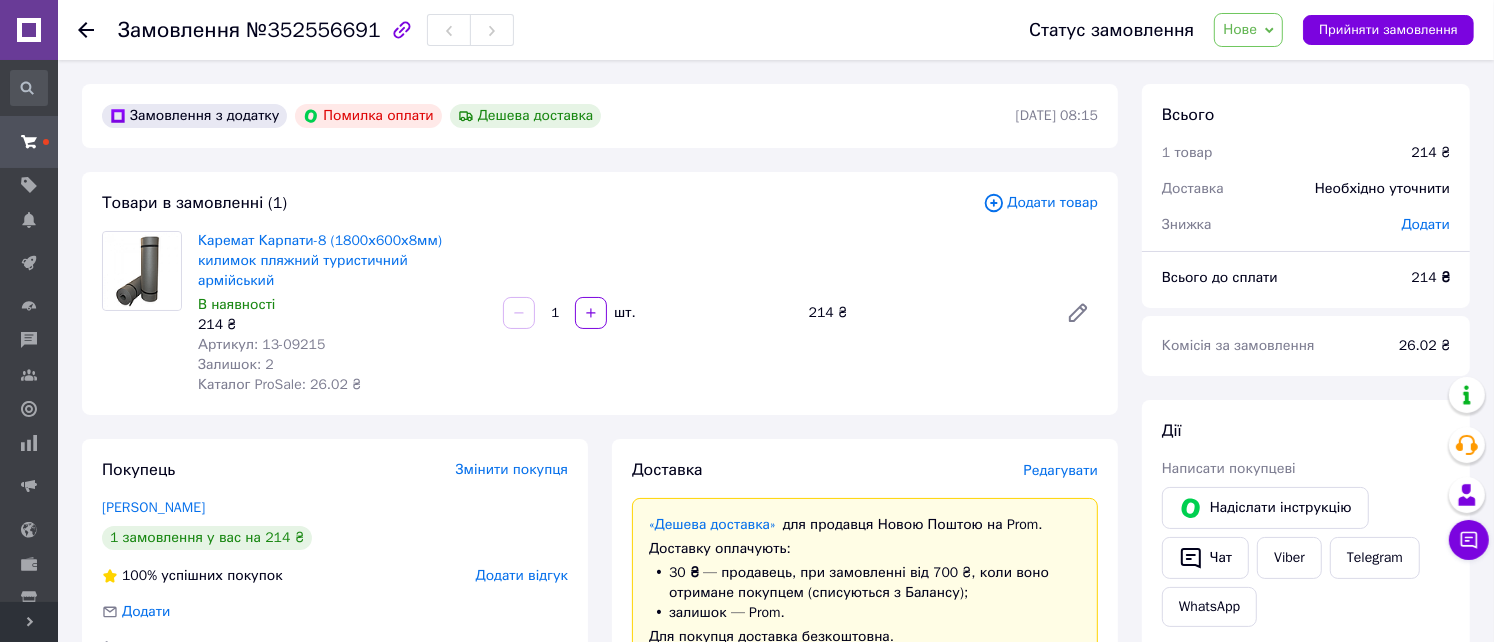 click 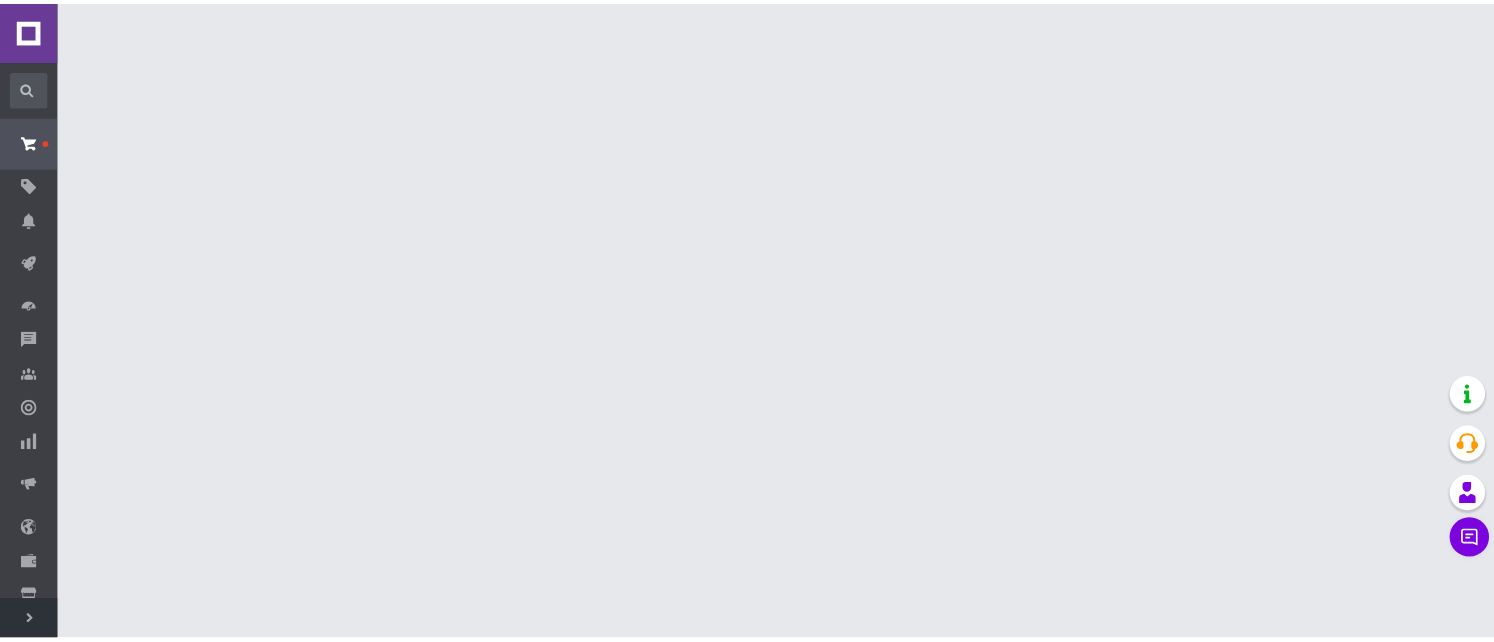 scroll, scrollTop: 0, scrollLeft: 0, axis: both 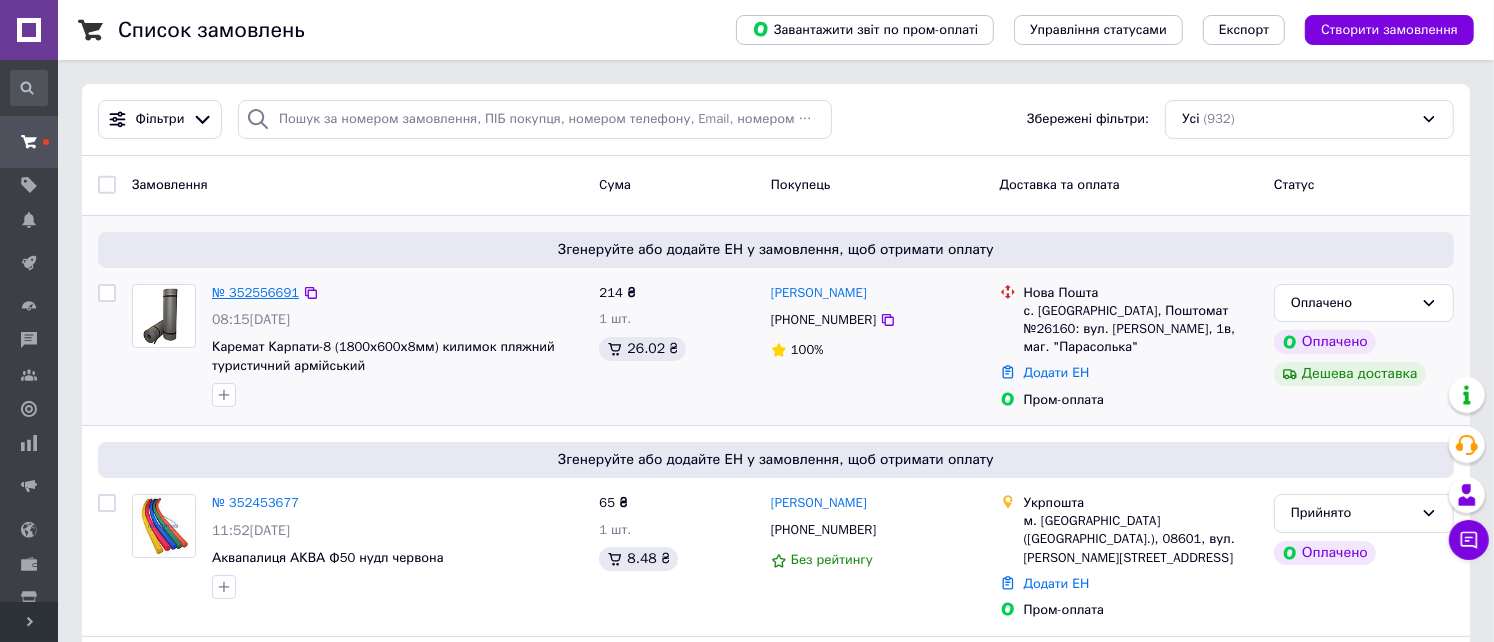click on "№ 352556691" at bounding box center (255, 292) 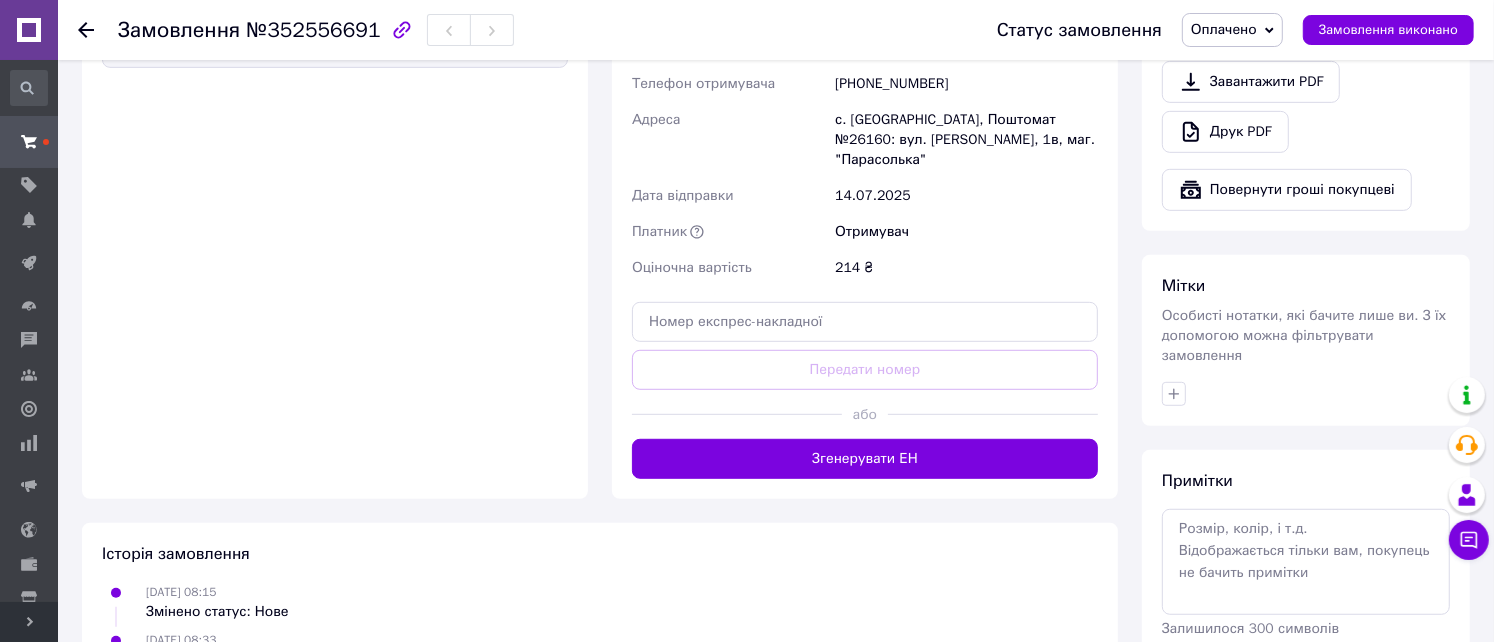 scroll, scrollTop: 928, scrollLeft: 0, axis: vertical 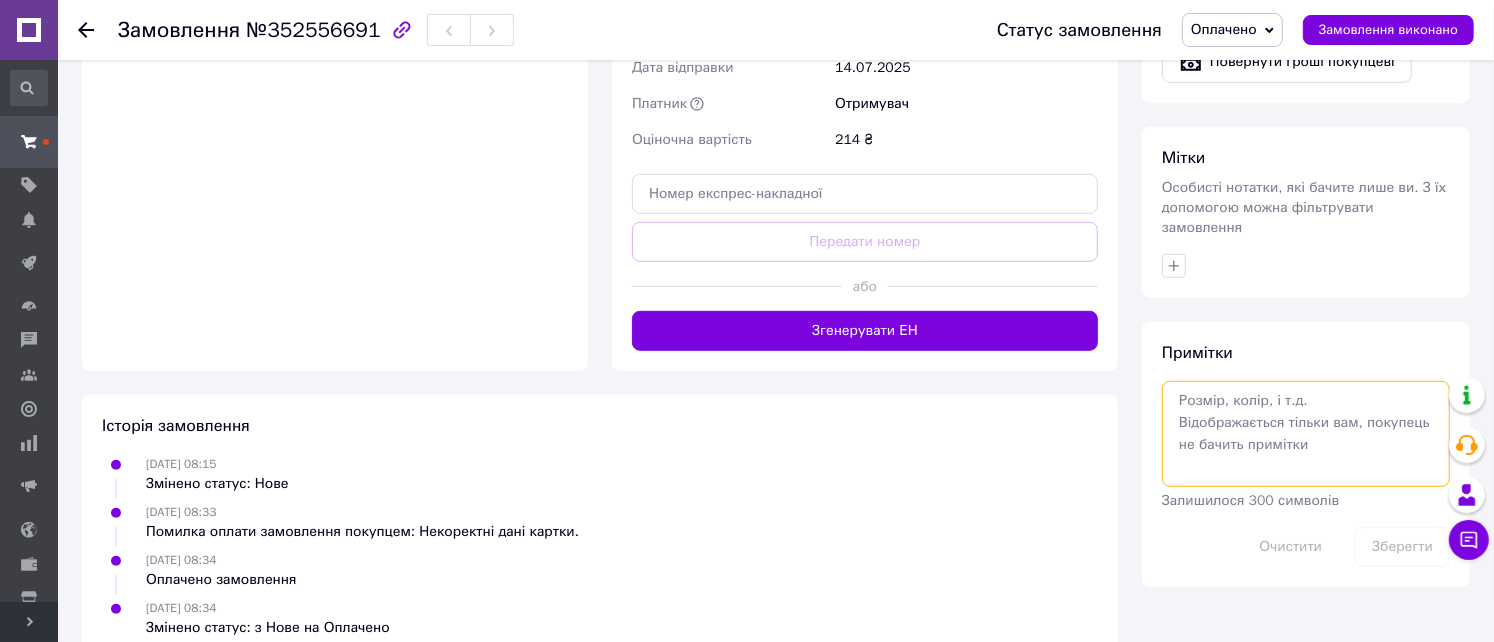 click at bounding box center [1306, 434] 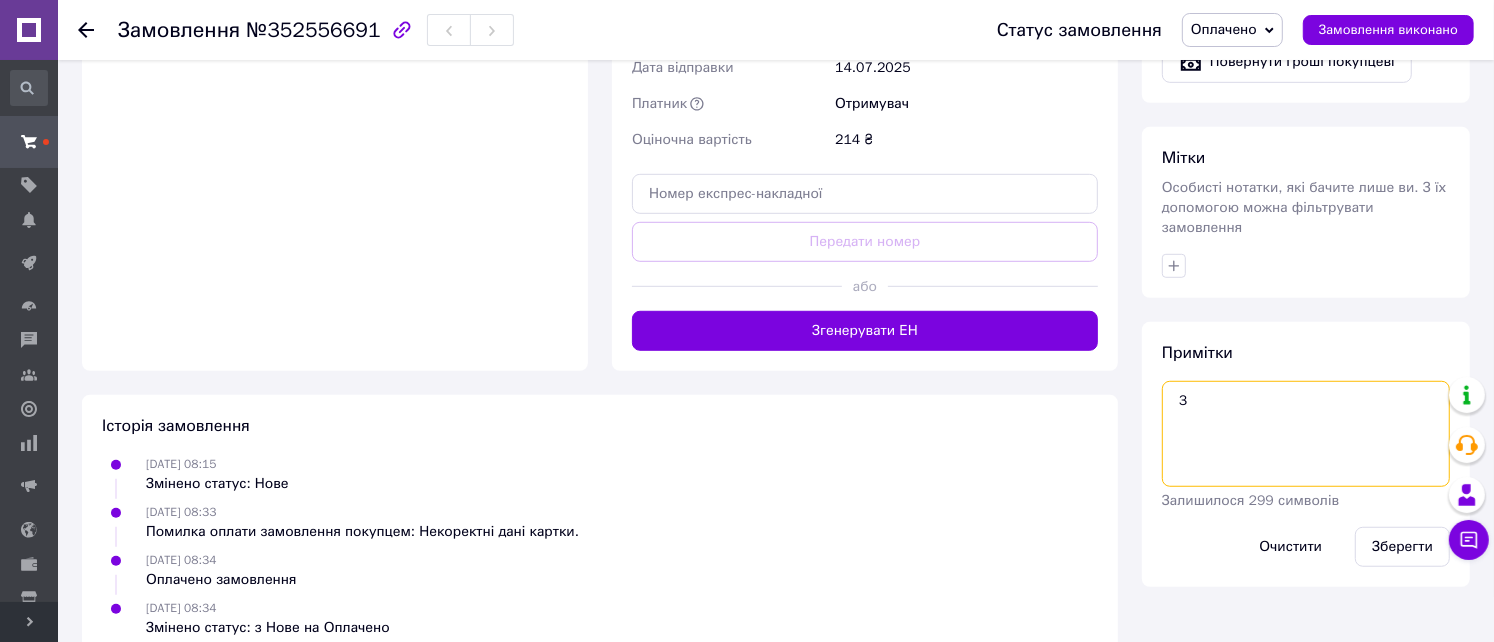 click on "3" at bounding box center (1306, 434) 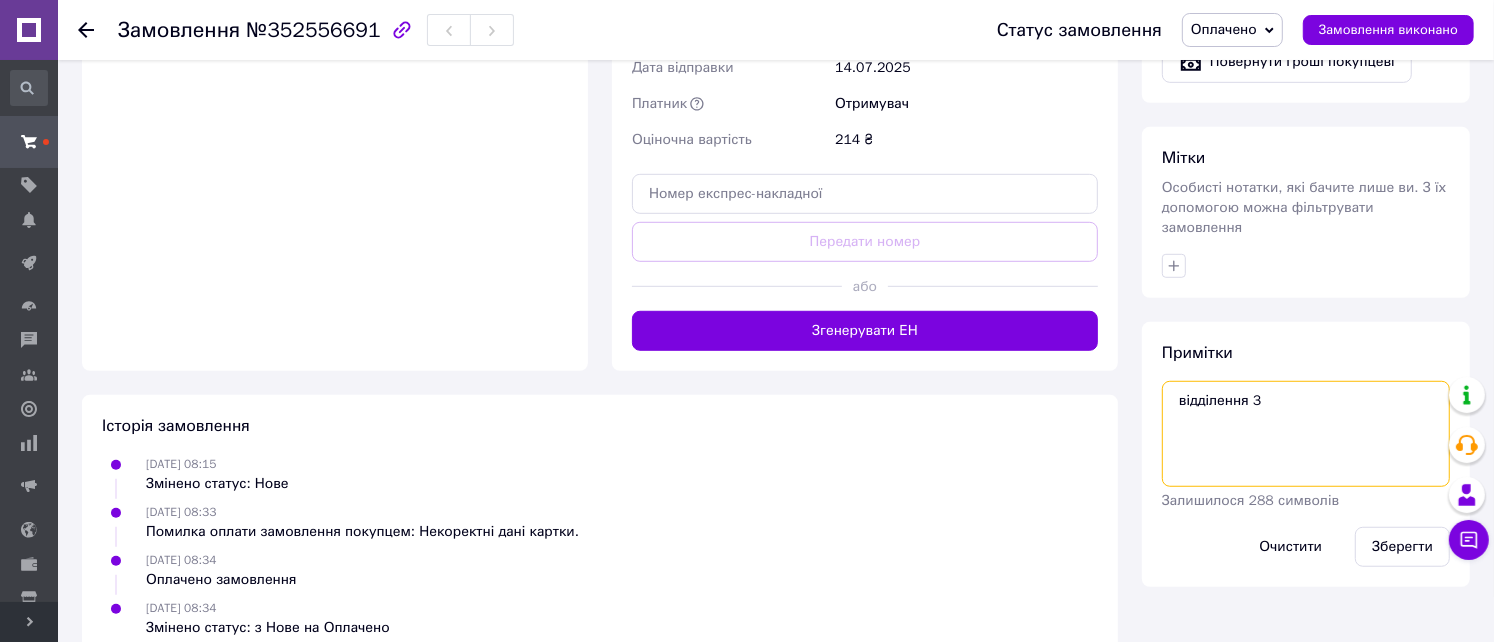 drag, startPoint x: 1271, startPoint y: 379, endPoint x: 1176, endPoint y: 383, distance: 95.084175 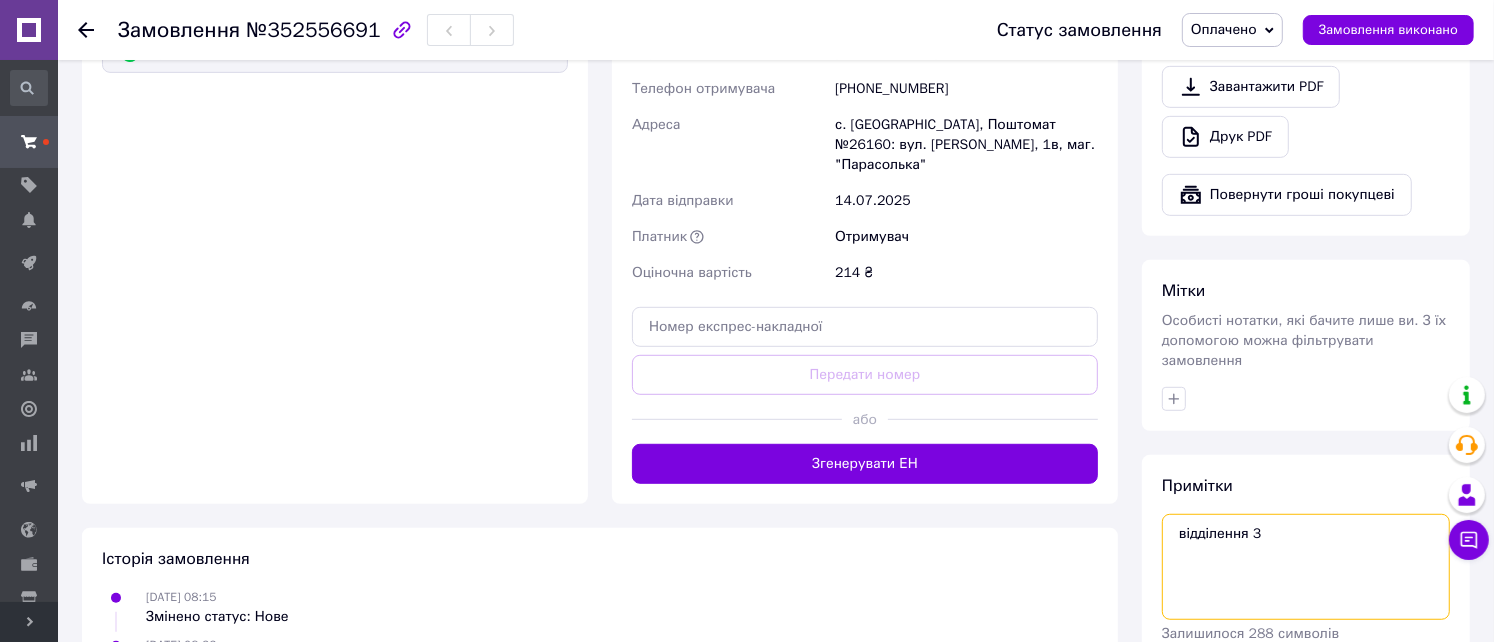 scroll, scrollTop: 661, scrollLeft: 0, axis: vertical 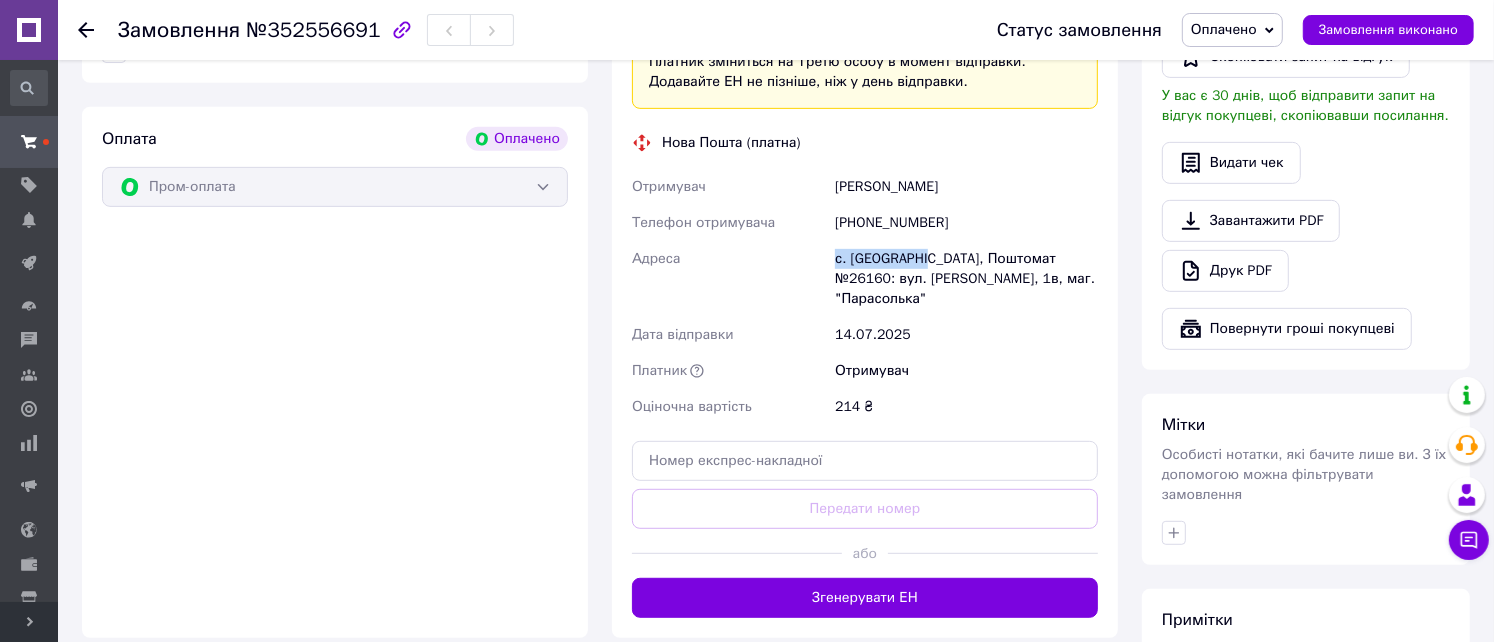 drag, startPoint x: 834, startPoint y: 242, endPoint x: 926, endPoint y: 240, distance: 92.021736 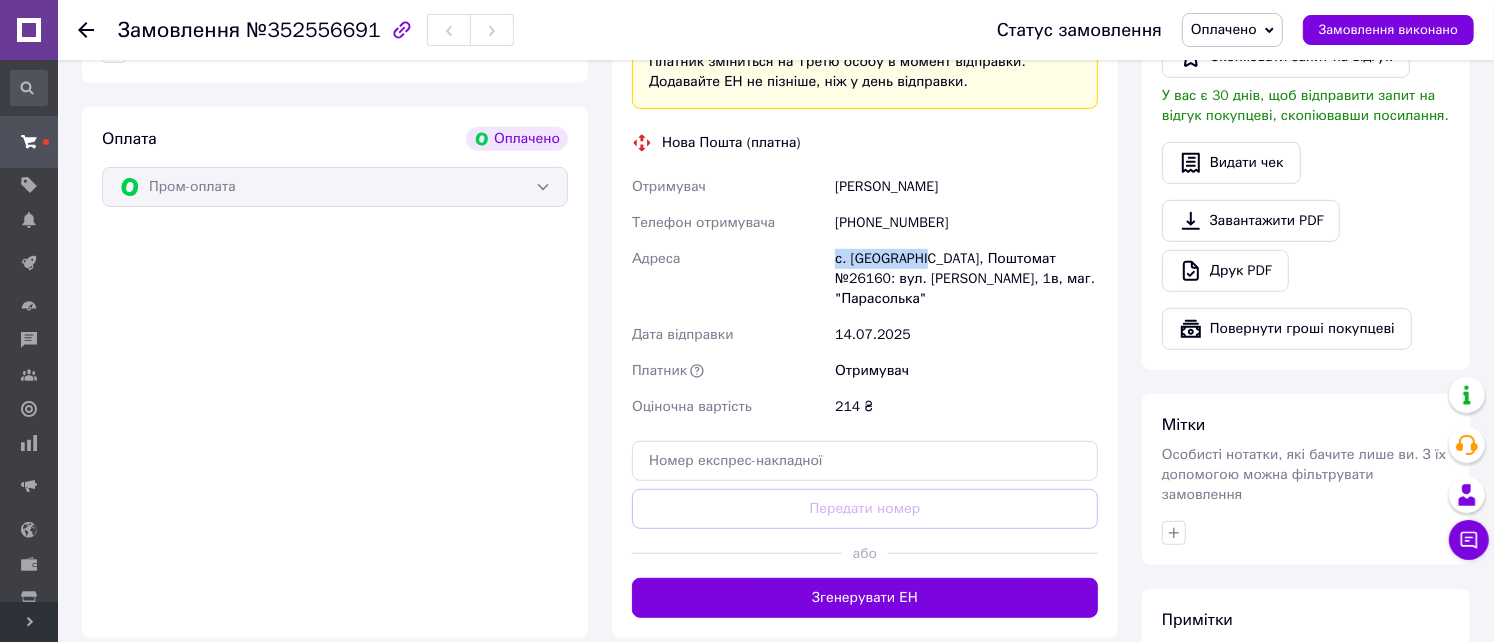 copy on "с. [GEOGRAPHIC_DATA]" 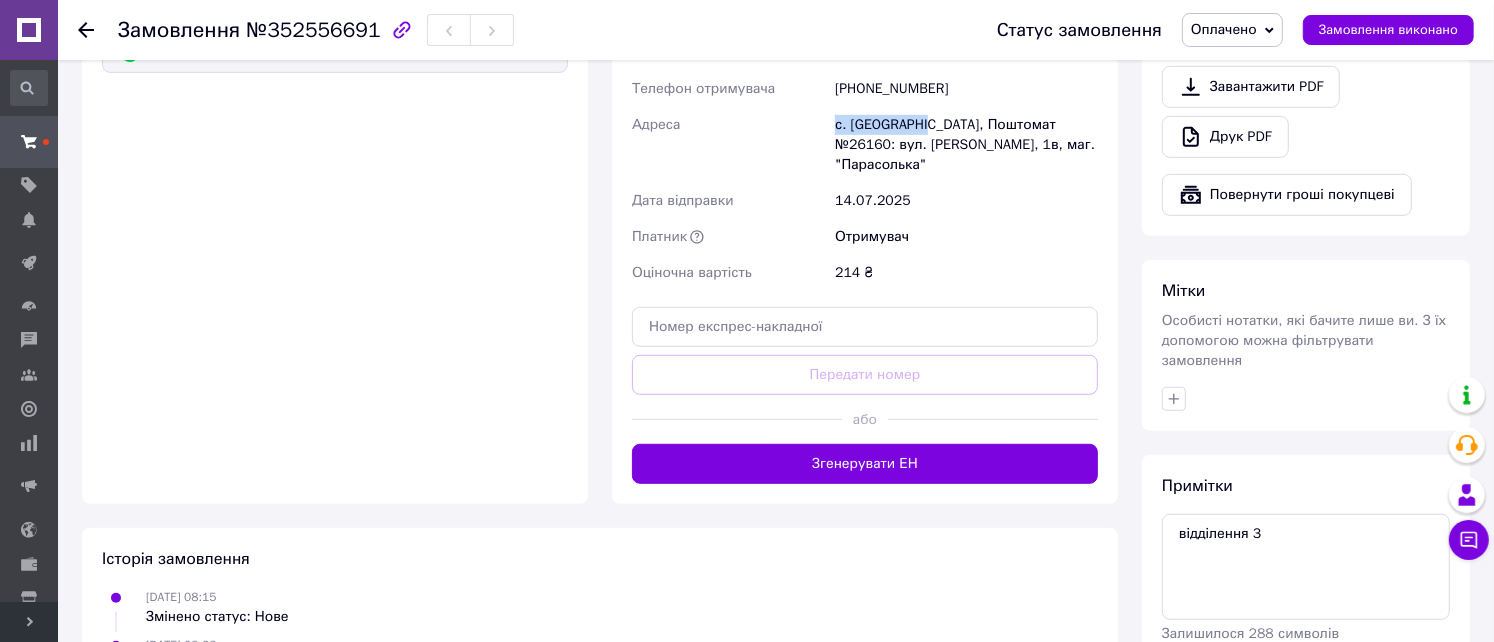 scroll, scrollTop: 928, scrollLeft: 0, axis: vertical 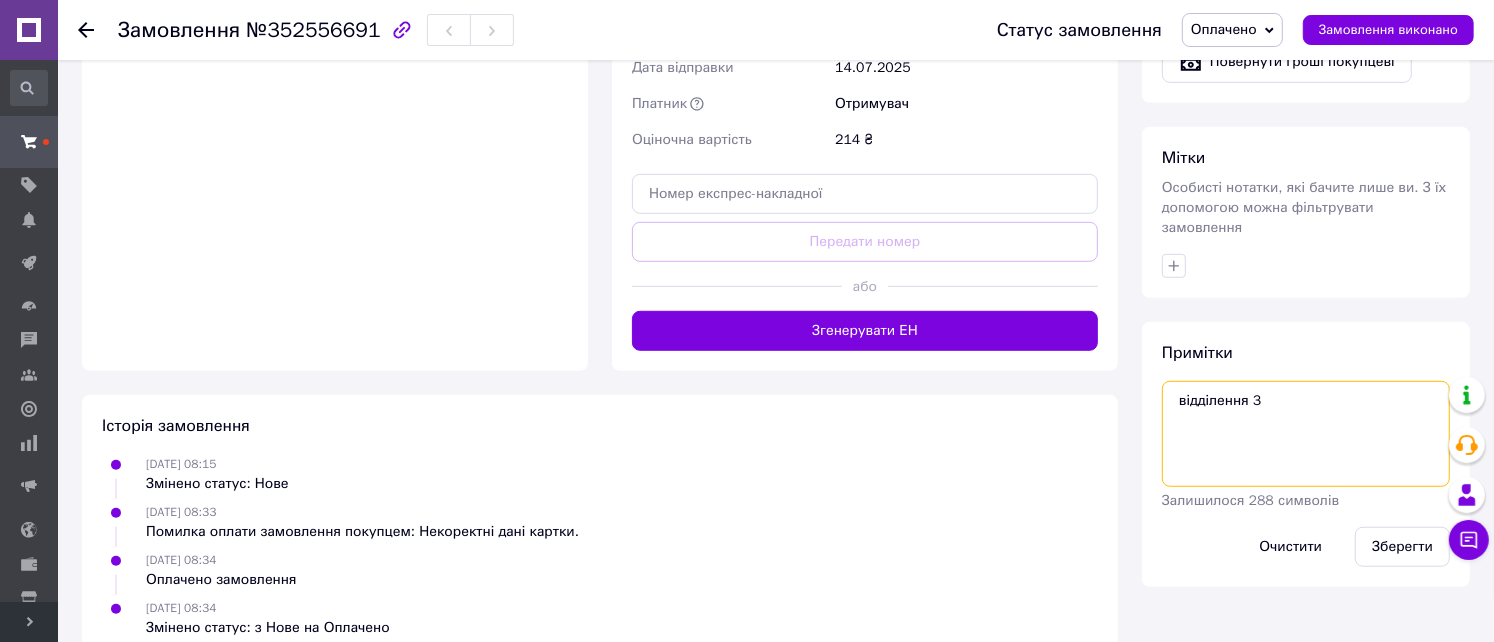 click on "відділення 3" at bounding box center (1306, 434) 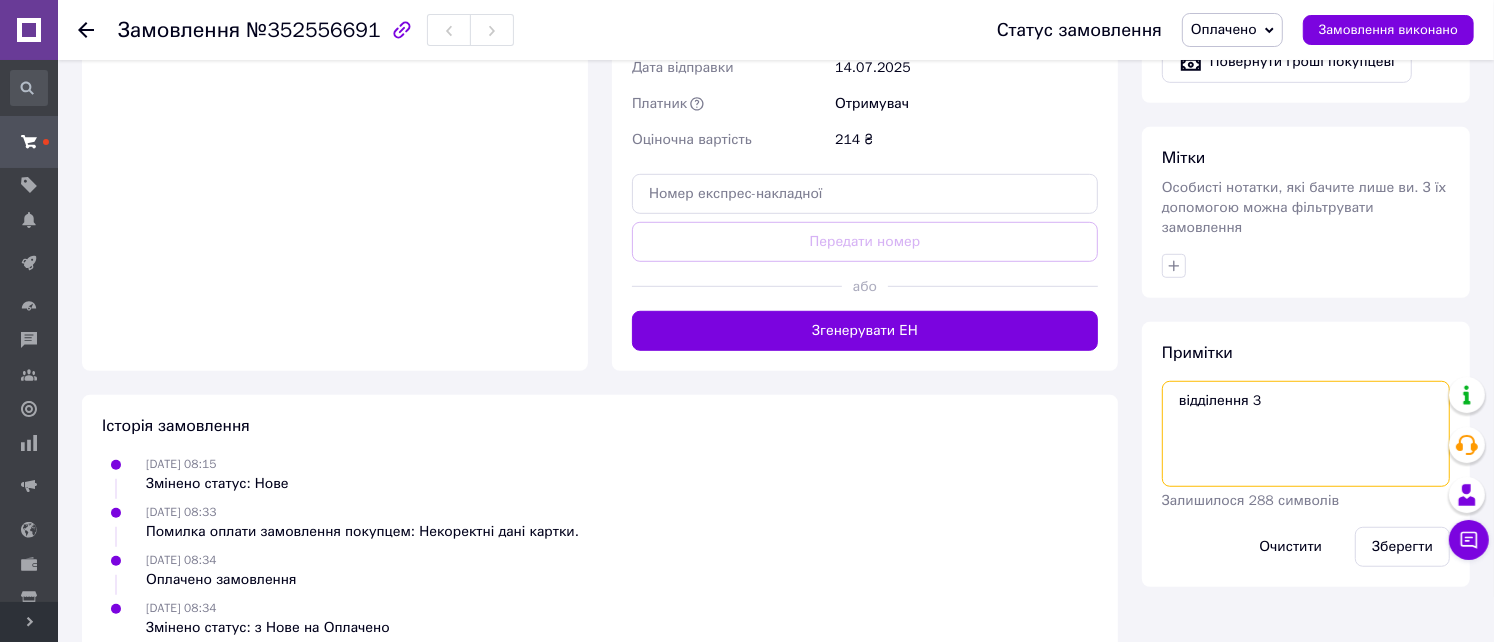 paste on "[STREET_ADDRESS]," 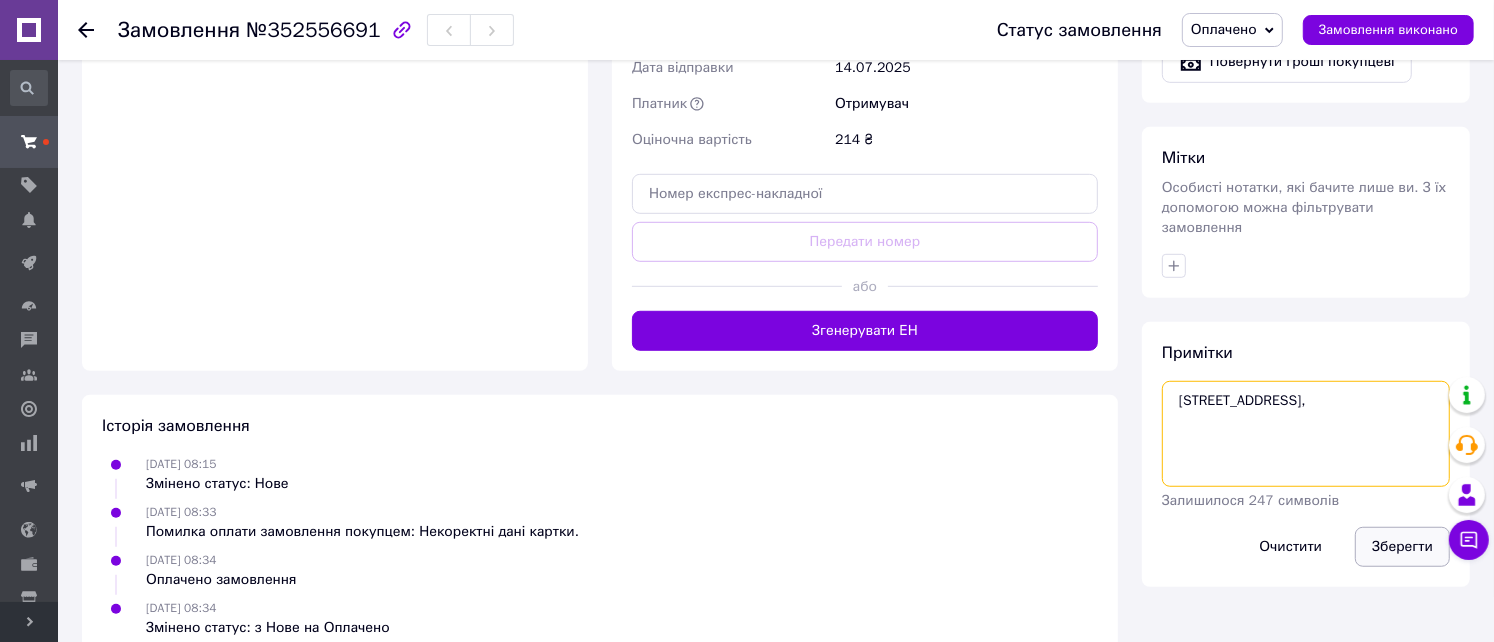 type on "[STREET_ADDRESS]," 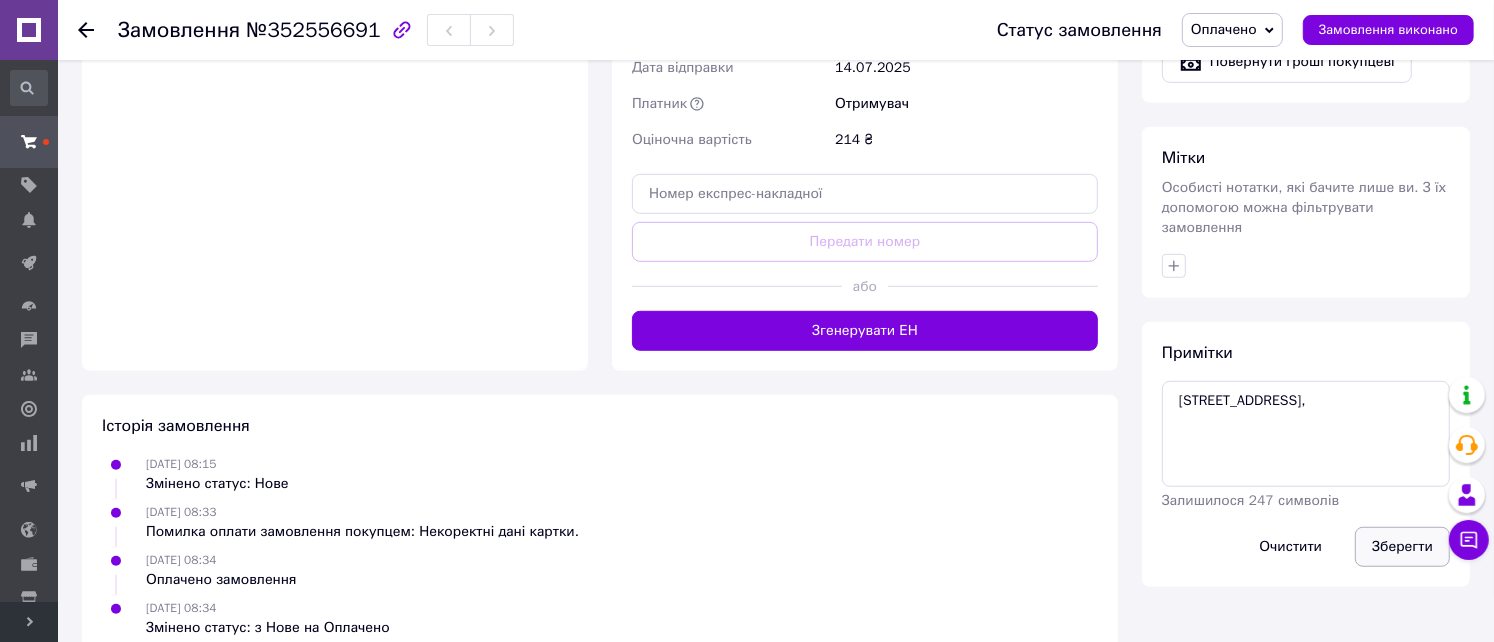 click on "Зберегти" at bounding box center (1402, 547) 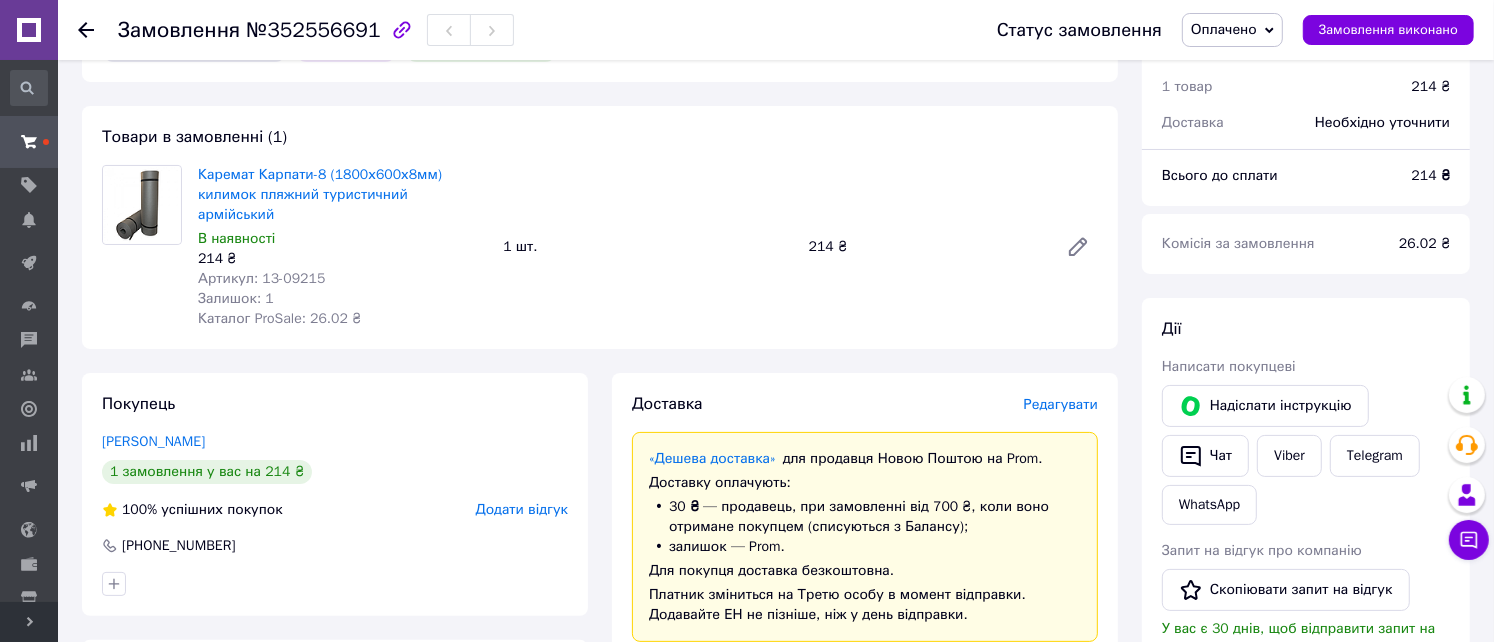 scroll, scrollTop: 0, scrollLeft: 0, axis: both 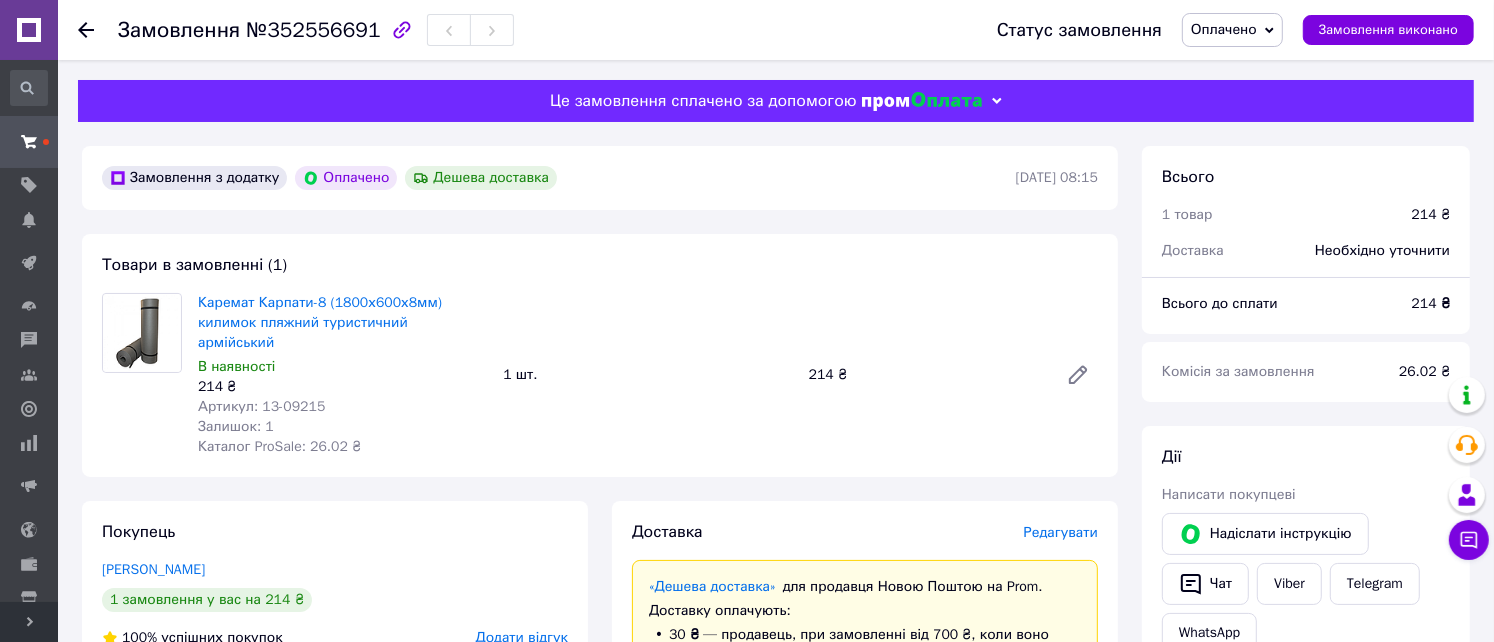 click on "Оплачено" at bounding box center (1232, 30) 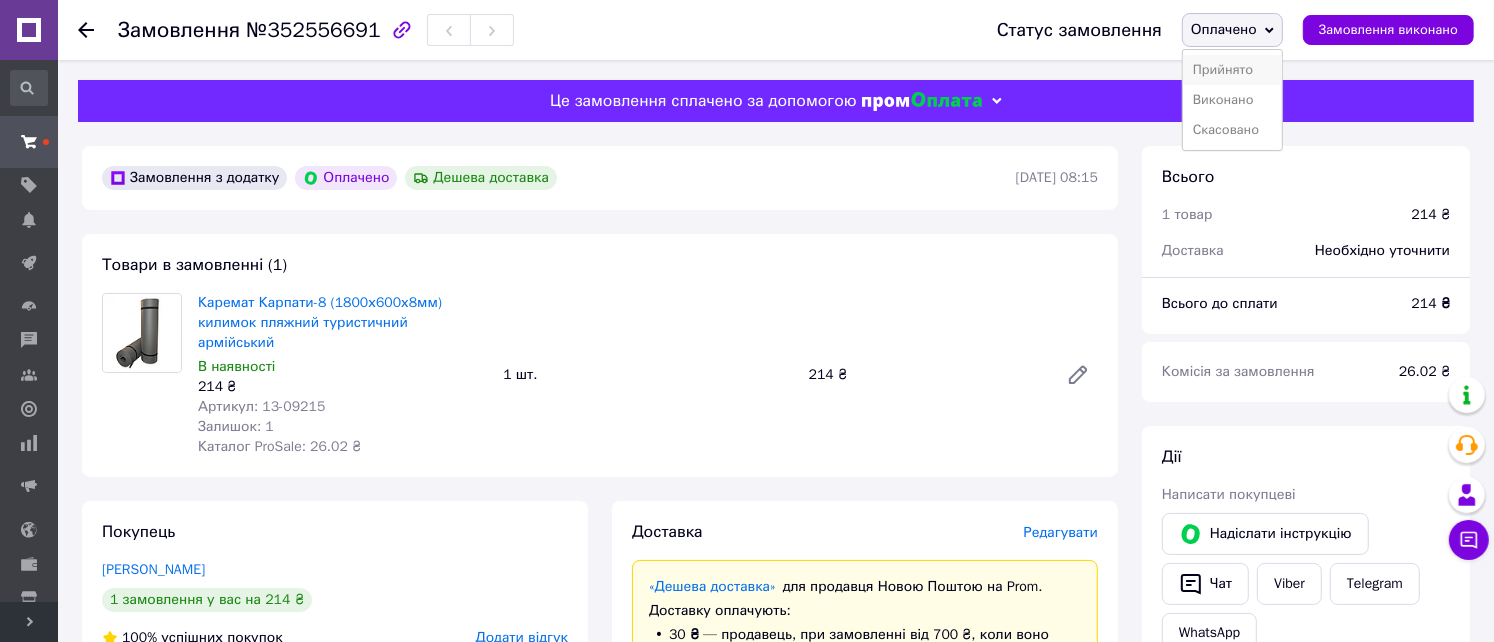 click on "Прийнято" at bounding box center (1232, 70) 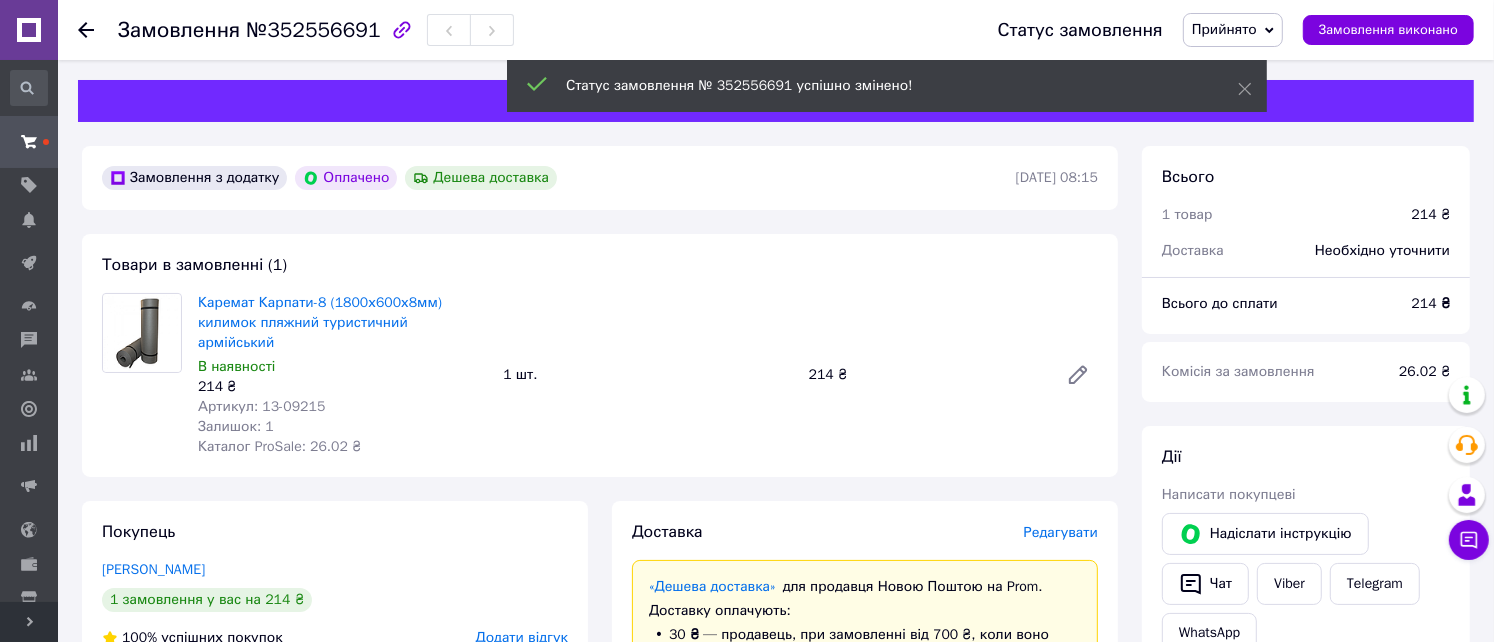 click 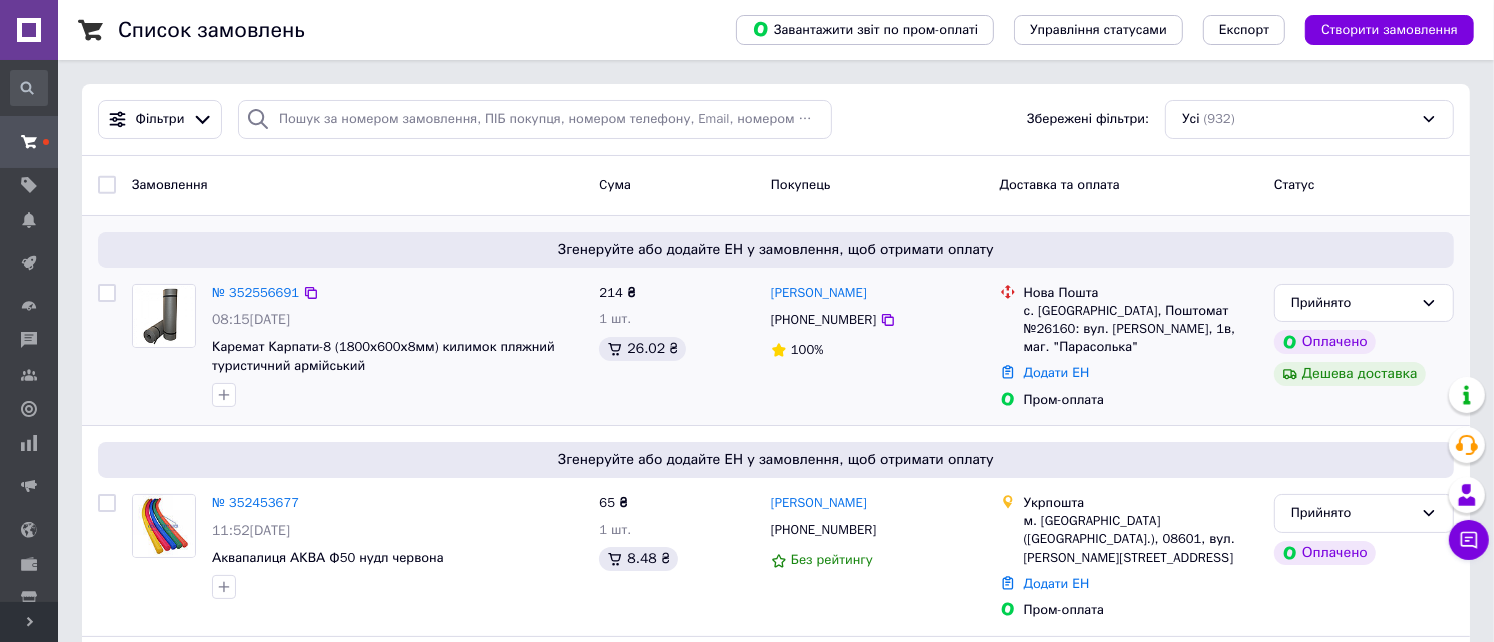 click on "Згенеруйте або додайте ЕН у замовлення, щоб отримати оплату № 352556691 08:15[DATE] Каремат Карпати-8 (1800х600х8мм) килимок пляжний туристичний армійський 214 ₴ 1 шт. 26.02 ₴ [PERSON_NAME] [PHONE_NUMBER] 100% Нова Пошта с. [GEOGRAPHIC_DATA], Поштомат №26160: вул. [PERSON_NAME], 1в, маг. "Парасолька" Додати ЕН Пром-оплата Прийнято Оплачено Дешева доставка" at bounding box center (776, 321) 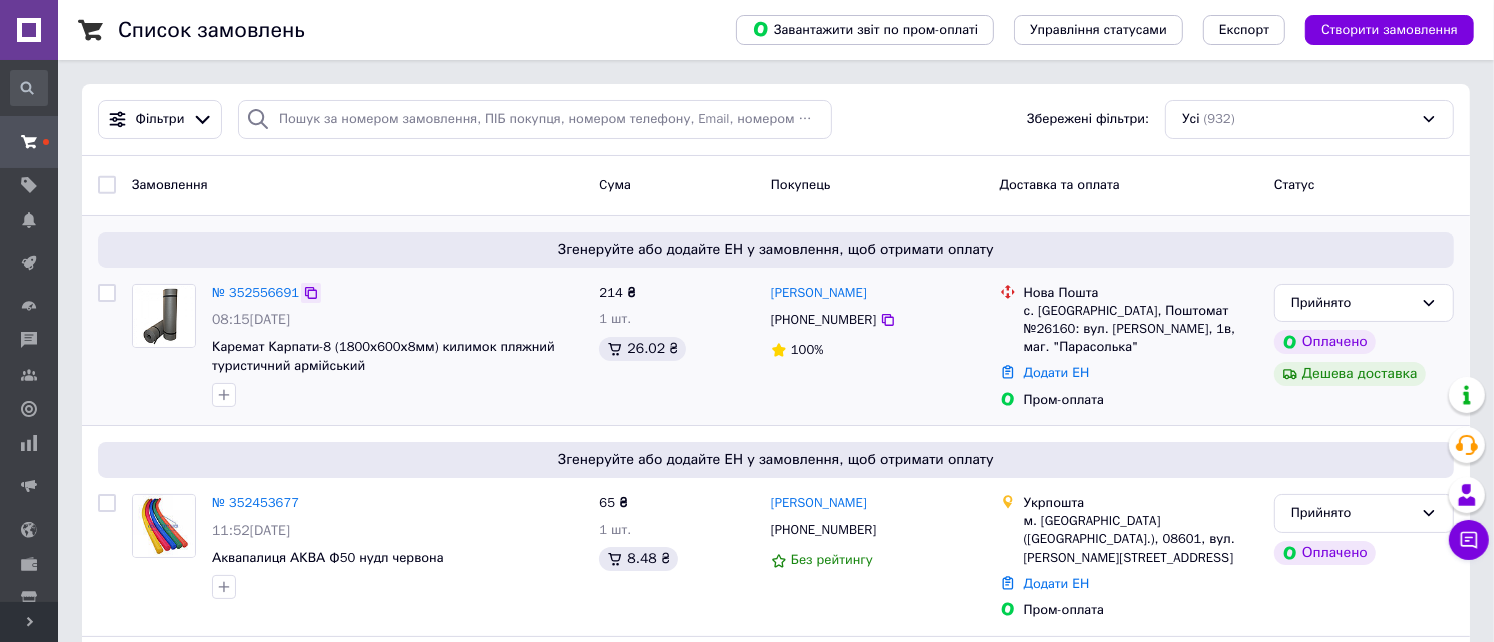 click 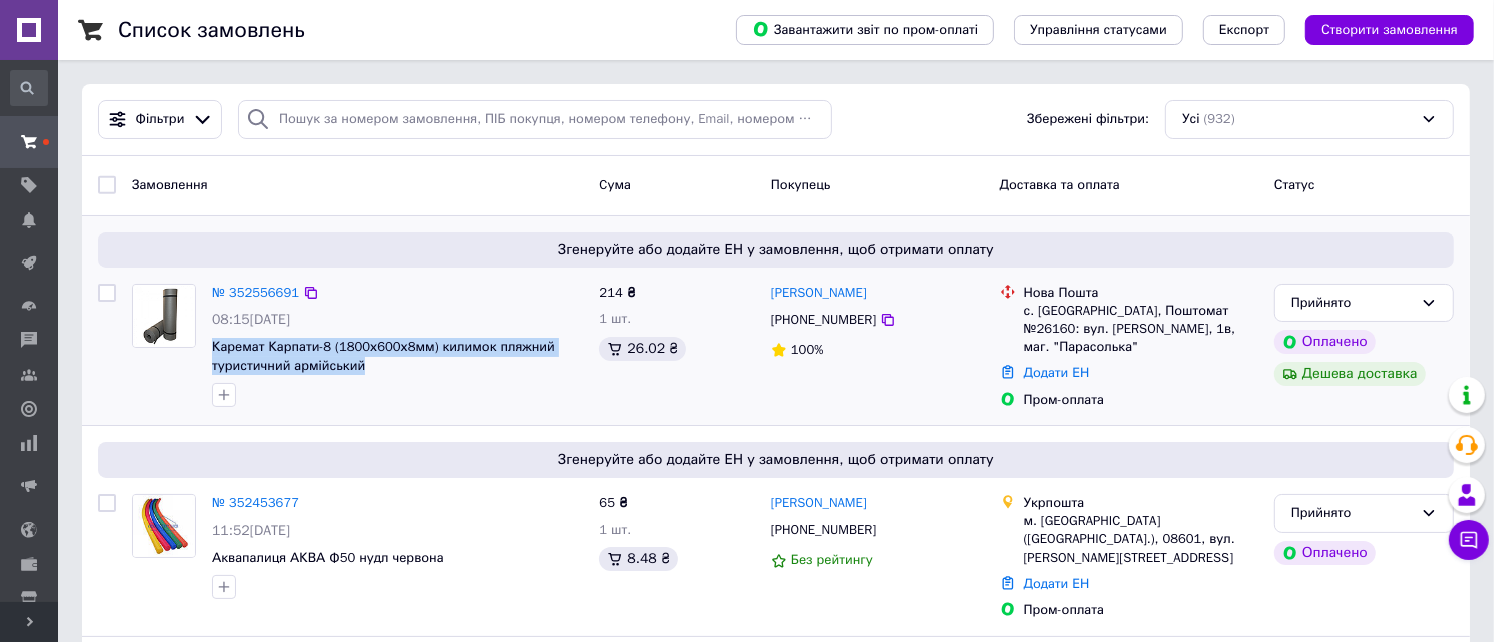 drag, startPoint x: 364, startPoint y: 363, endPoint x: 210, endPoint y: 350, distance: 154.54773 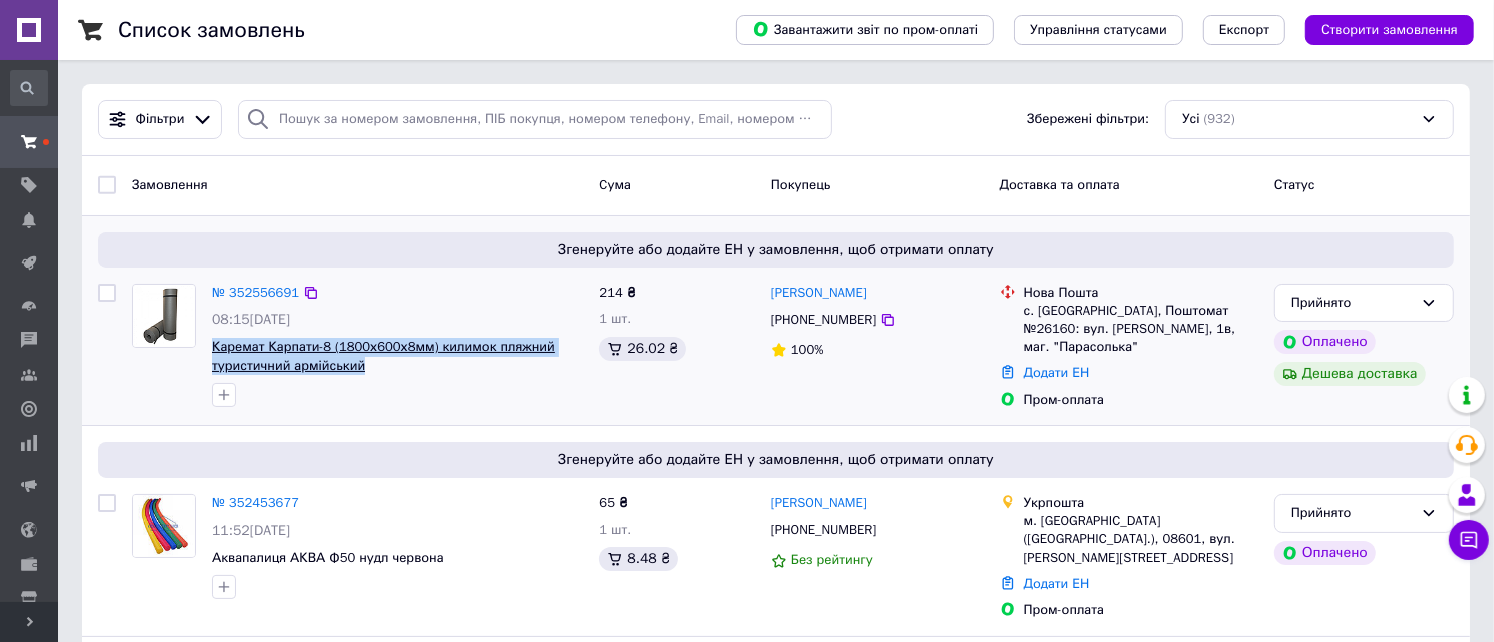 copy on "Каремат Карпати-8 (1800х600х8мм) килимок пляжний туристичний армійський" 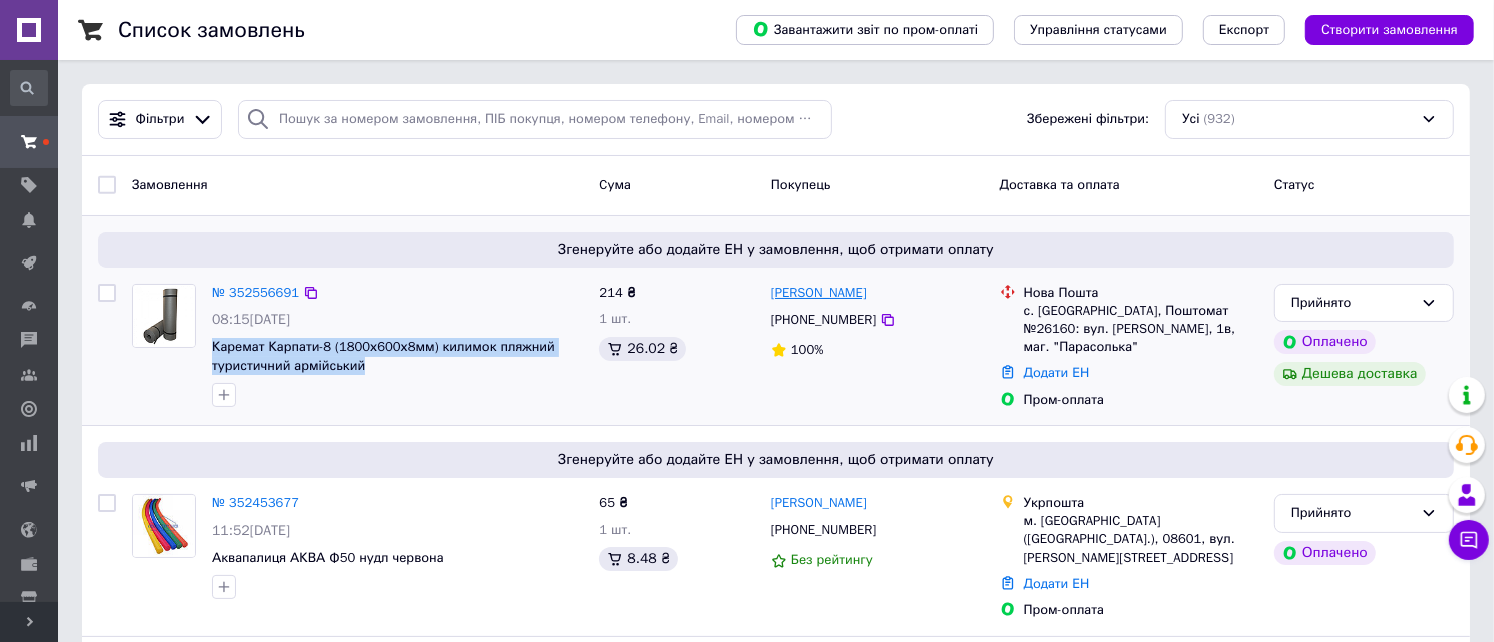 drag, startPoint x: 890, startPoint y: 297, endPoint x: 810, endPoint y: 297, distance: 80 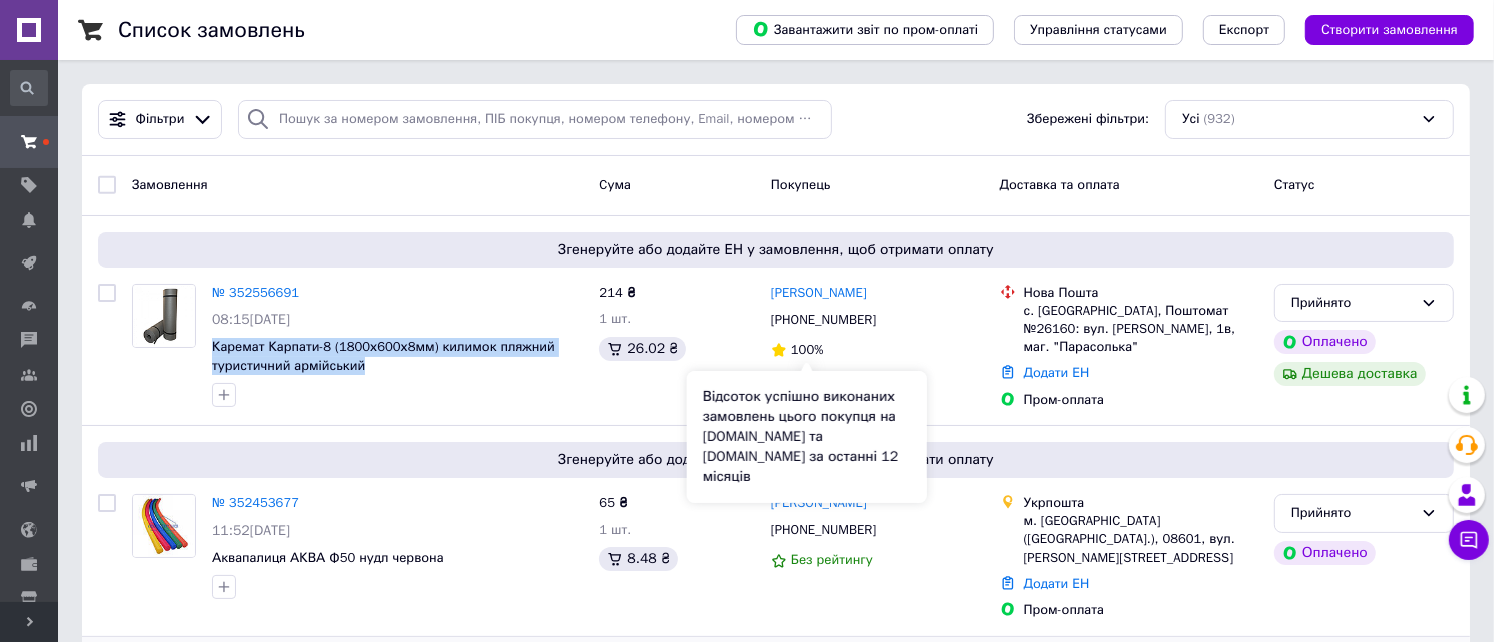 copy on "[PERSON_NAME]" 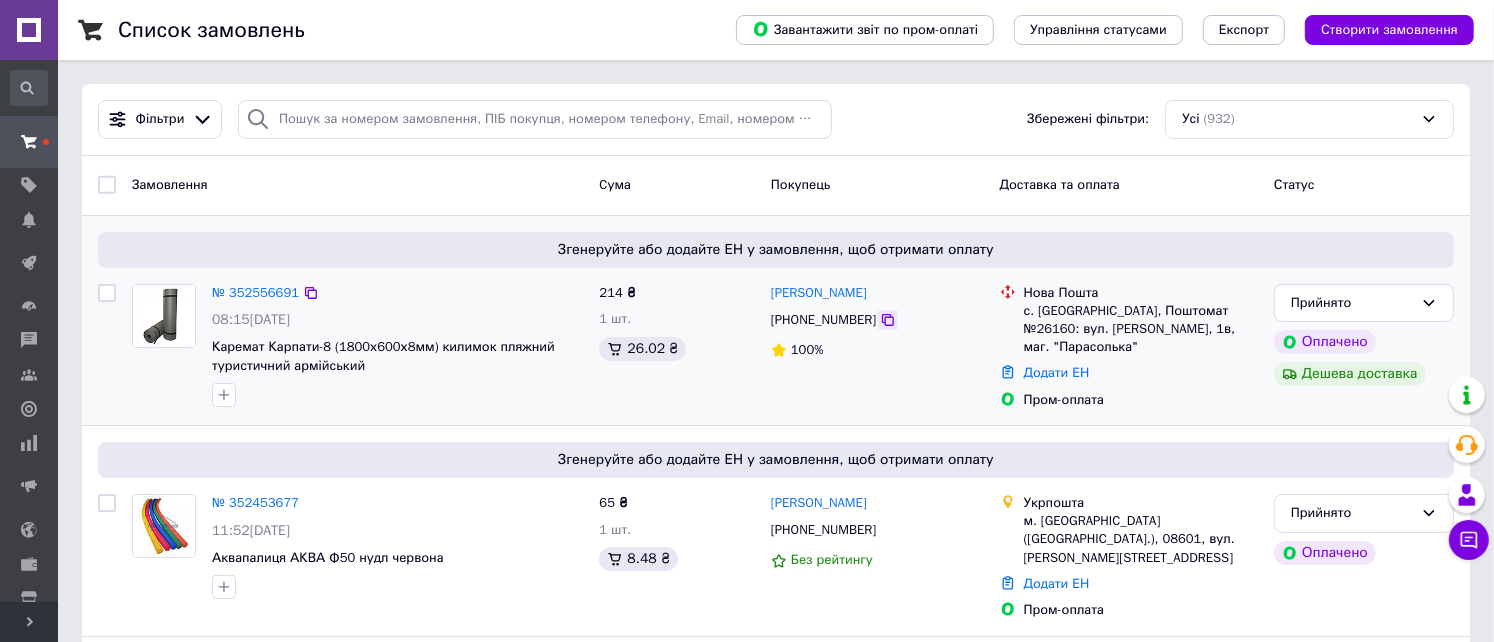 click 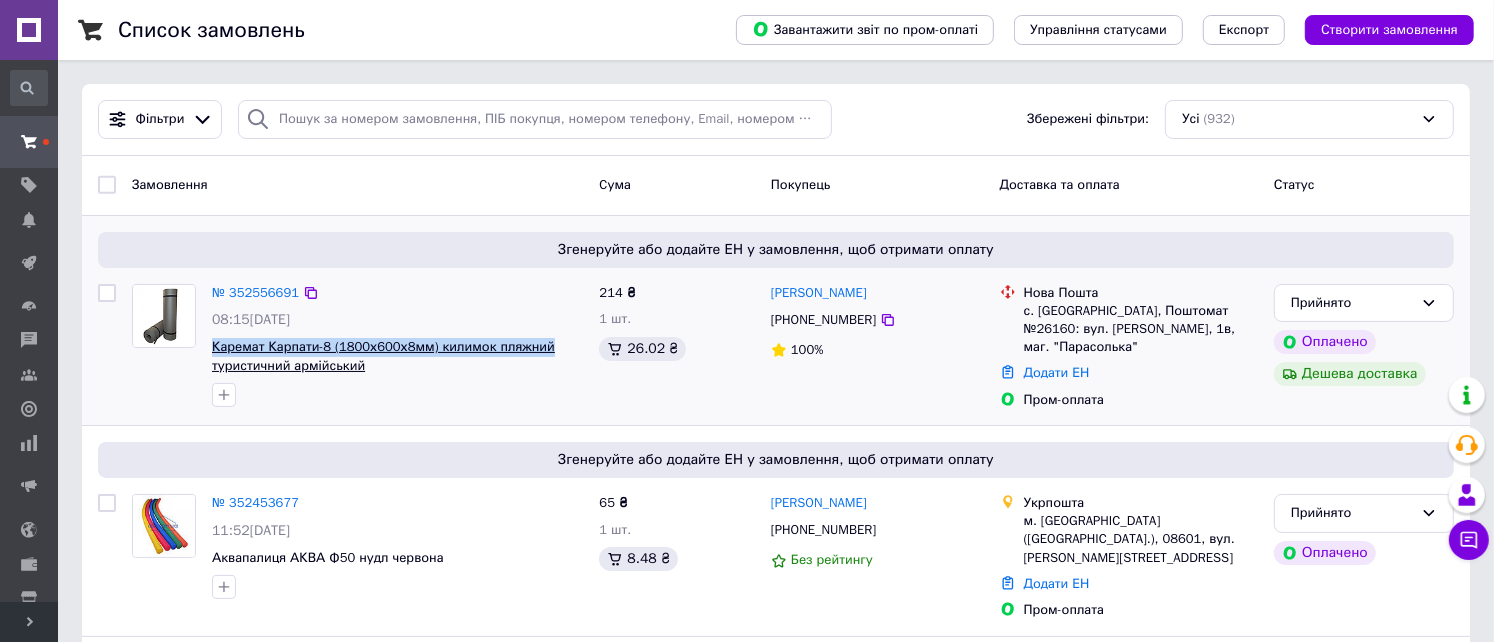 drag, startPoint x: 540, startPoint y: 347, endPoint x: 214, endPoint y: 349, distance: 326.00613 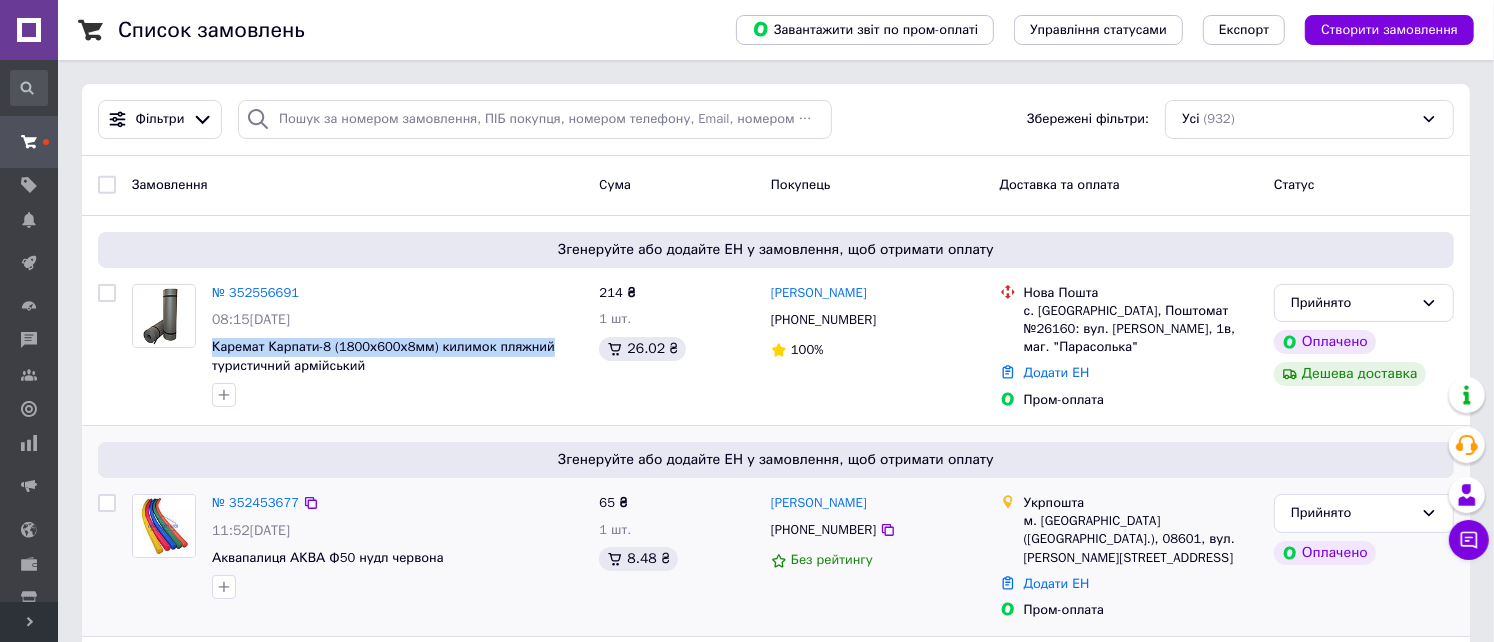 copy on "Каремат Карпати-8 (1800х600х8мм) килимок пляжний" 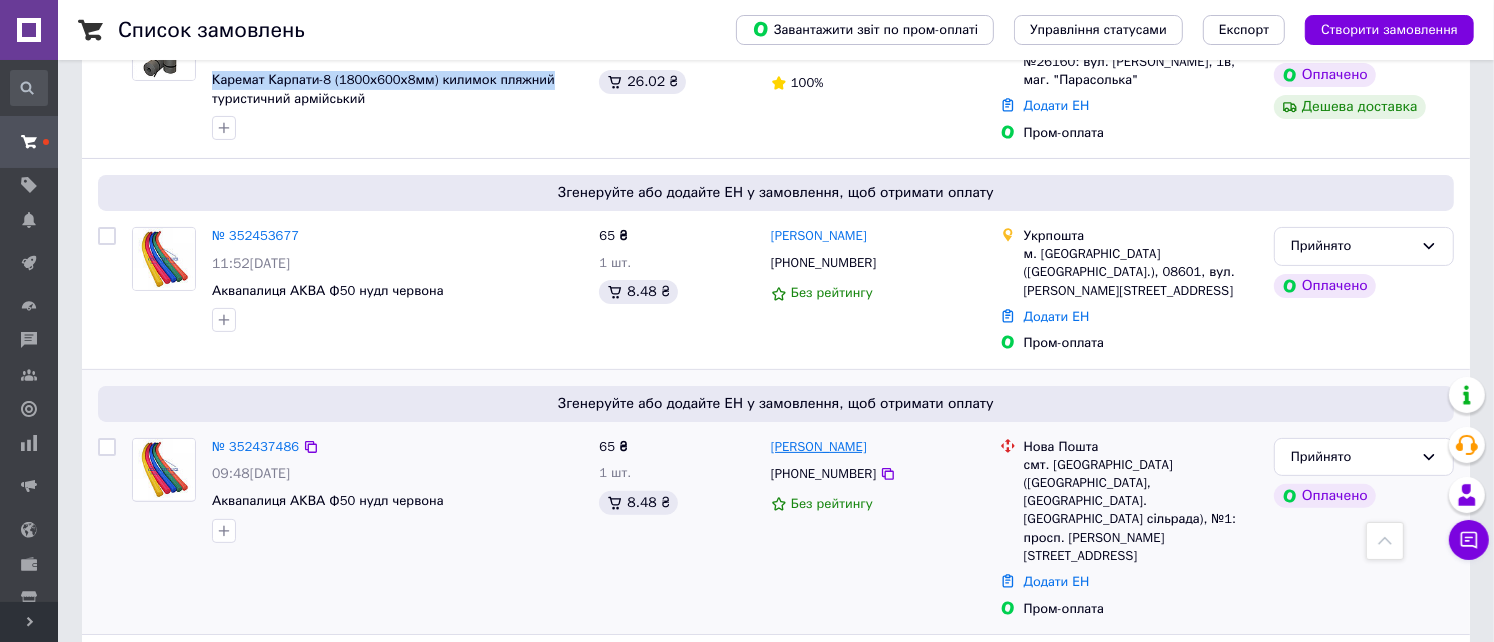 scroll, scrollTop: 400, scrollLeft: 0, axis: vertical 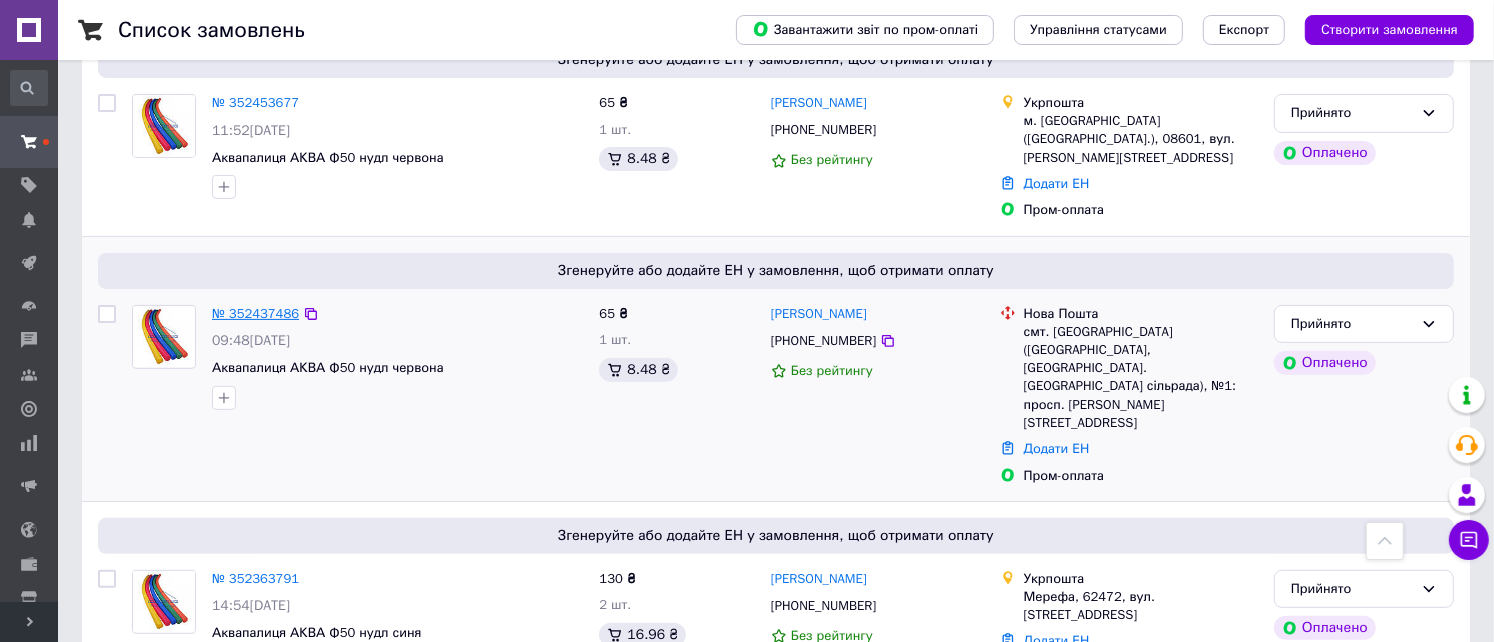 click on "№ 352437486" at bounding box center (255, 313) 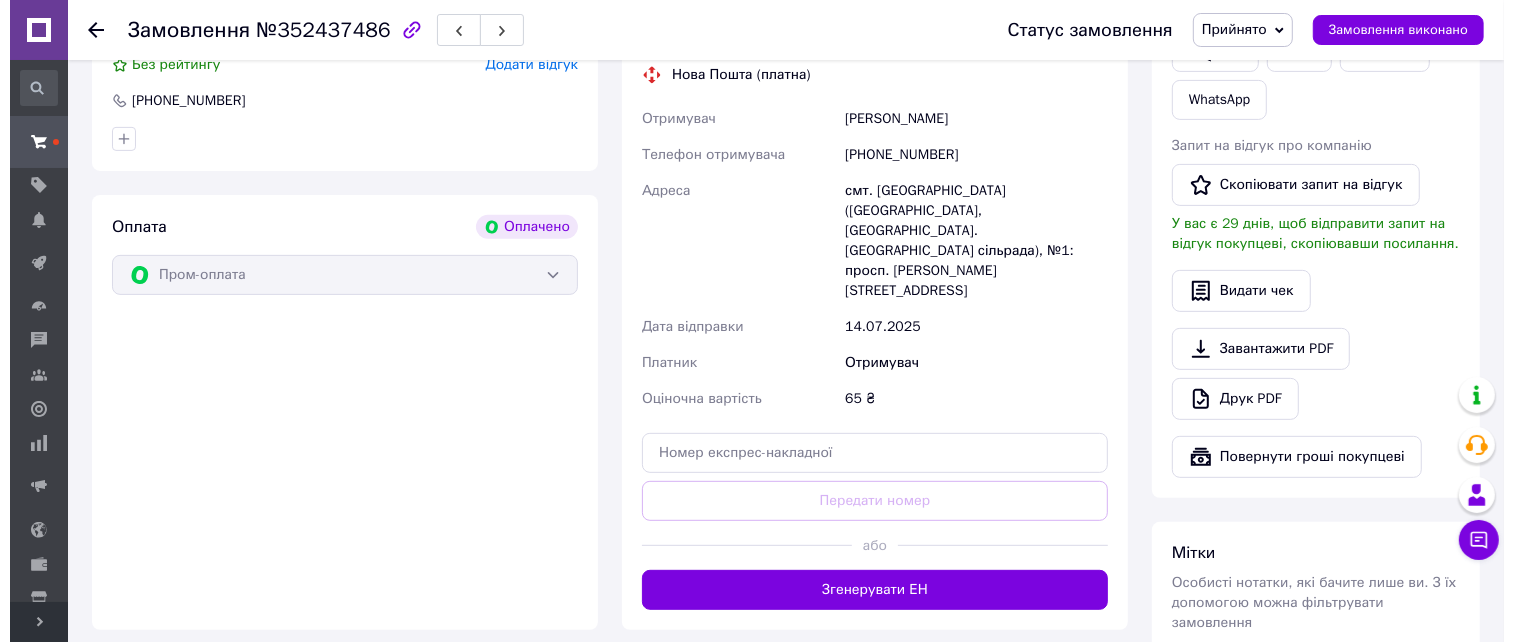 scroll, scrollTop: 267, scrollLeft: 0, axis: vertical 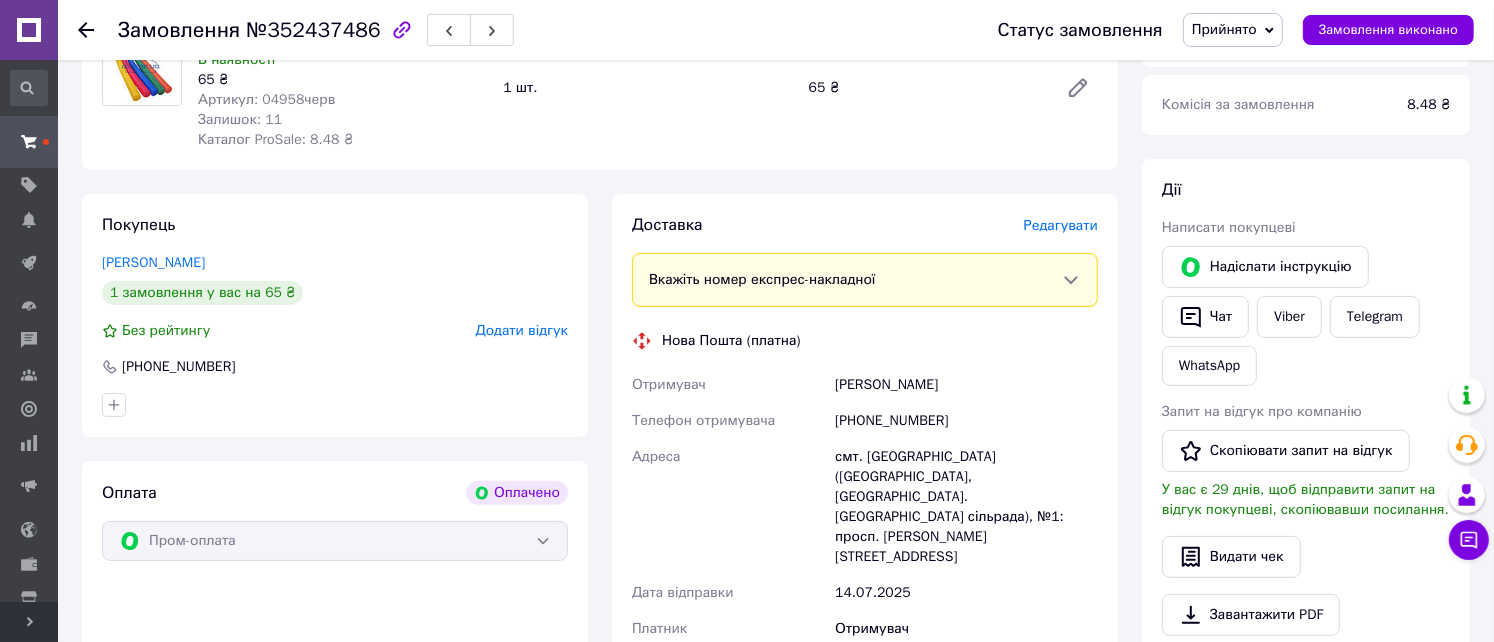 click on "Редагувати" at bounding box center [1061, 225] 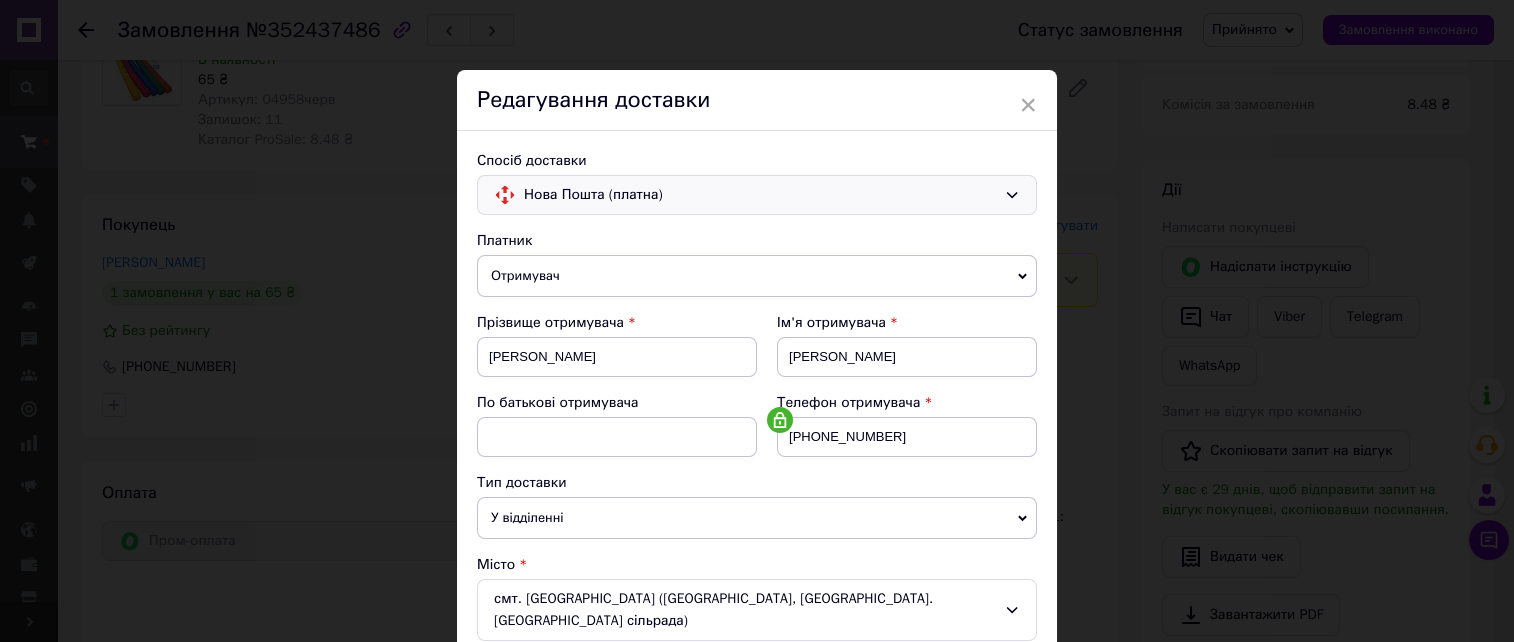 click on "Нова Пошта (платна)" at bounding box center [760, 195] 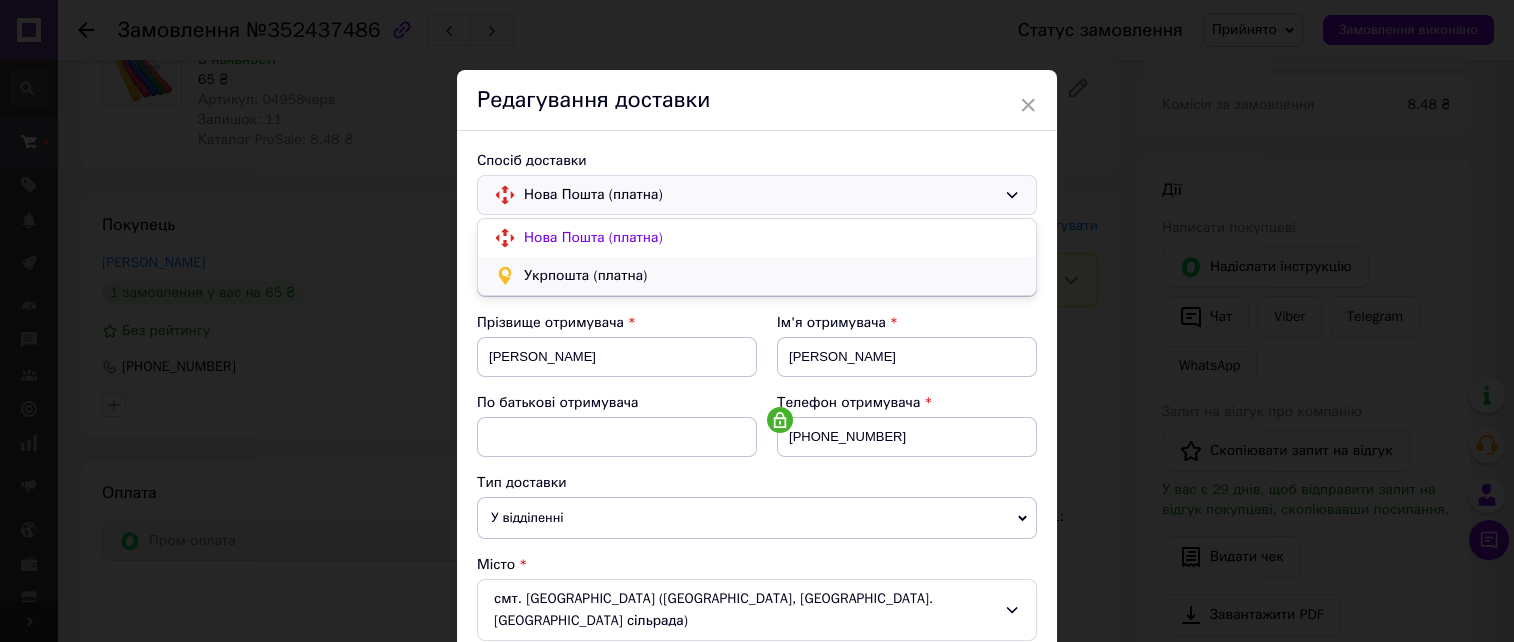 click on "Укрпошта (платна)" at bounding box center (772, 276) 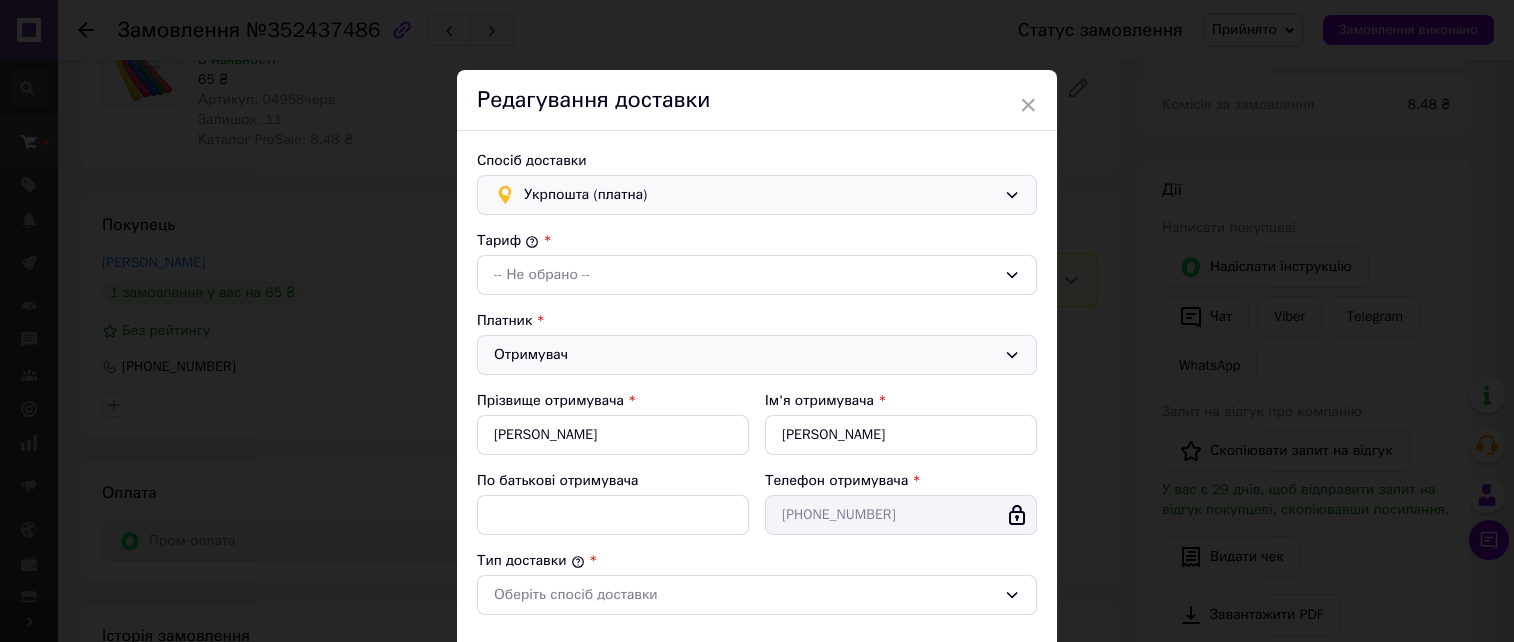 type on "65" 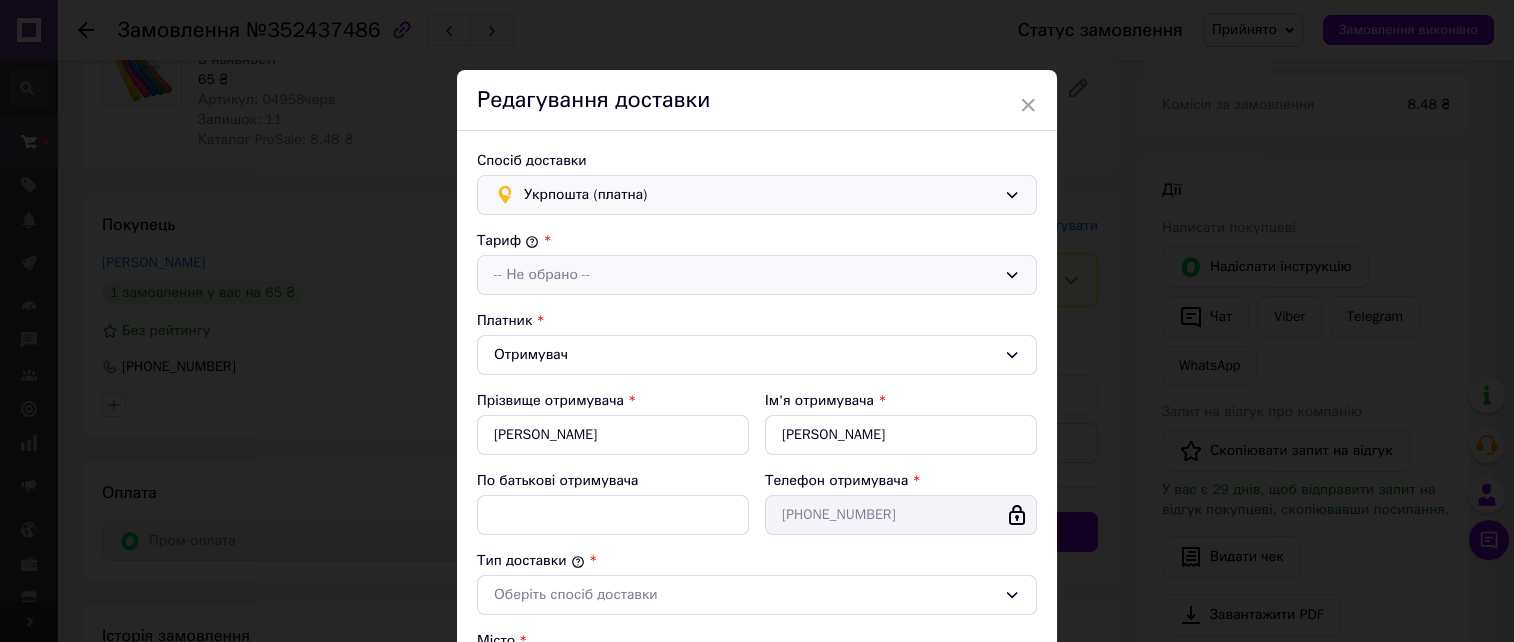 click on "-- Не обрано --" at bounding box center [745, 275] 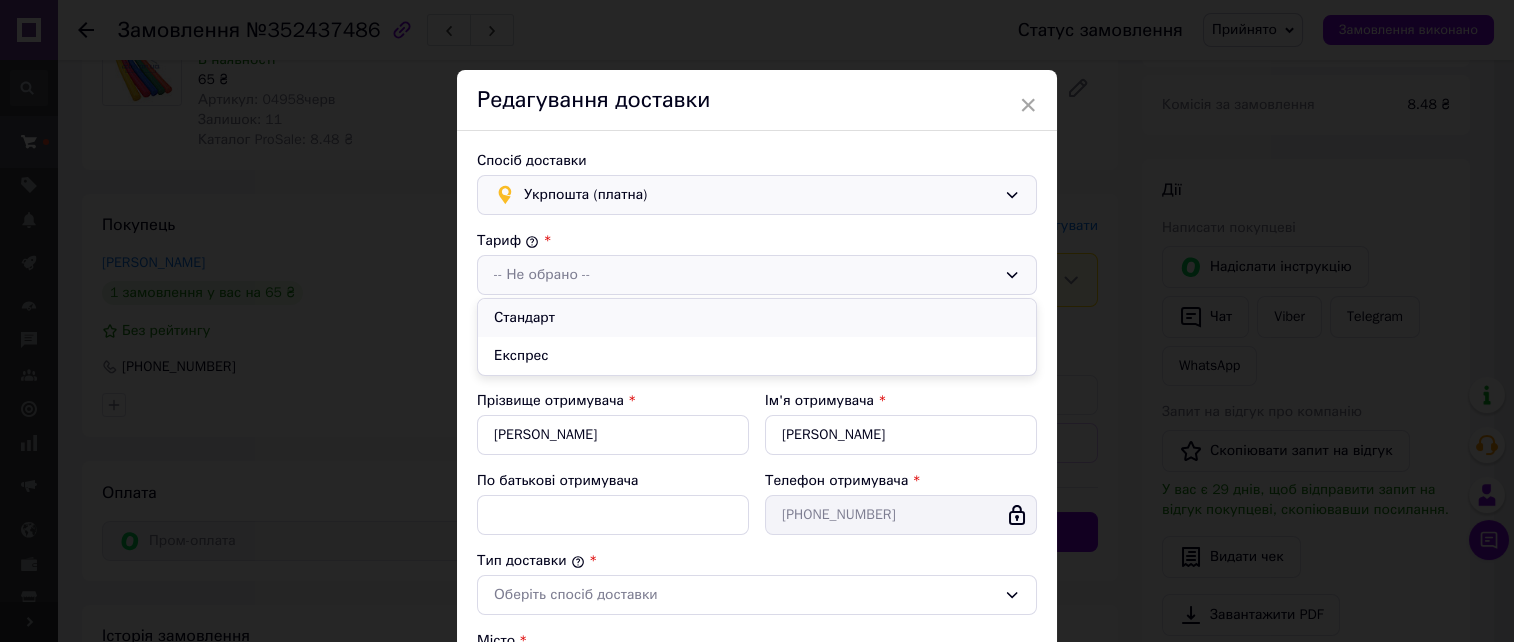 click on "Стандарт" at bounding box center (757, 318) 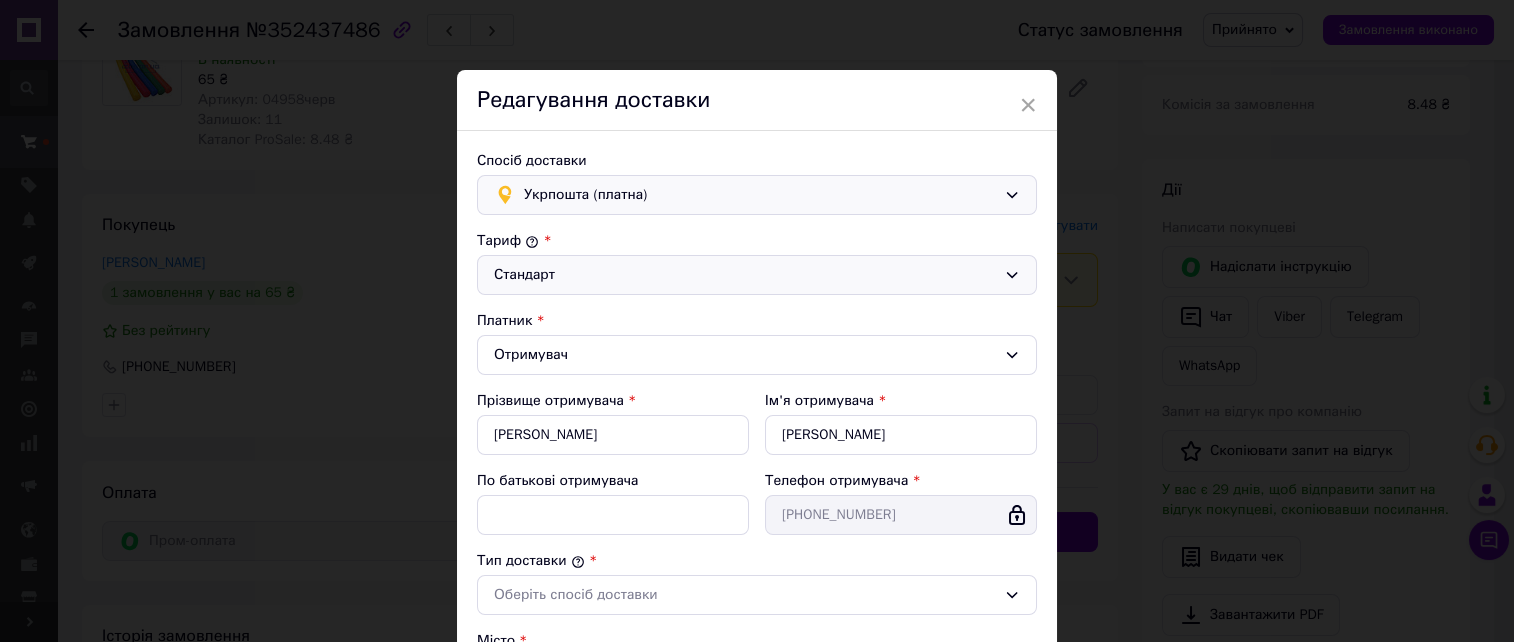 scroll, scrollTop: 133, scrollLeft: 0, axis: vertical 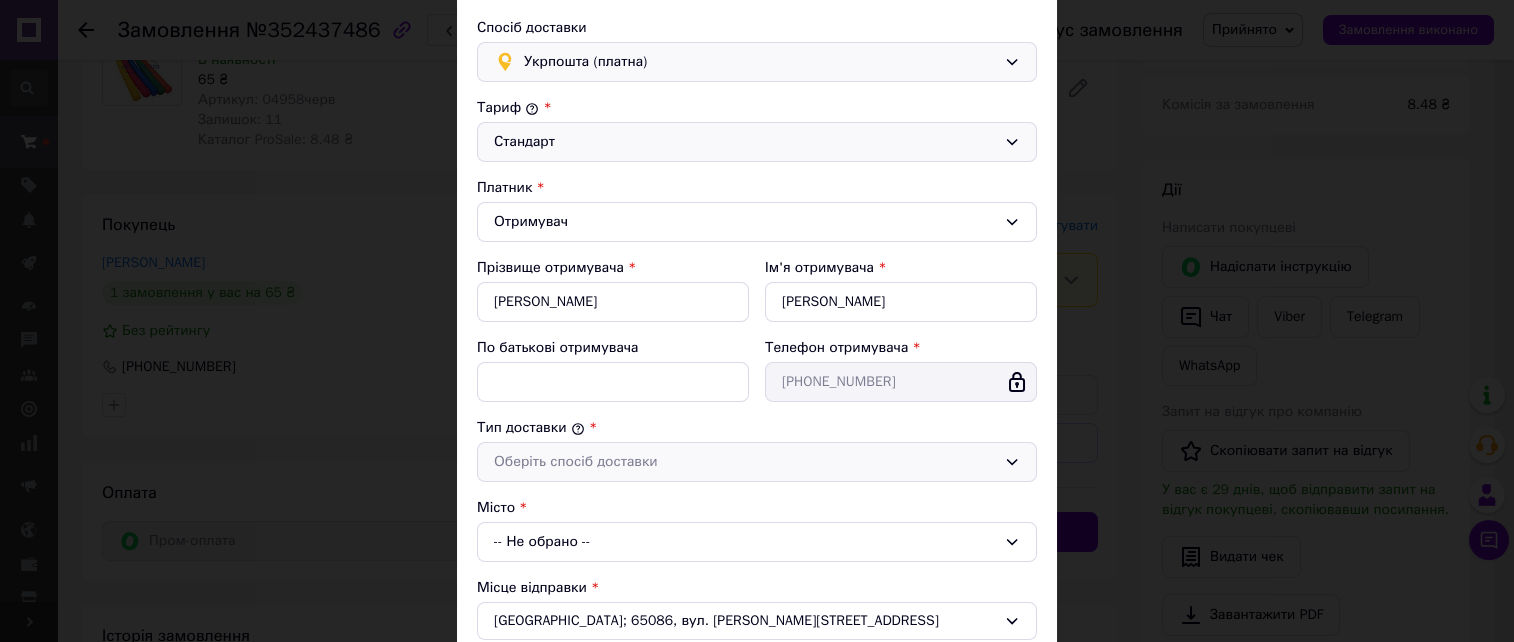 click on "Оберіть спосіб доставки" at bounding box center [757, 462] 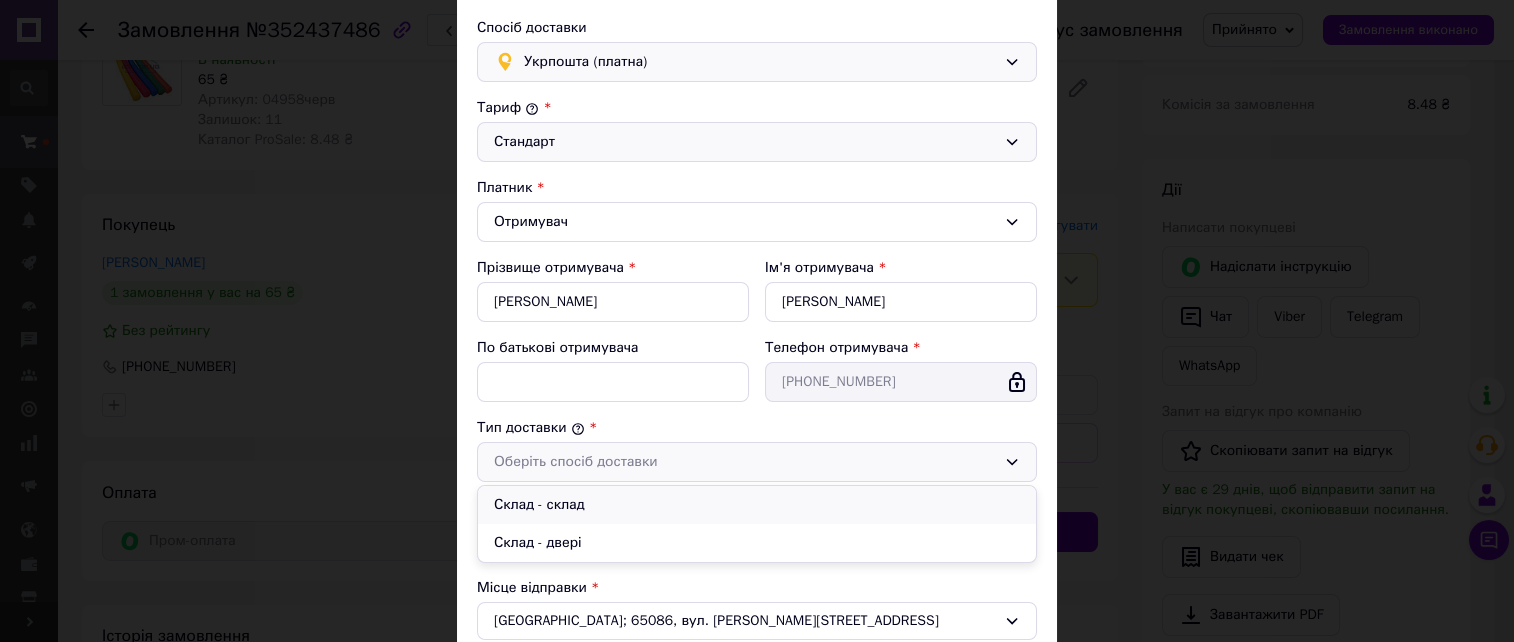 click on "Склад - склад" at bounding box center [757, 505] 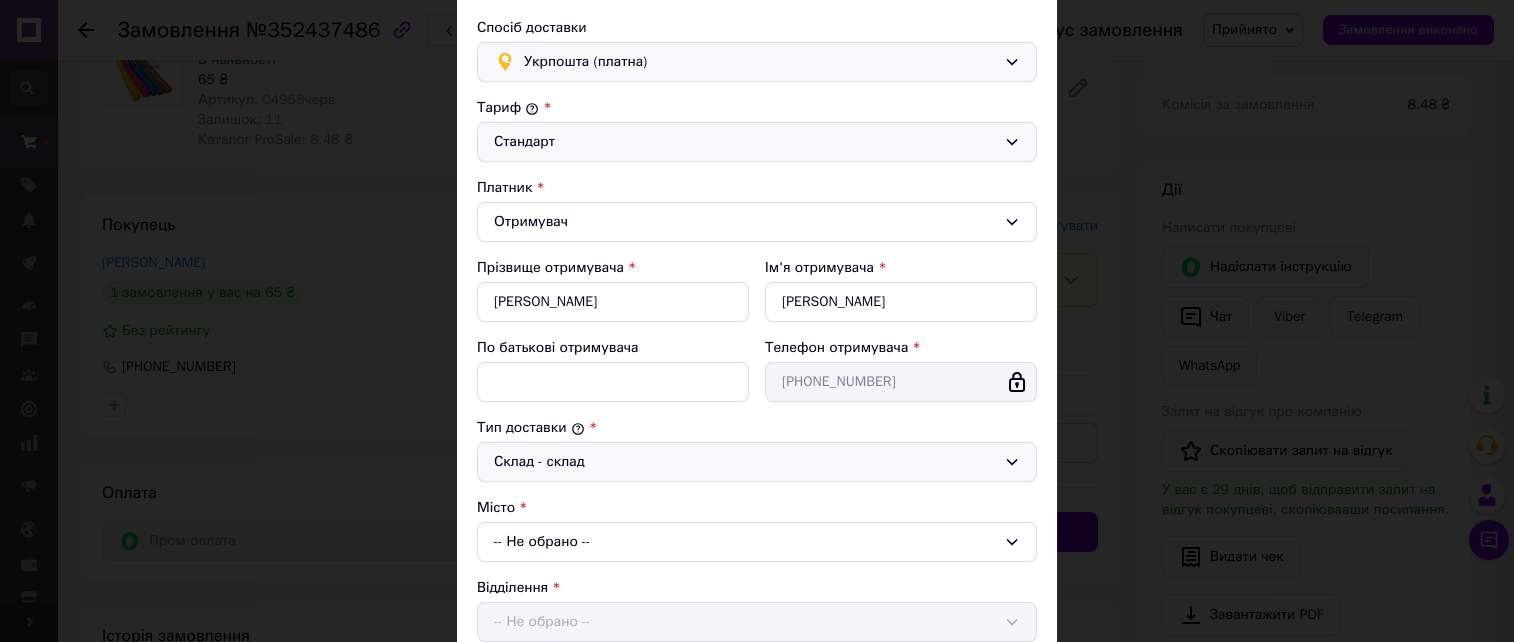 scroll, scrollTop: 267, scrollLeft: 0, axis: vertical 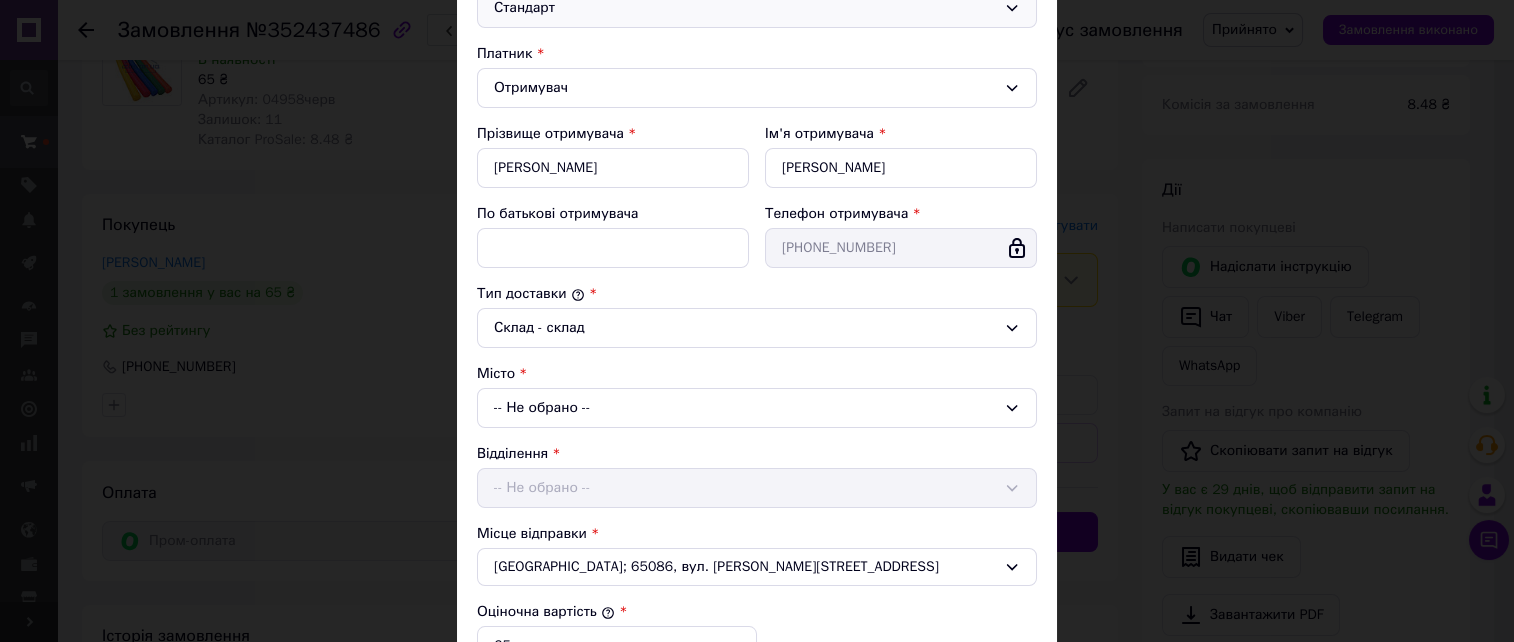 click on "-- Не обрано --" at bounding box center (757, 408) 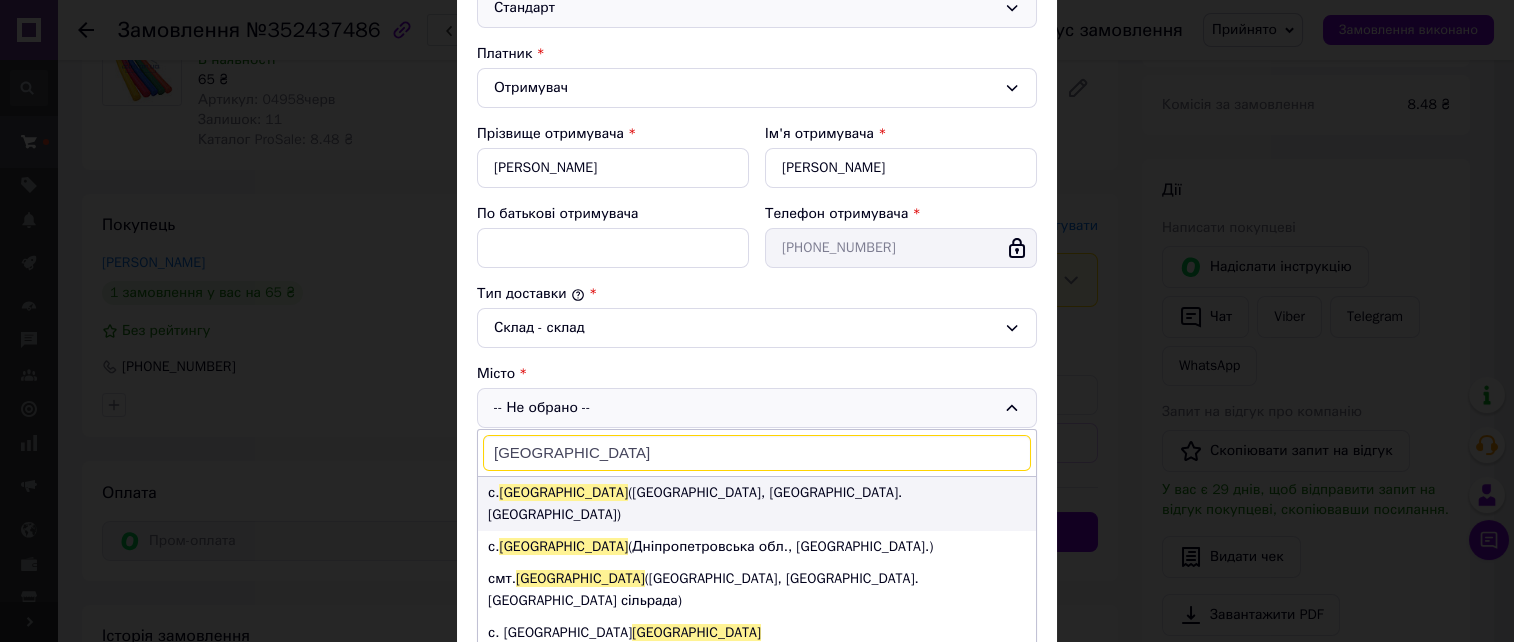 type on "[GEOGRAPHIC_DATA]" 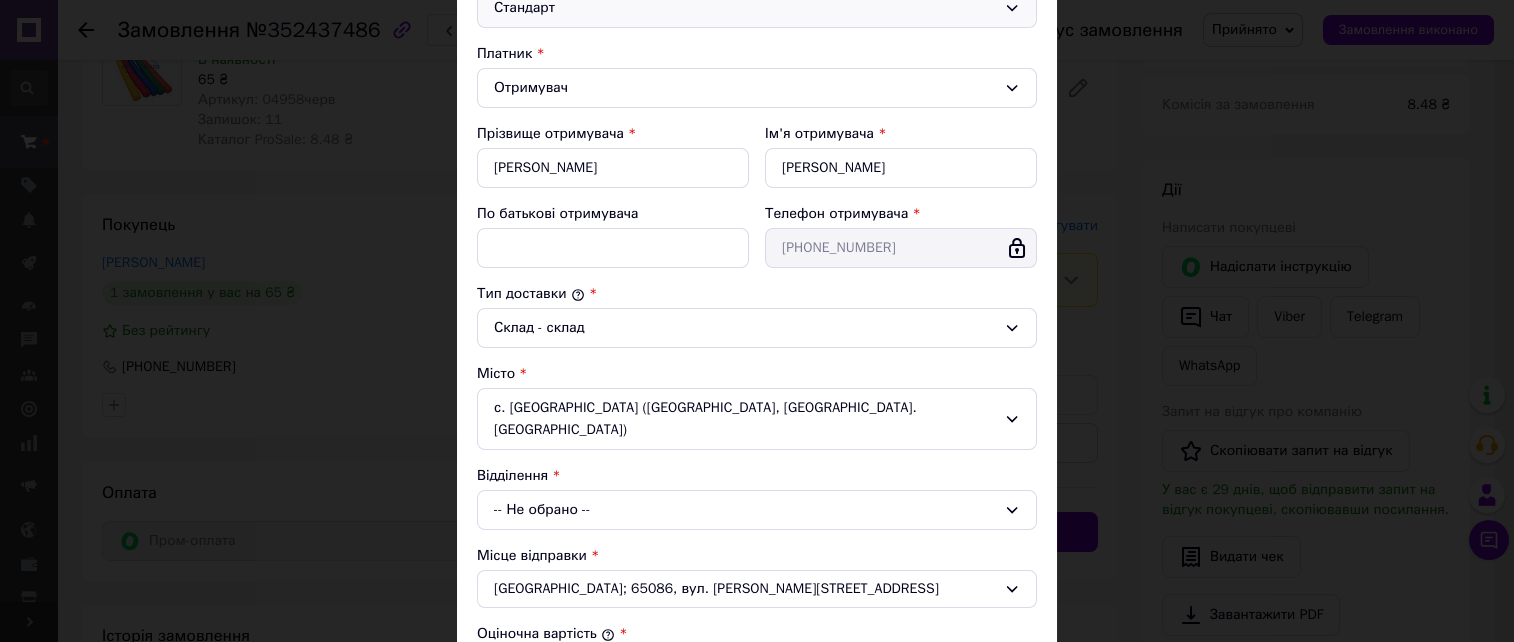 click on "-- Не обрано --" at bounding box center (757, 510) 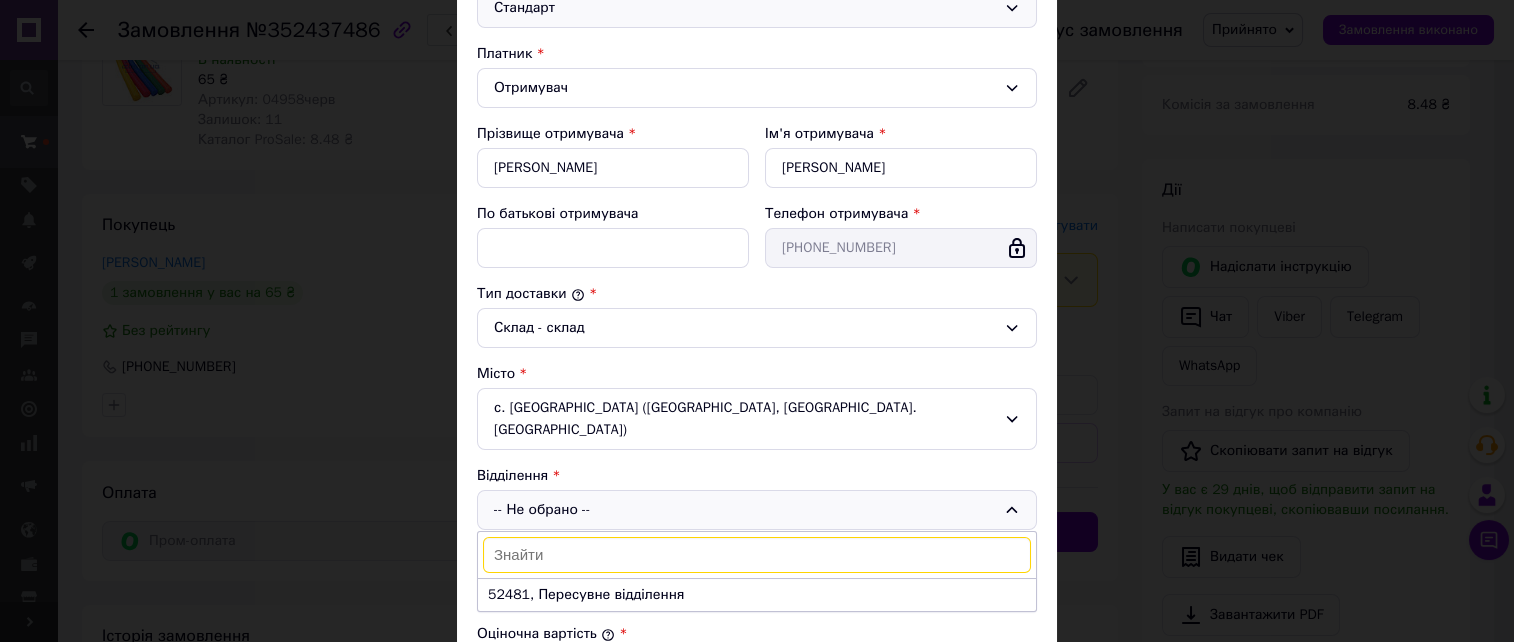 scroll, scrollTop: 400, scrollLeft: 0, axis: vertical 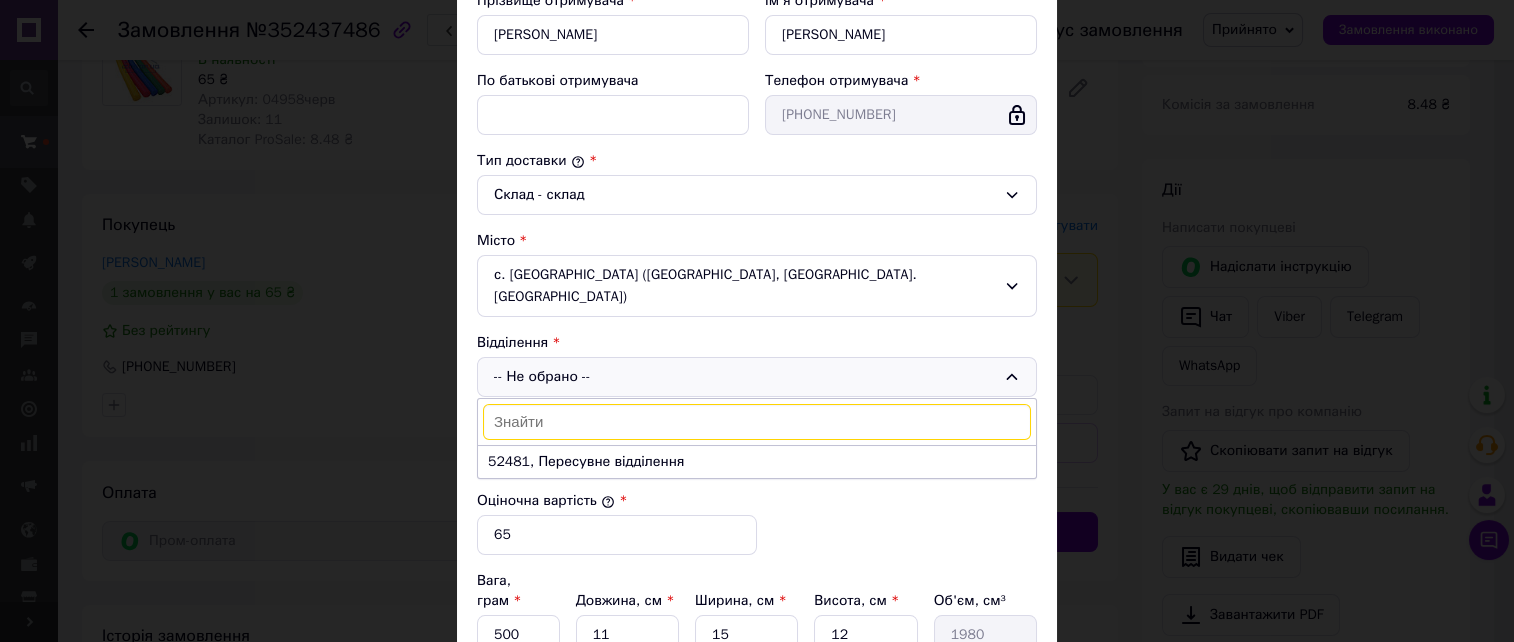 click 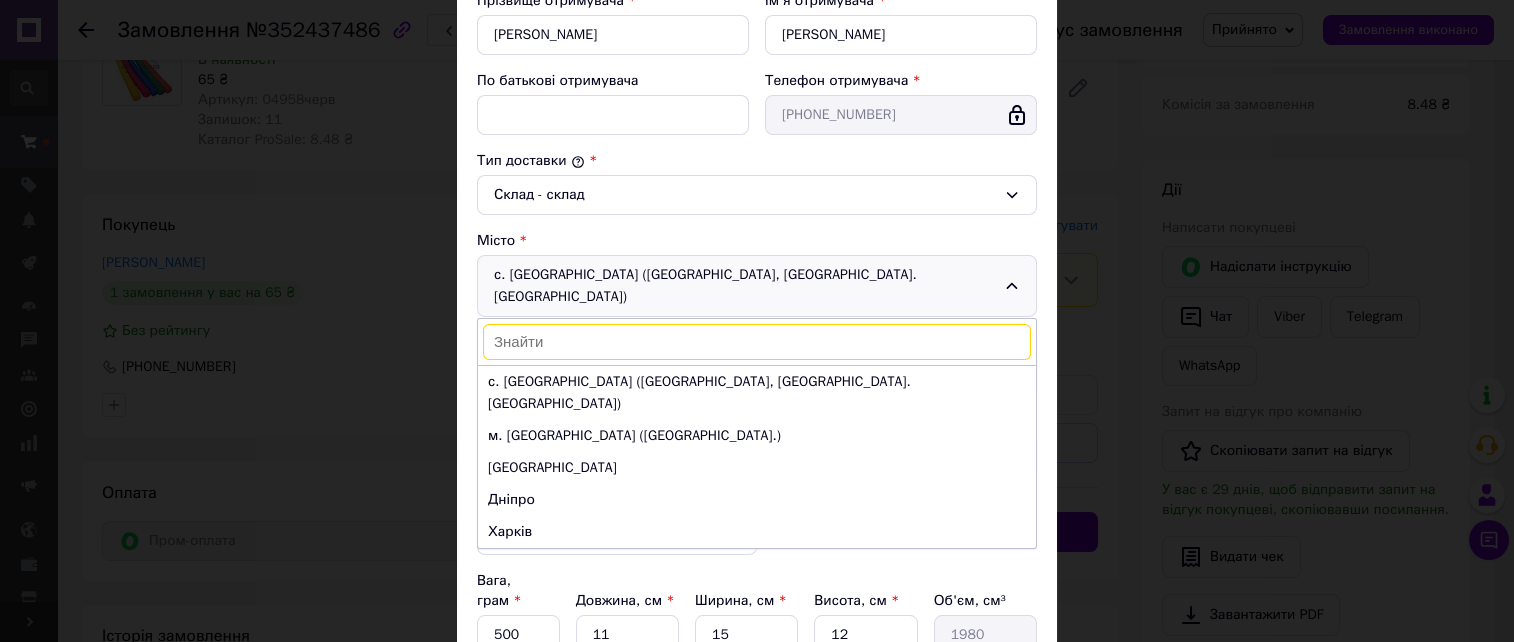 click at bounding box center [757, 342] 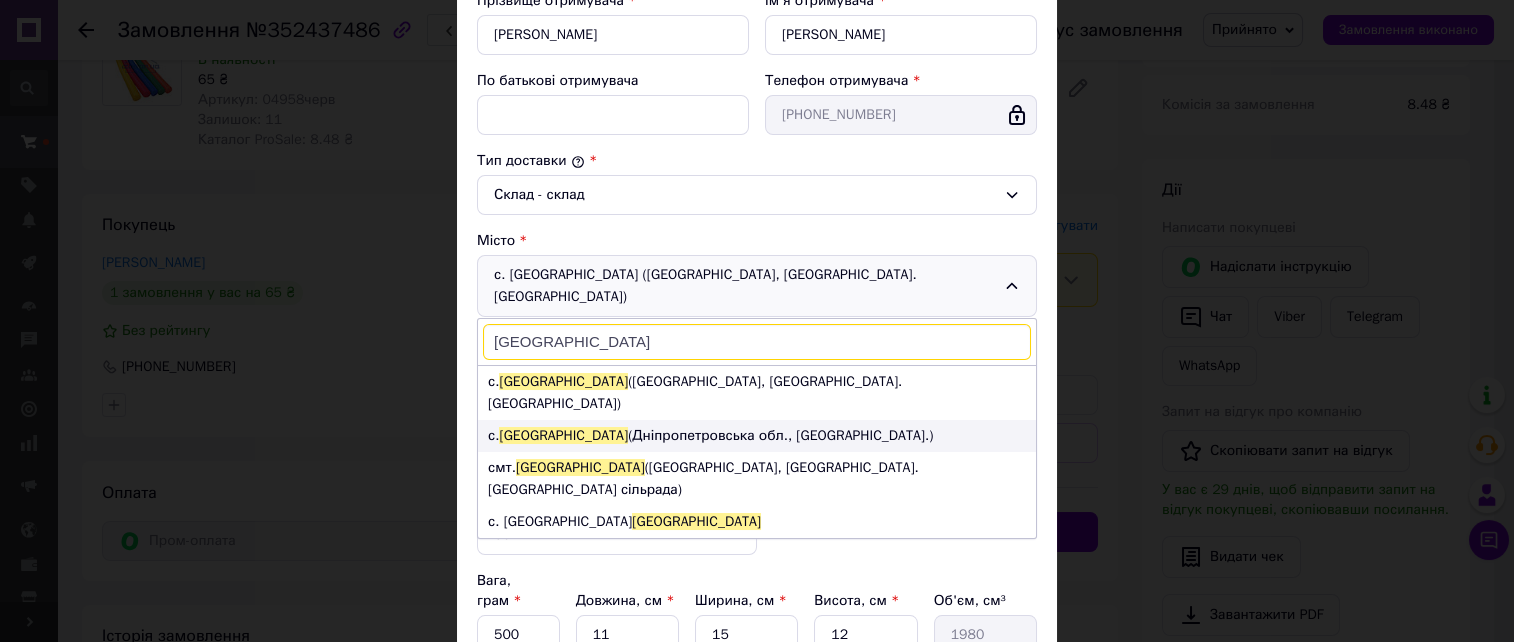type on "[GEOGRAPHIC_DATA]" 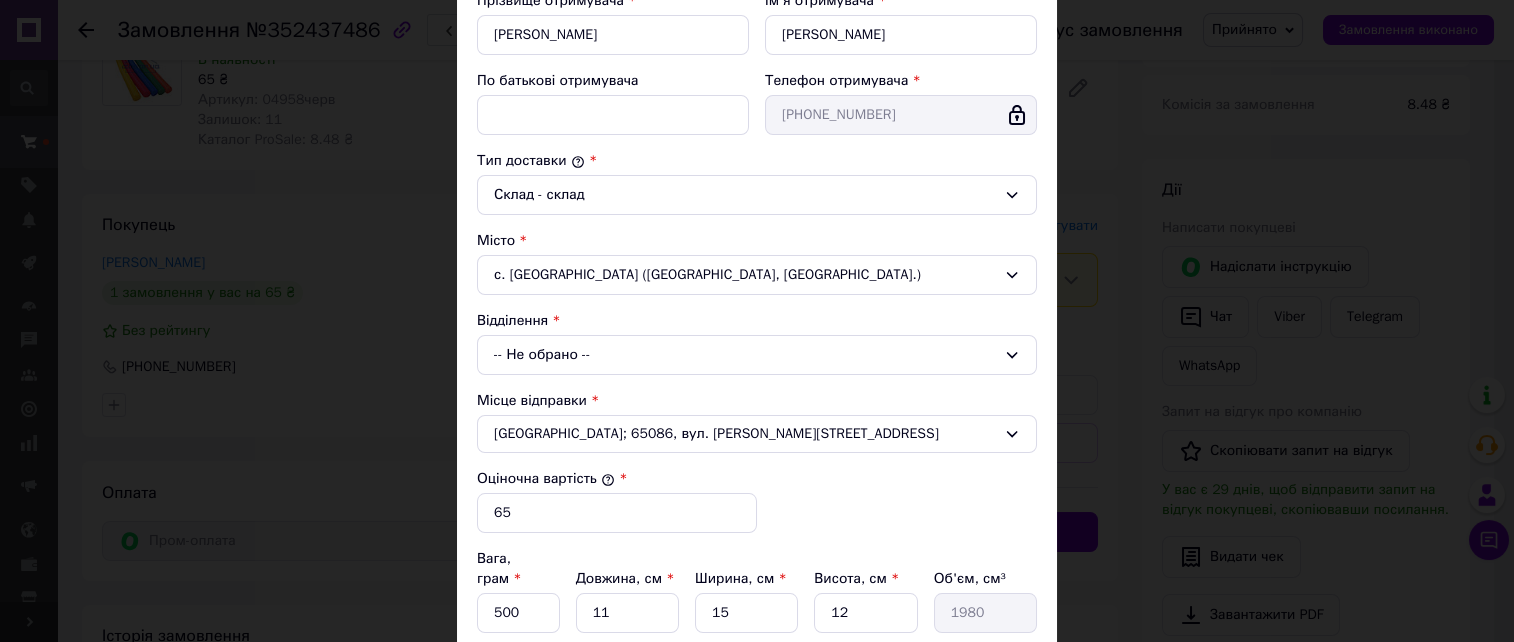 click on "-- Не обрано --" at bounding box center (757, 355) 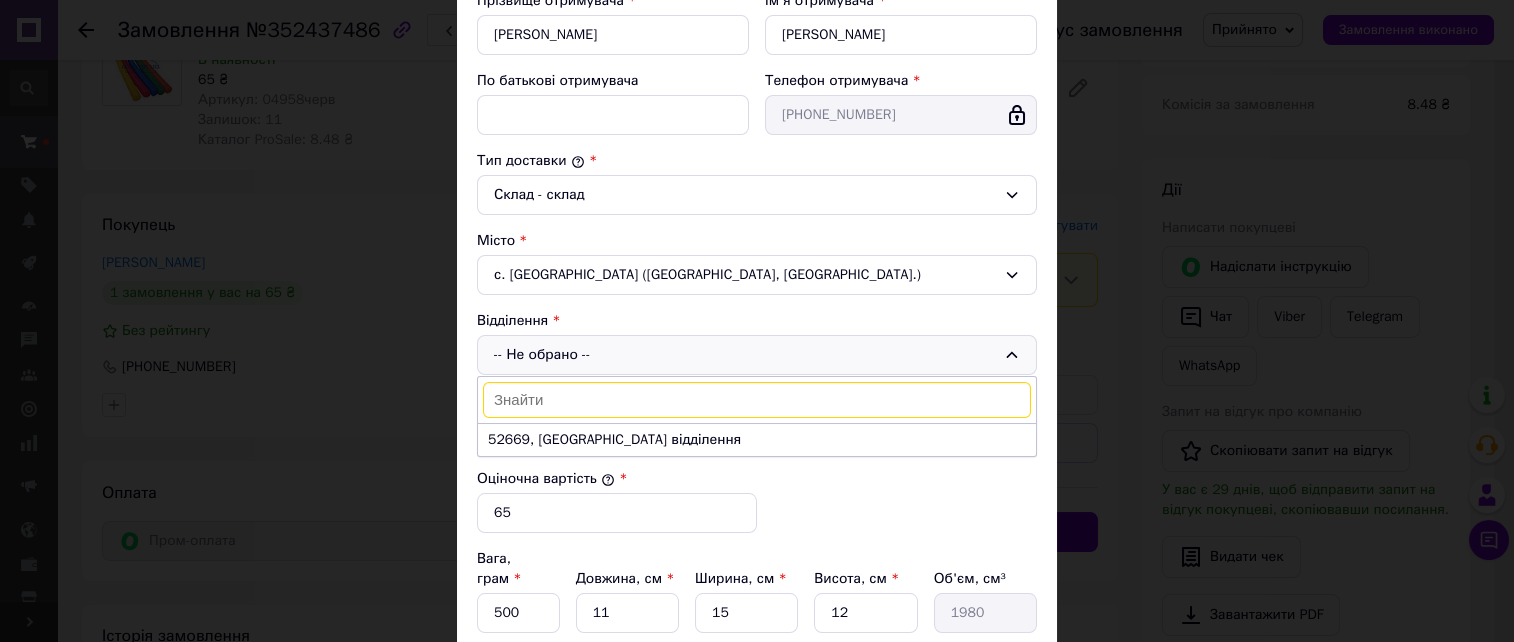click 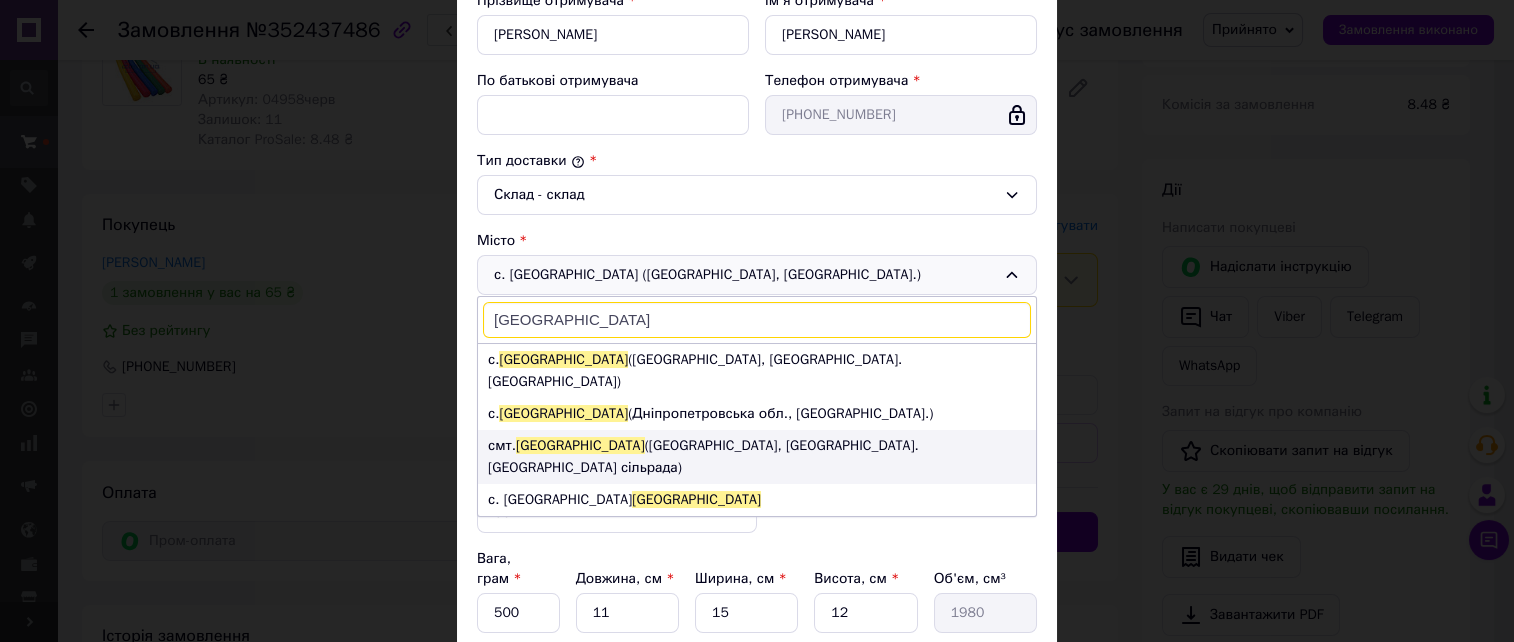 type on "[GEOGRAPHIC_DATA]" 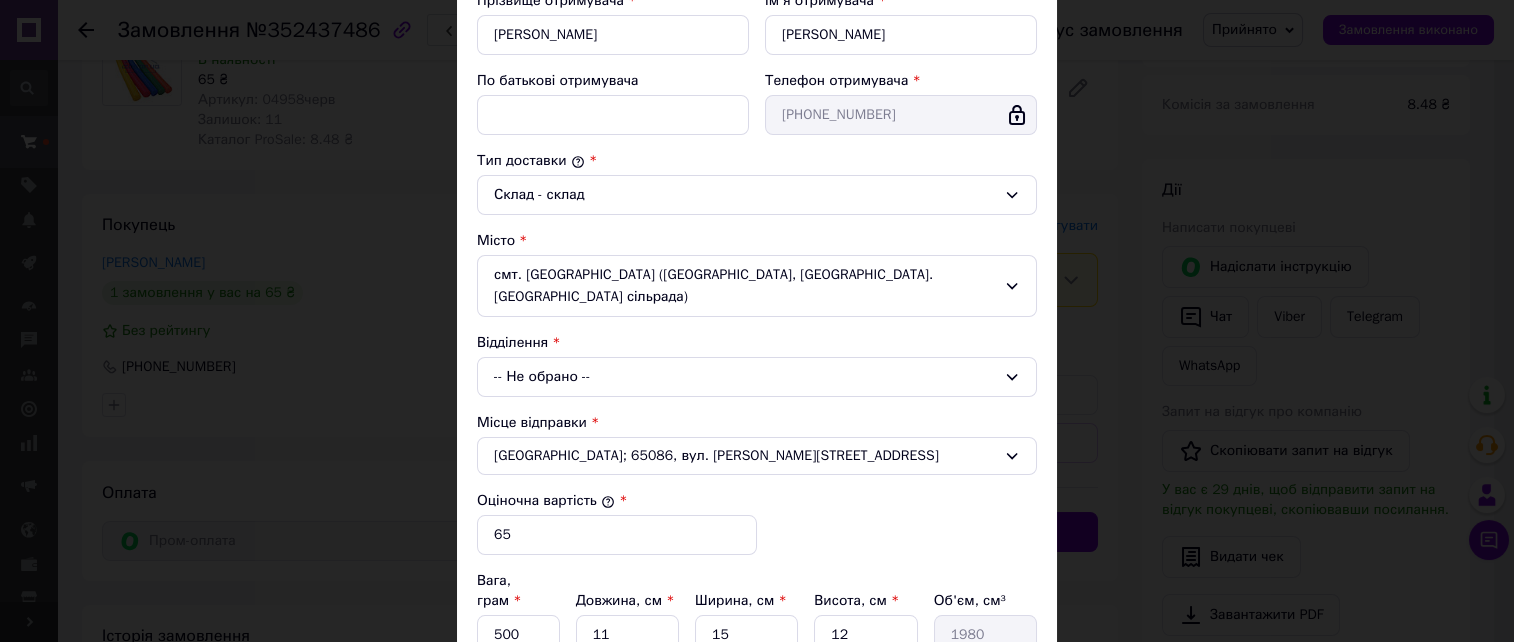 click on "-- Не обрано --" at bounding box center [757, 377] 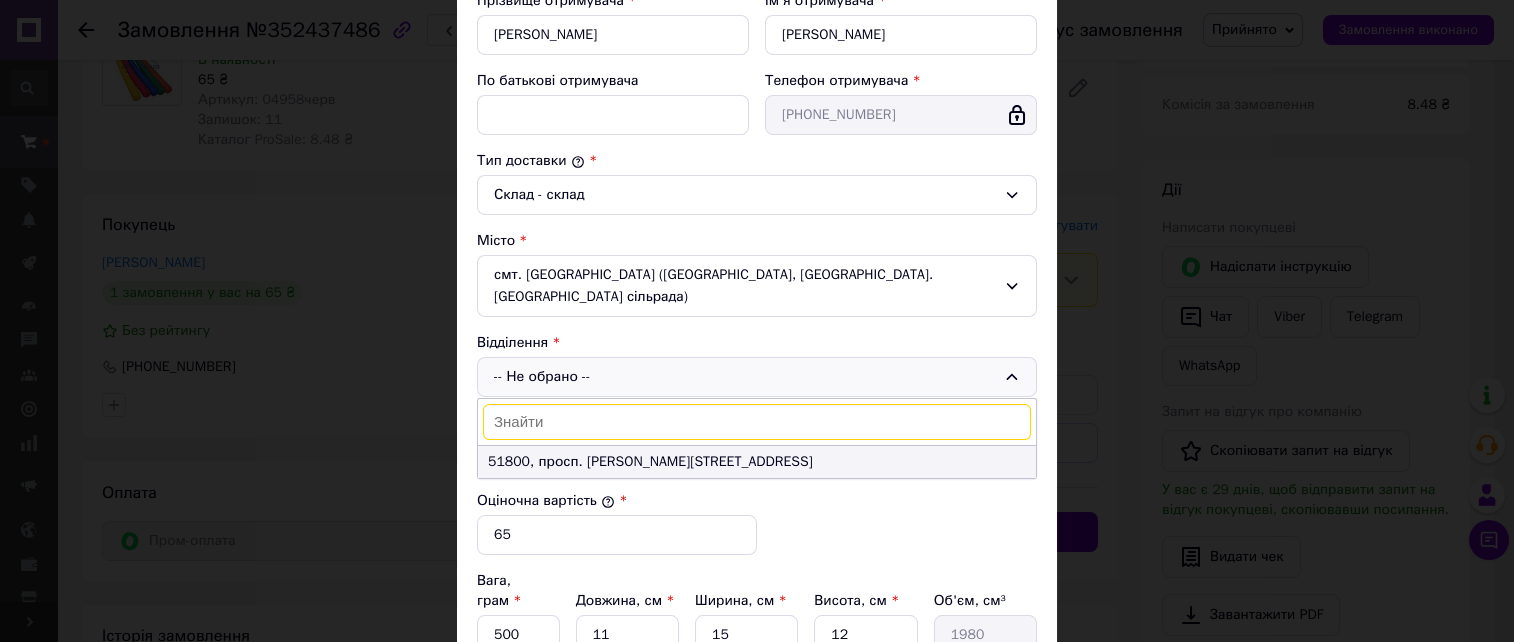 click on "51800, просп. [PERSON_NAME][STREET_ADDRESS]" at bounding box center (757, 462) 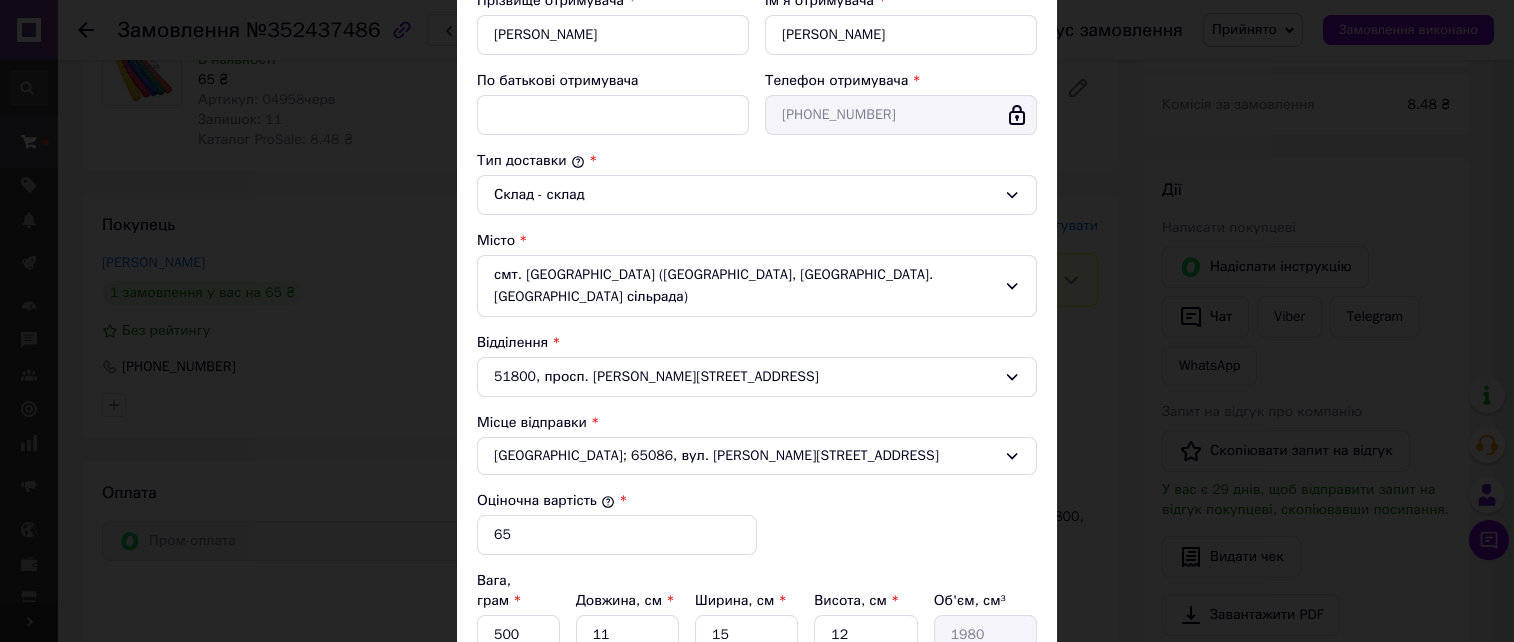 scroll, scrollTop: 533, scrollLeft: 0, axis: vertical 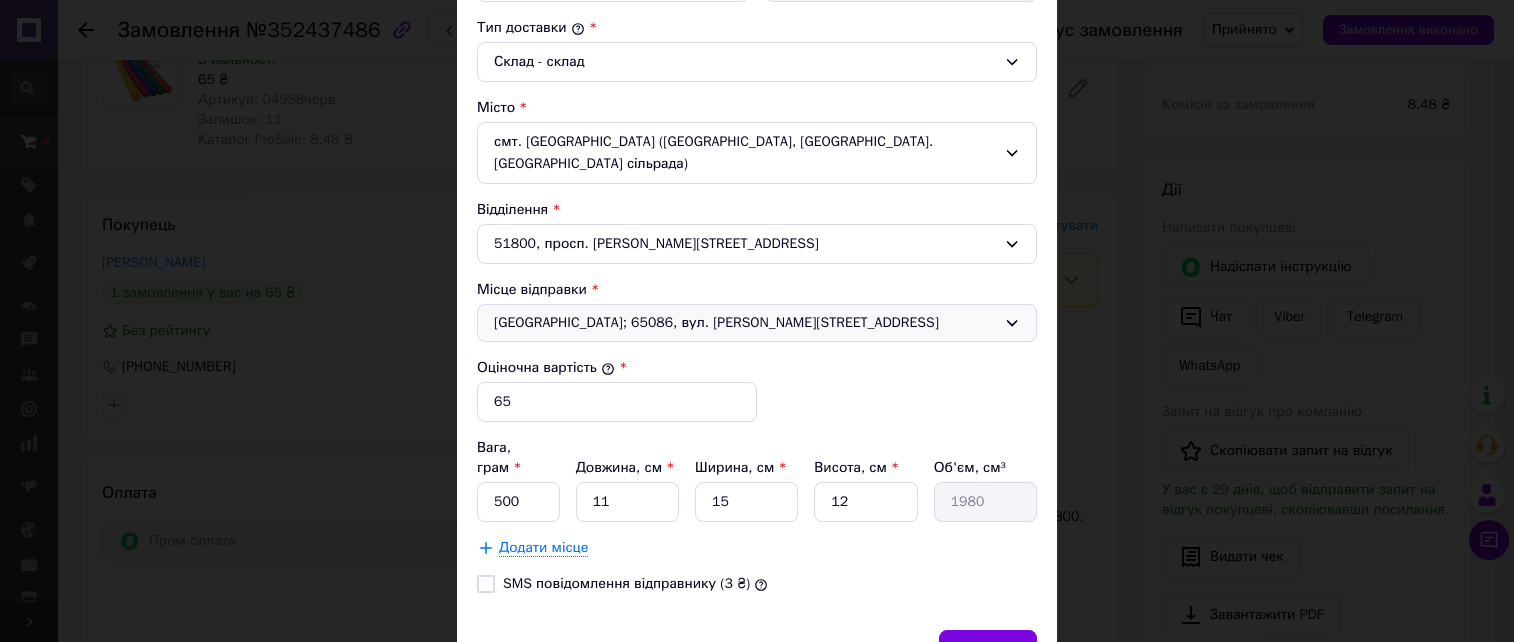 click on "[GEOGRAPHIC_DATA]; 65086, вул. [PERSON_NAME][STREET_ADDRESS]" at bounding box center [745, 323] 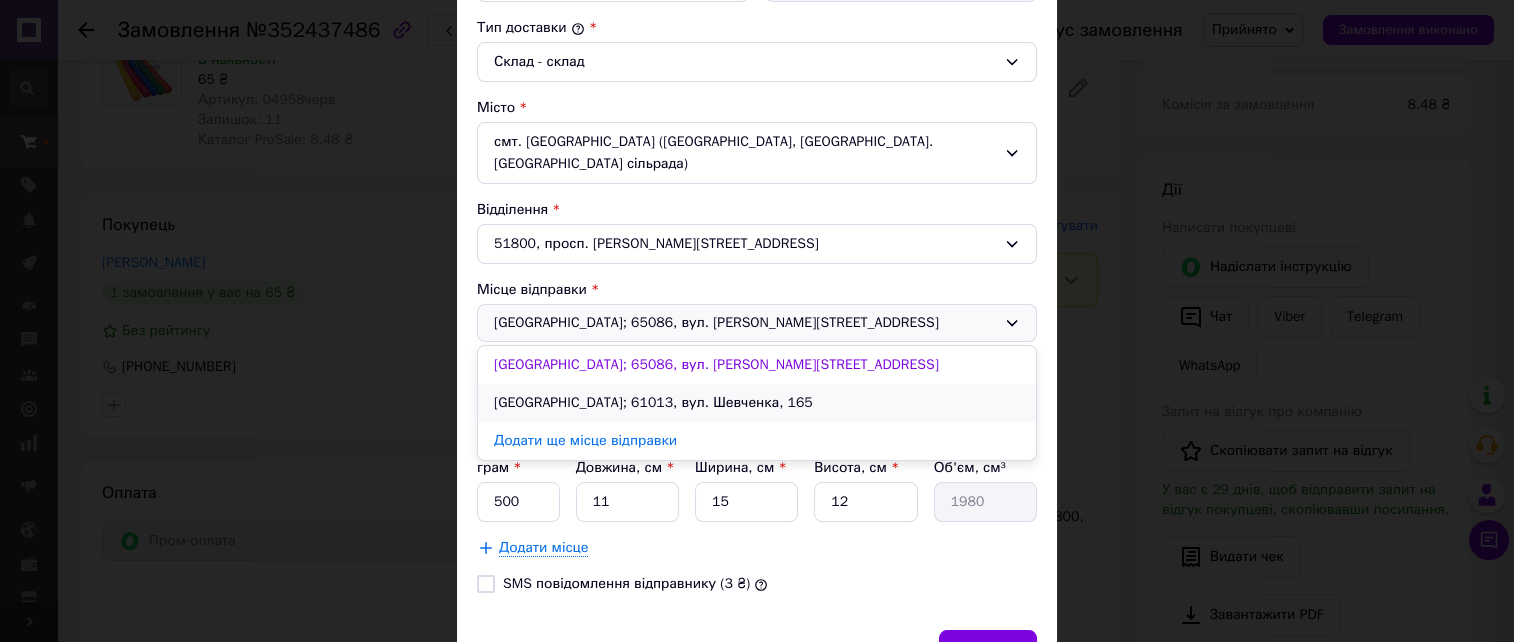 click on "[GEOGRAPHIC_DATA]; 61013, вул. Шевченка, 165" at bounding box center (757, 403) 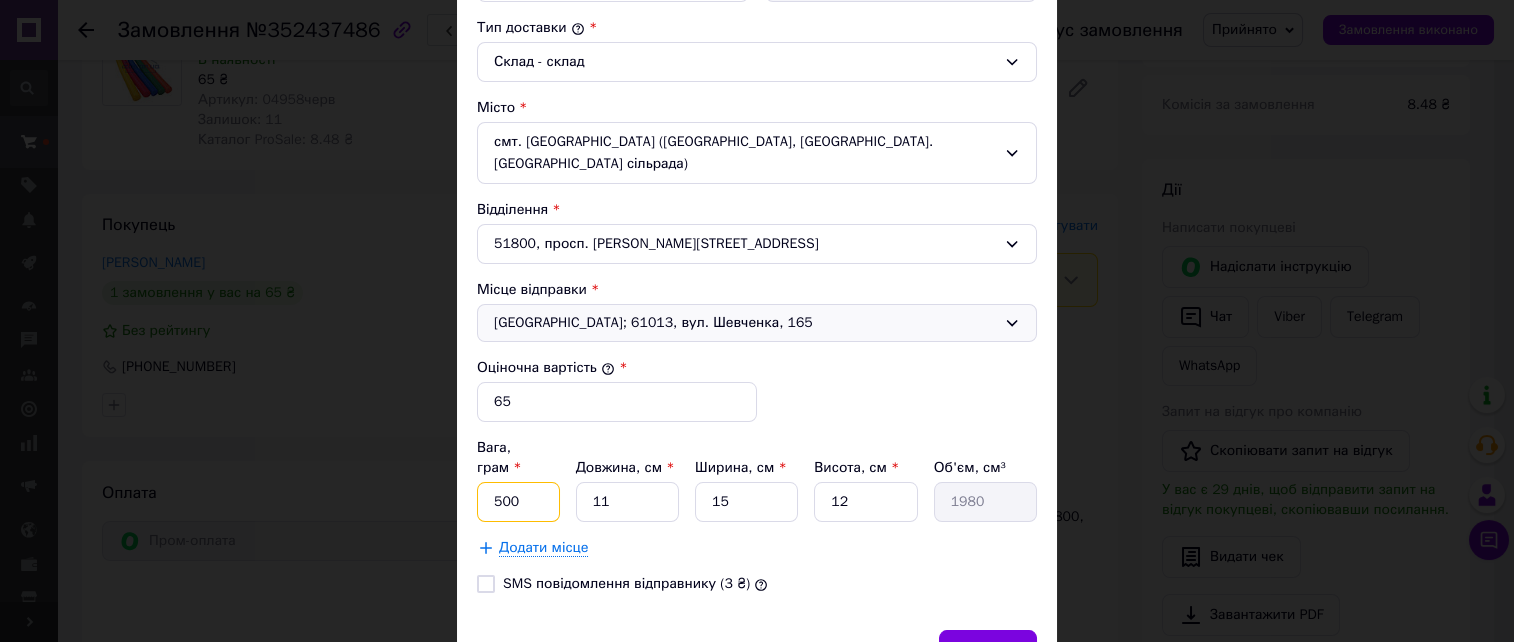 drag, startPoint x: 515, startPoint y: 477, endPoint x: 395, endPoint y: 475, distance: 120.01666 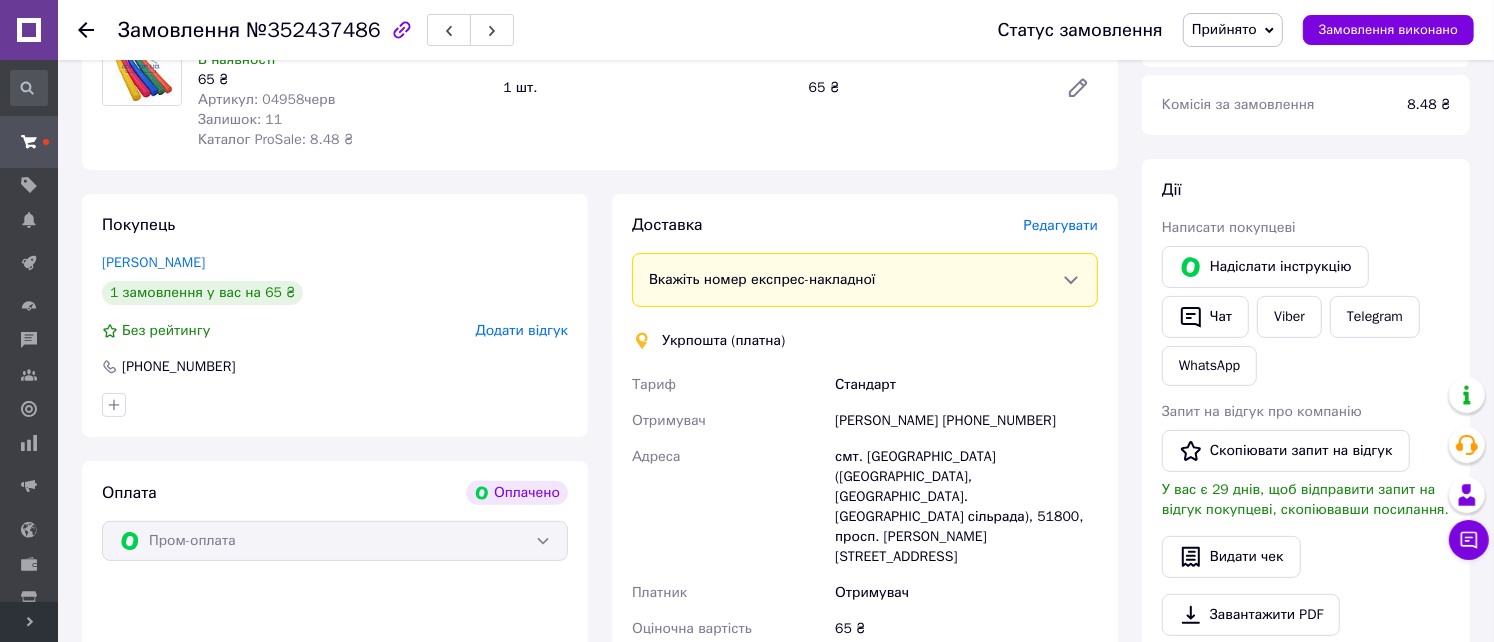 click on "Редагувати" at bounding box center (1061, 225) 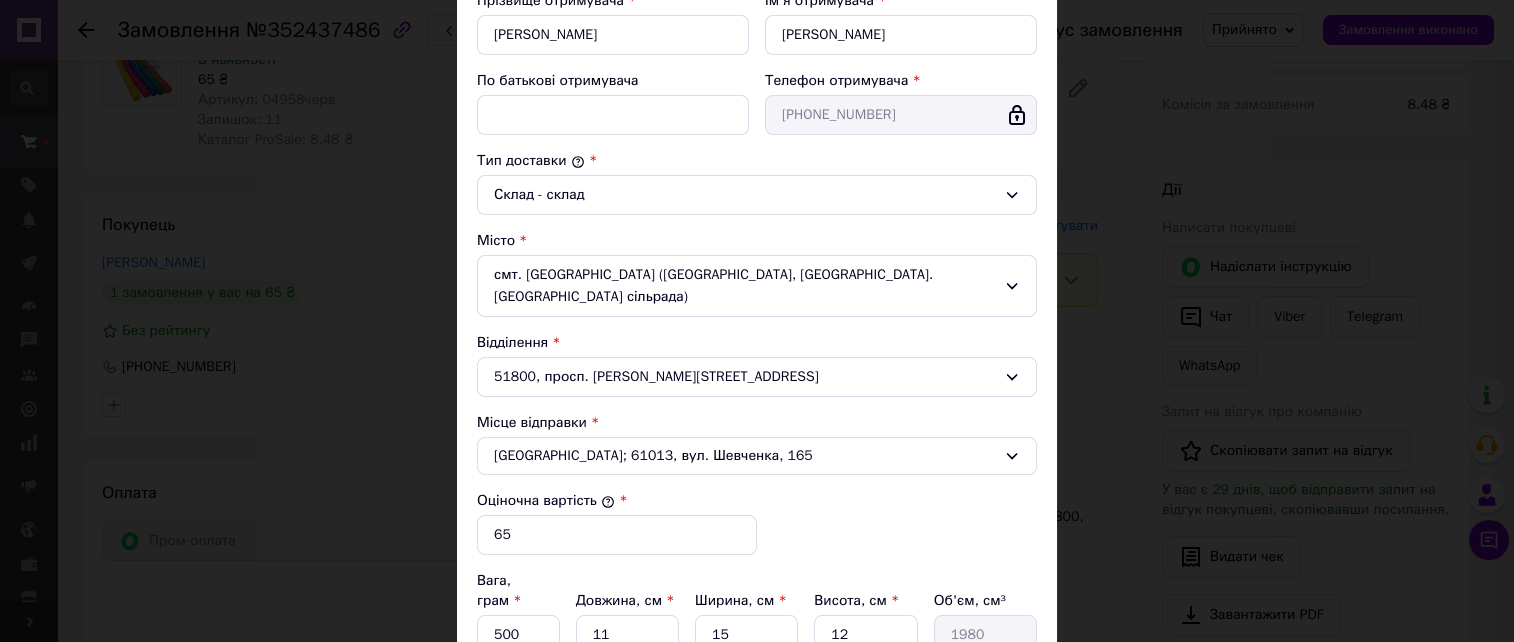 scroll, scrollTop: 533, scrollLeft: 0, axis: vertical 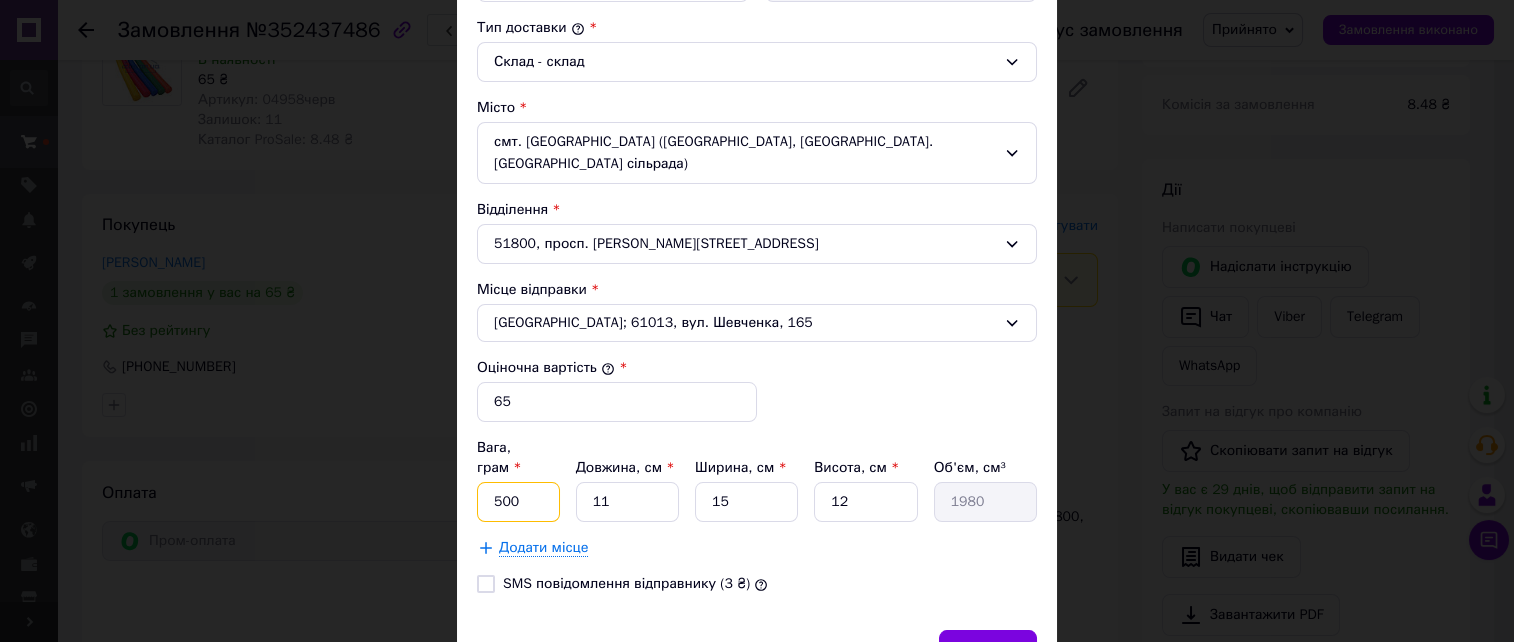 click on "500" at bounding box center [518, 502] 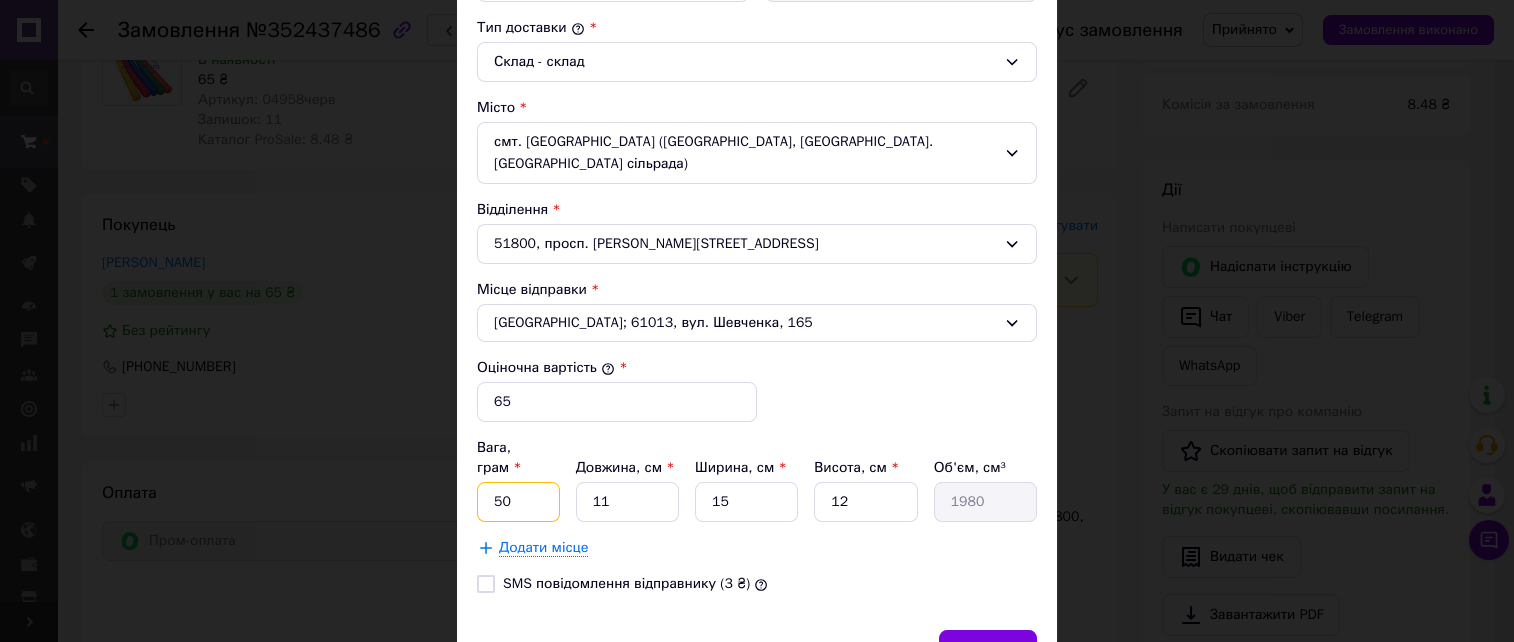 type on "5" 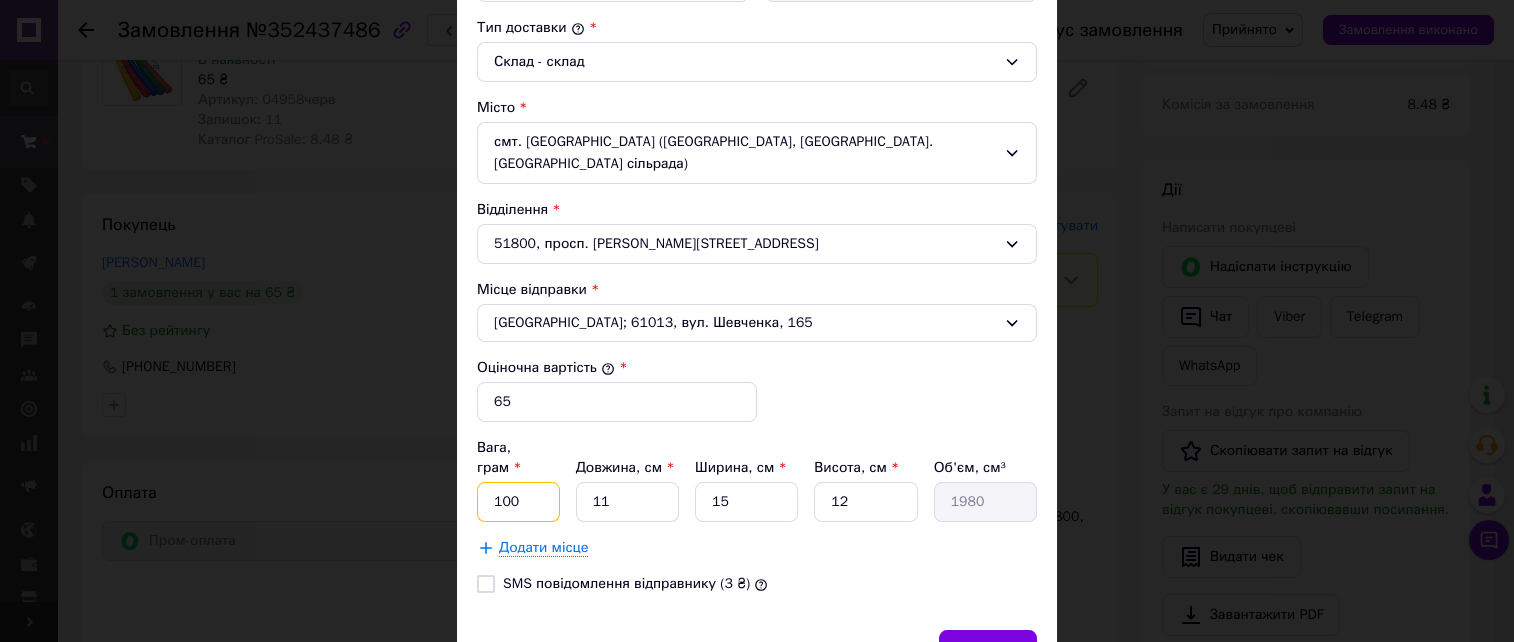 type on "100" 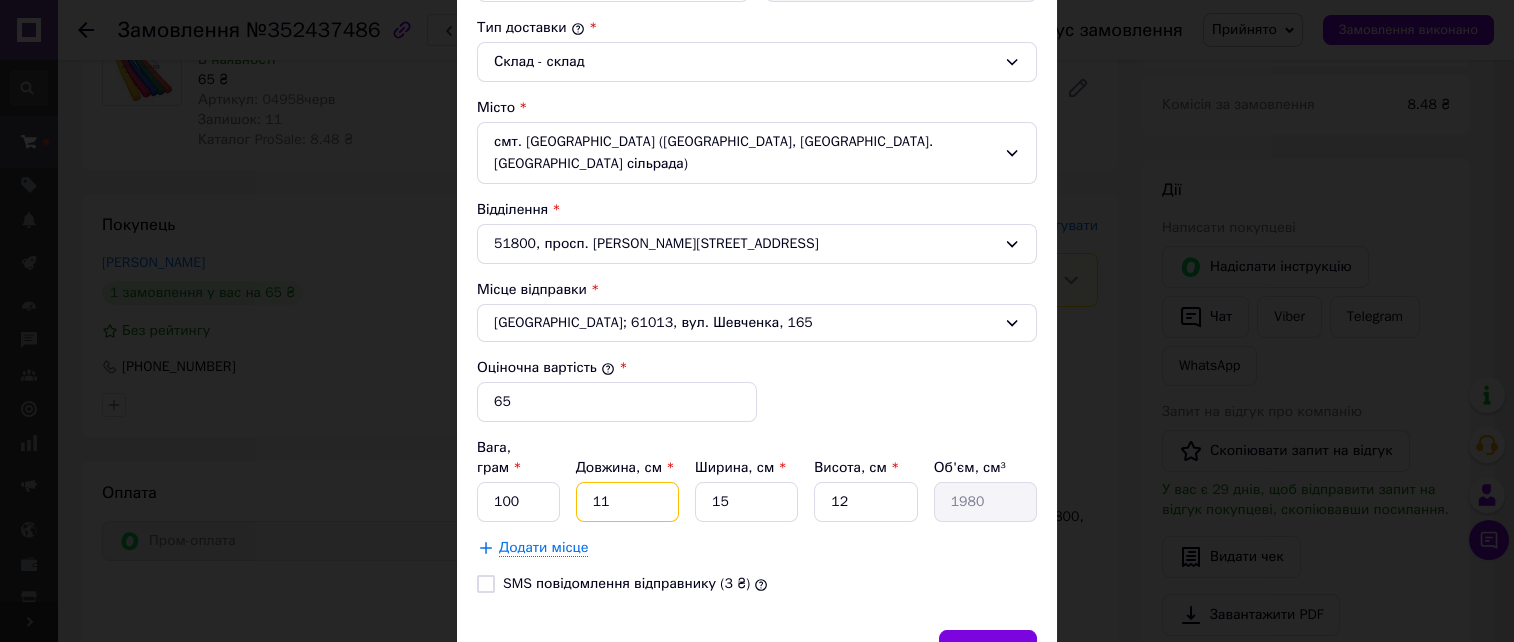 click on "11" at bounding box center [627, 502] 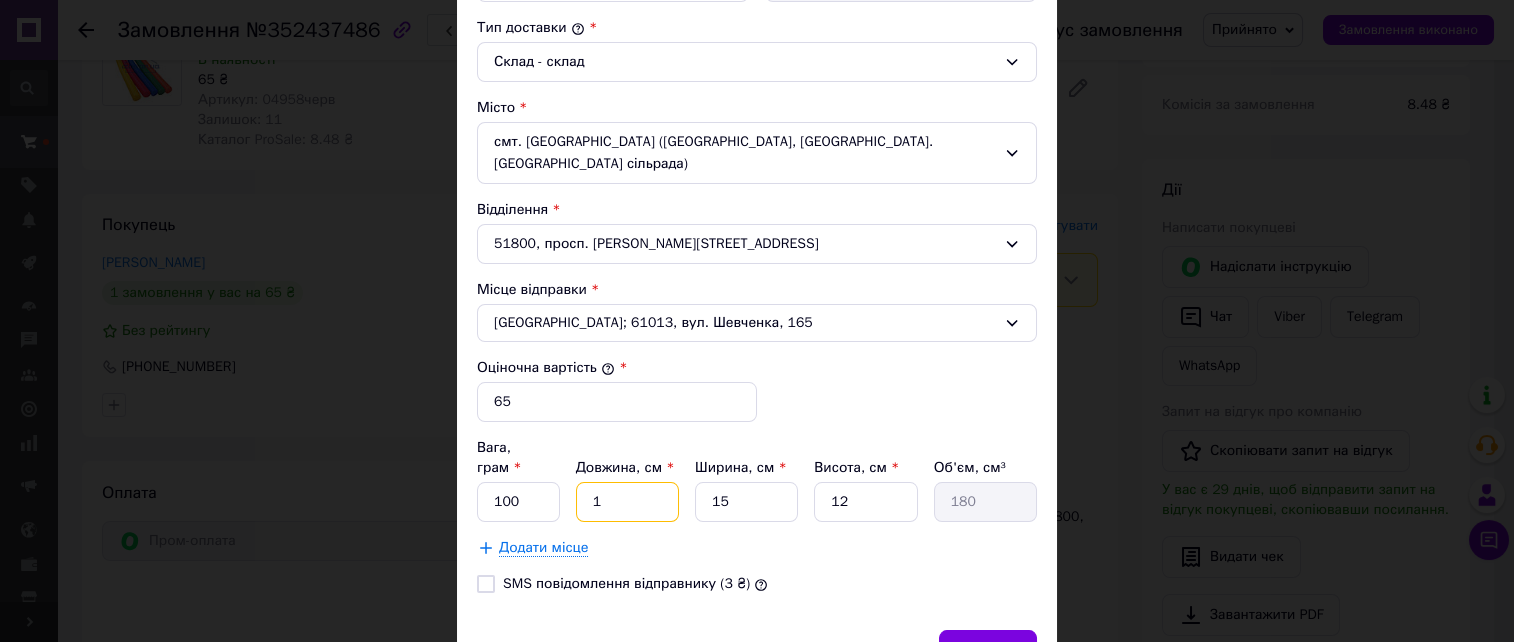 type 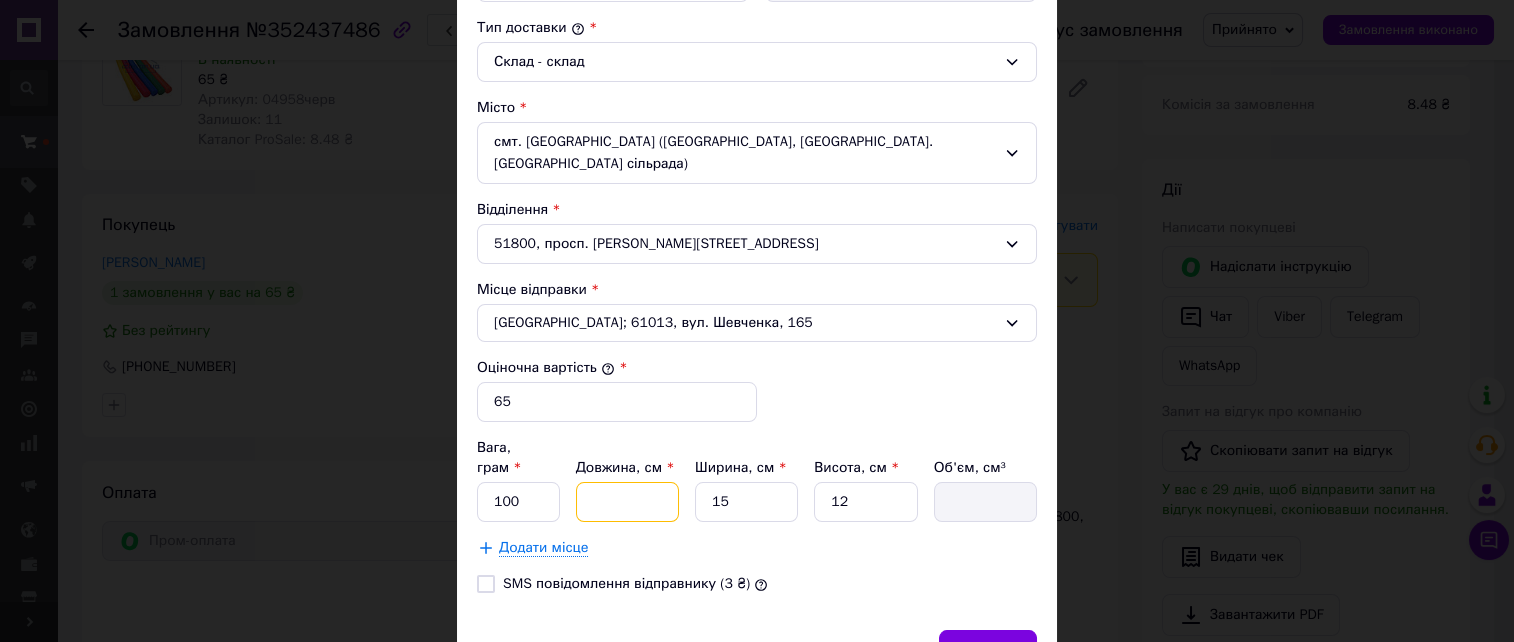 type on "3" 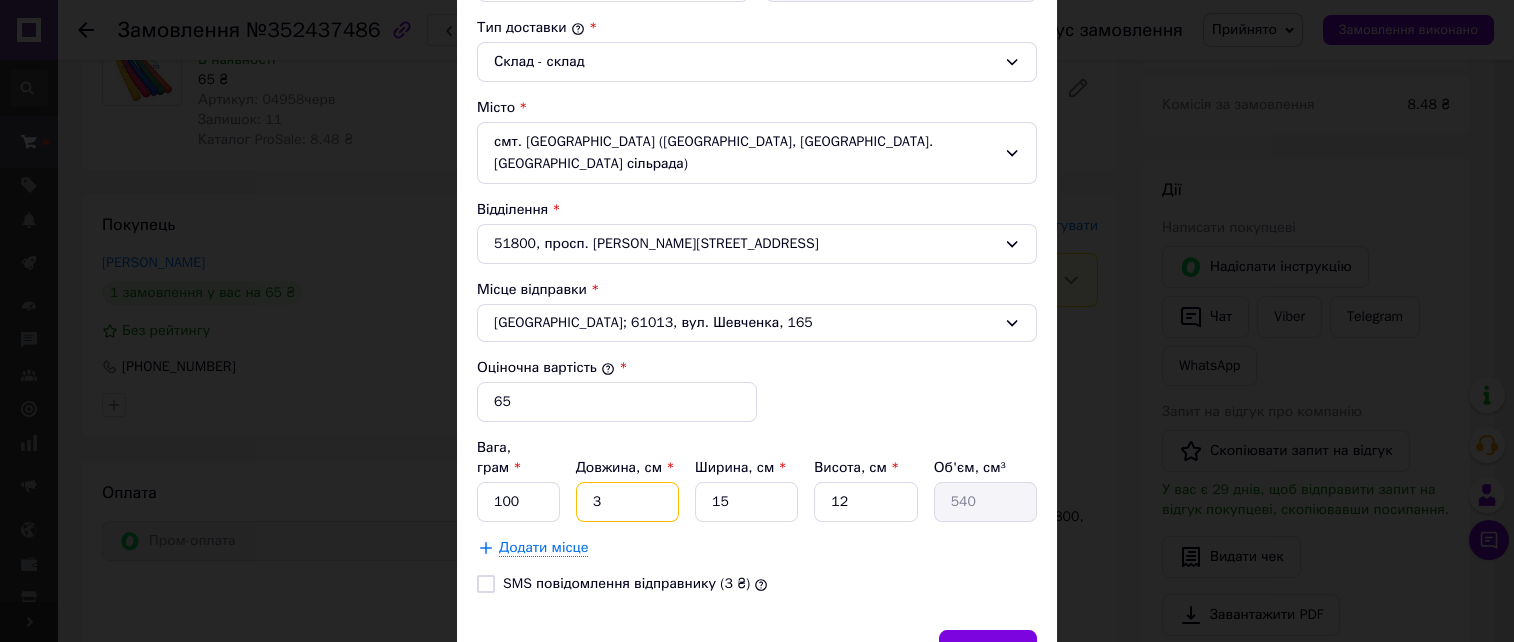 type on "34" 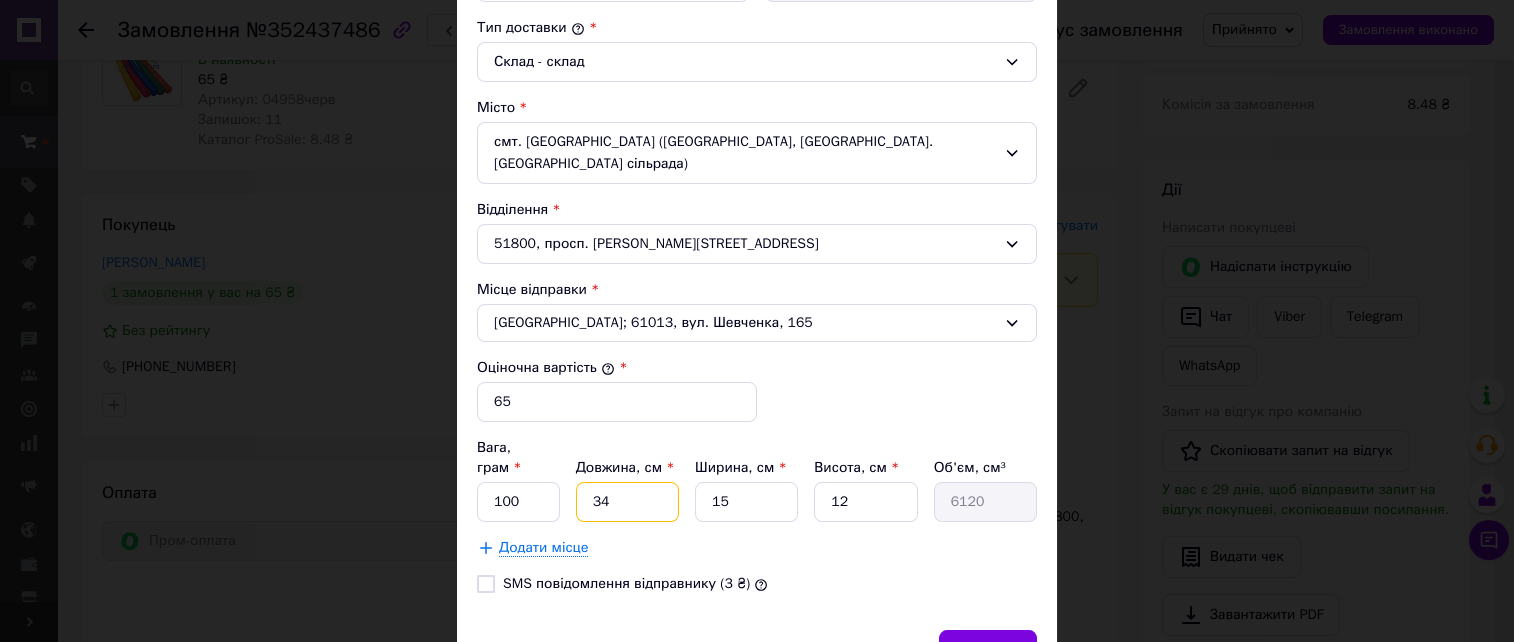 type on "34" 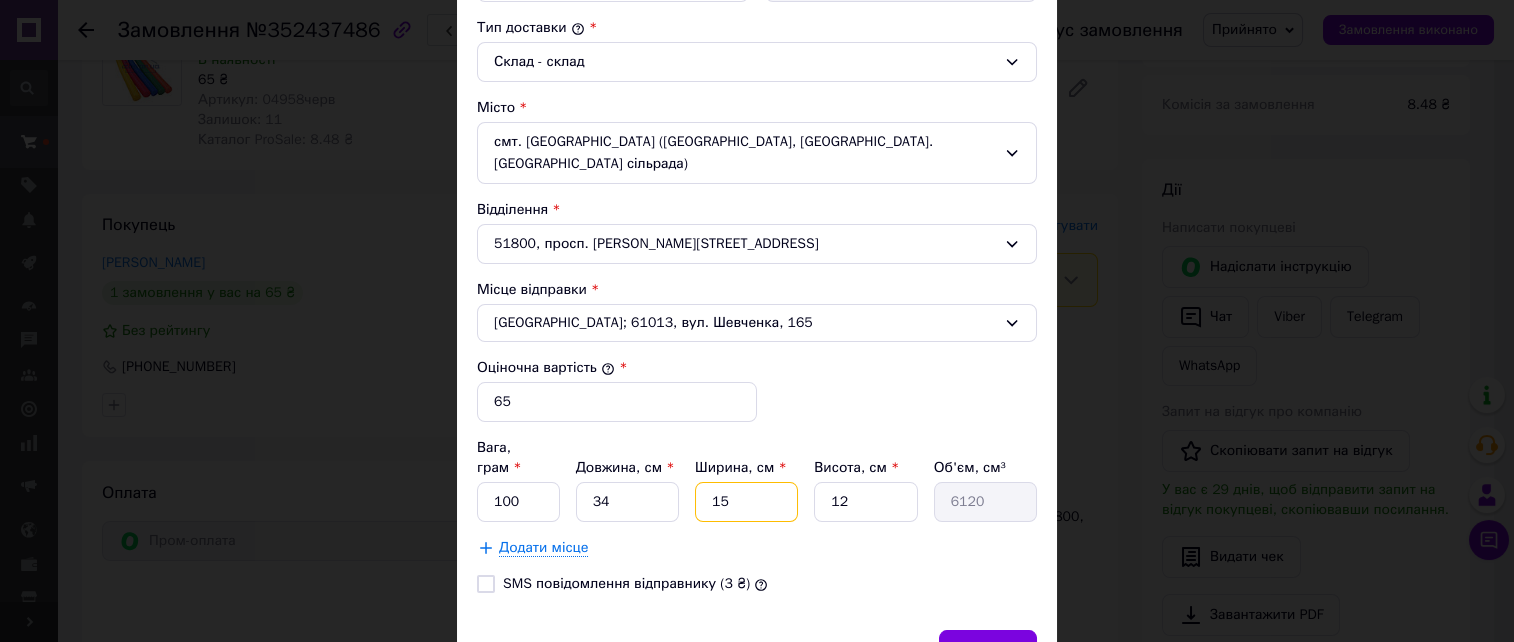 click on "15" at bounding box center [746, 502] 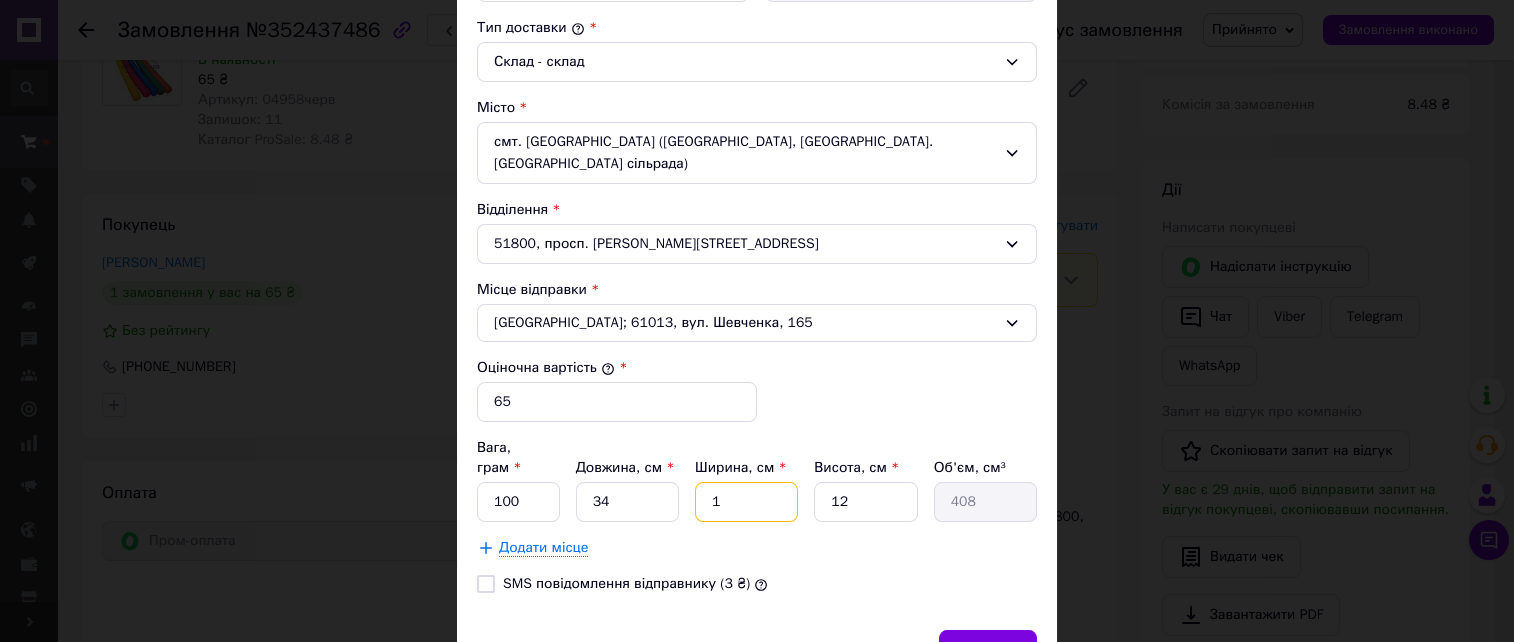 type 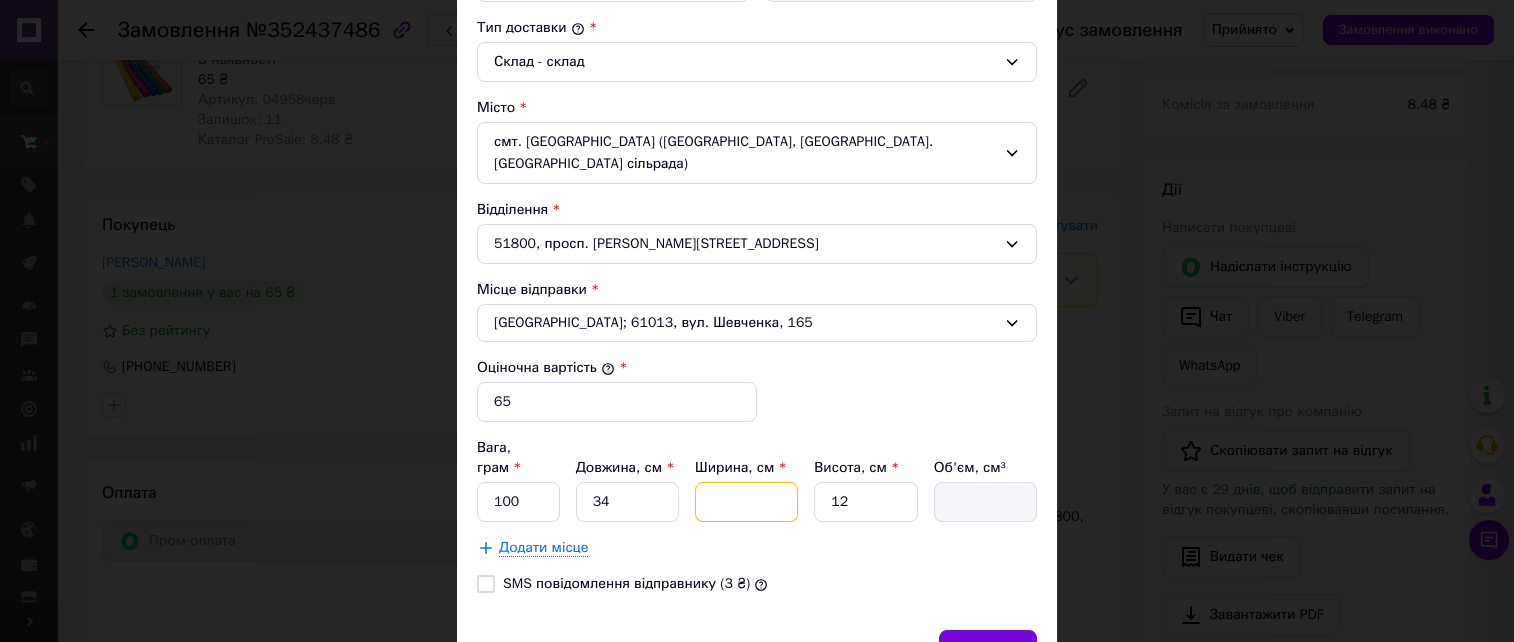 type on "3" 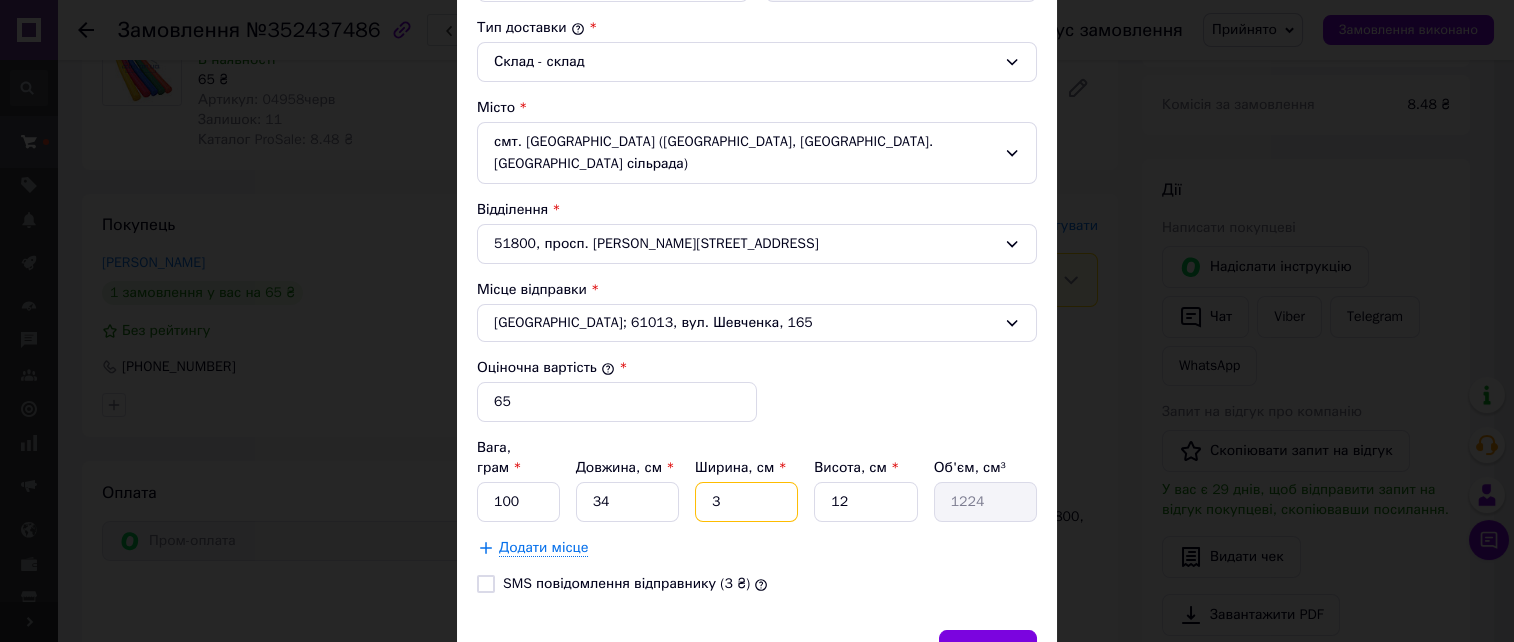 type on "34" 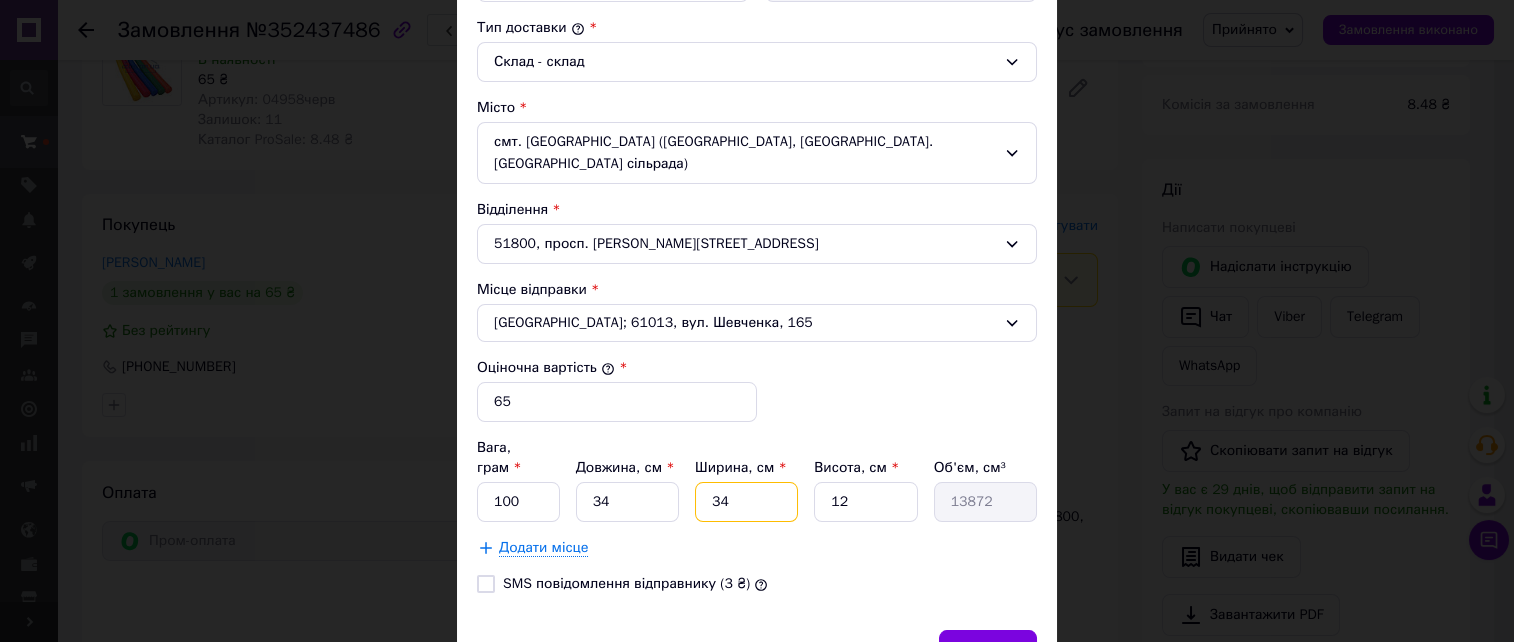 type on "34" 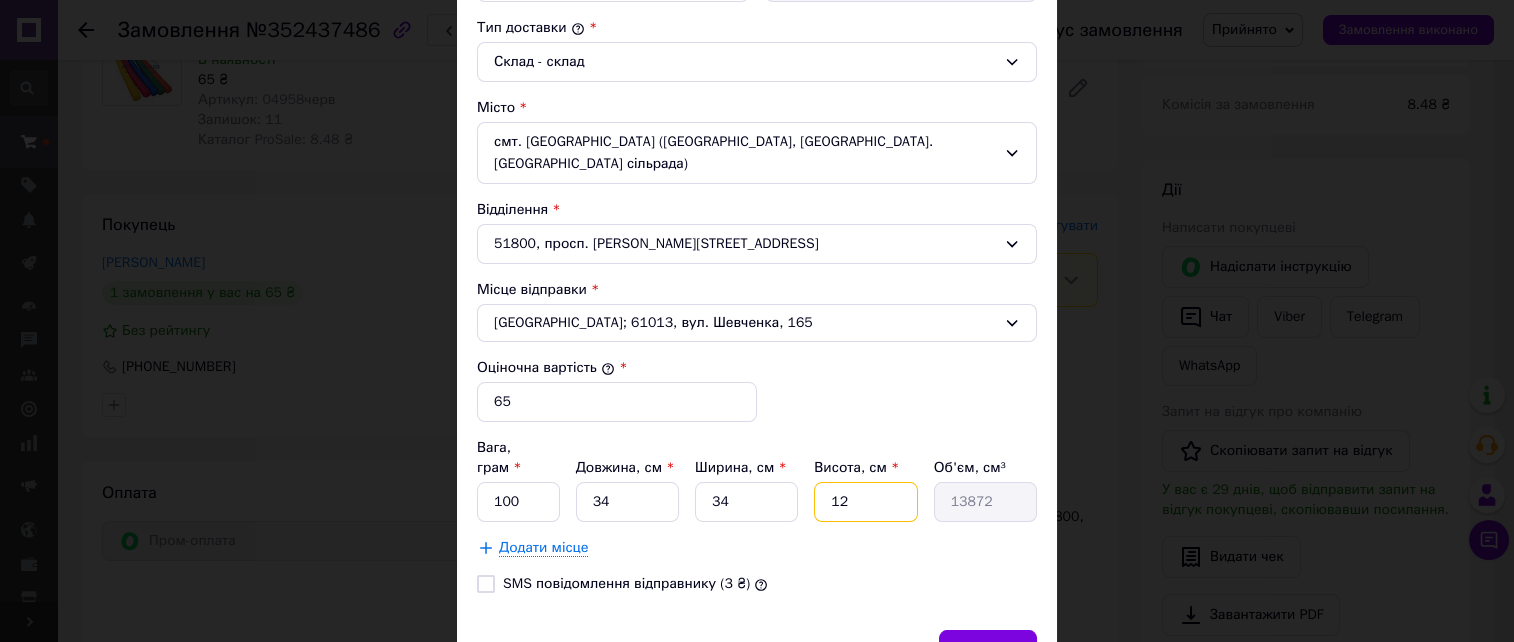 click on "12" at bounding box center [865, 502] 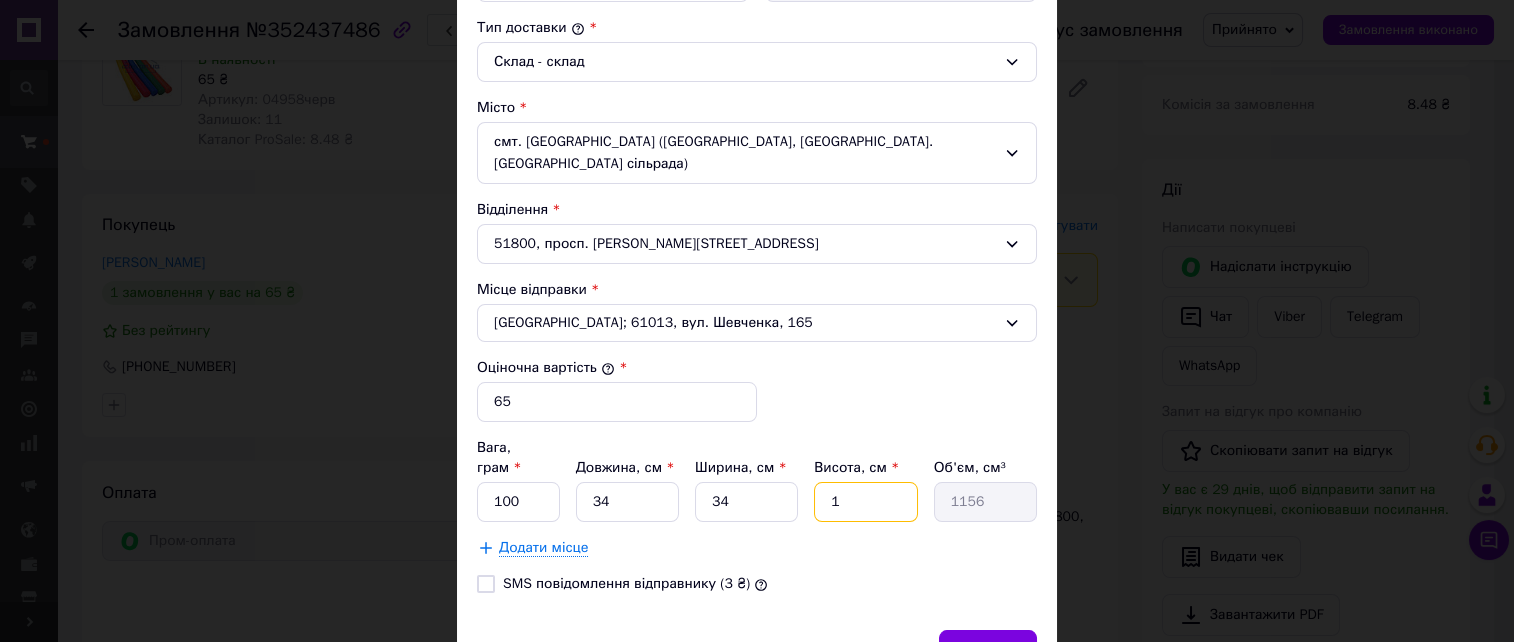 type 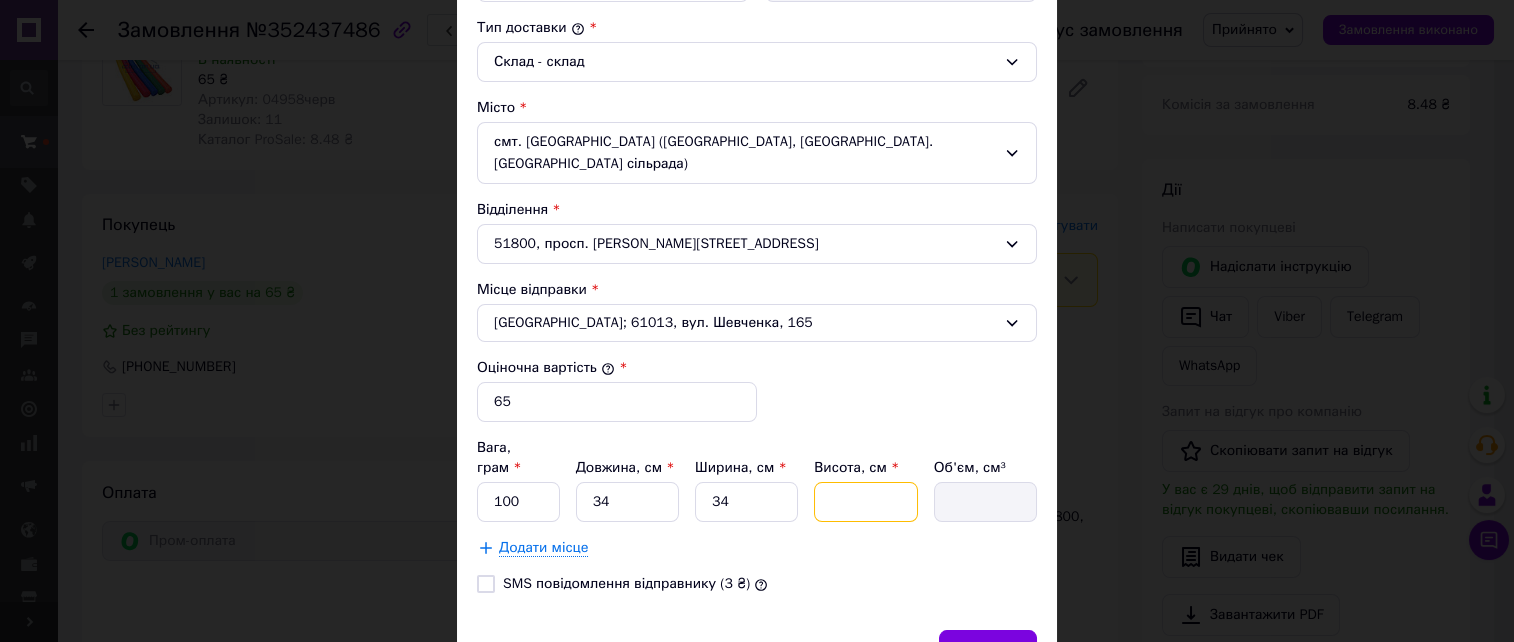 type on "5" 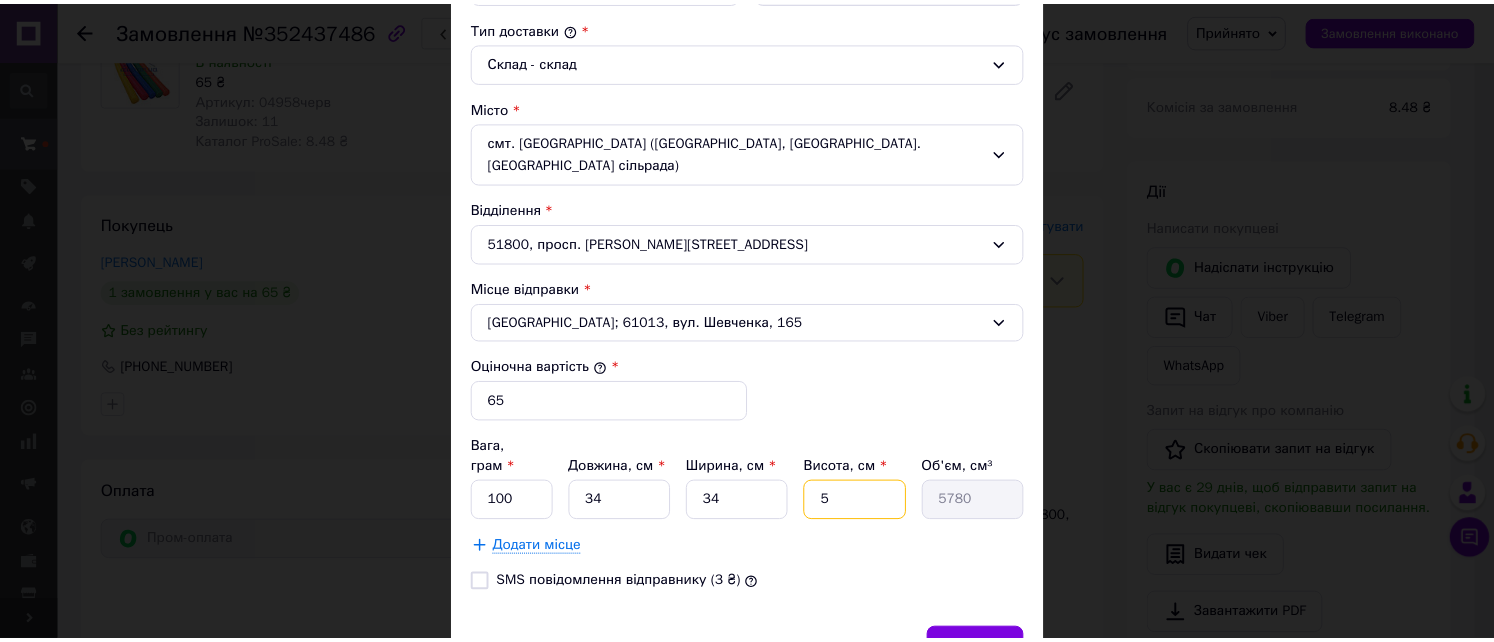 scroll, scrollTop: 625, scrollLeft: 0, axis: vertical 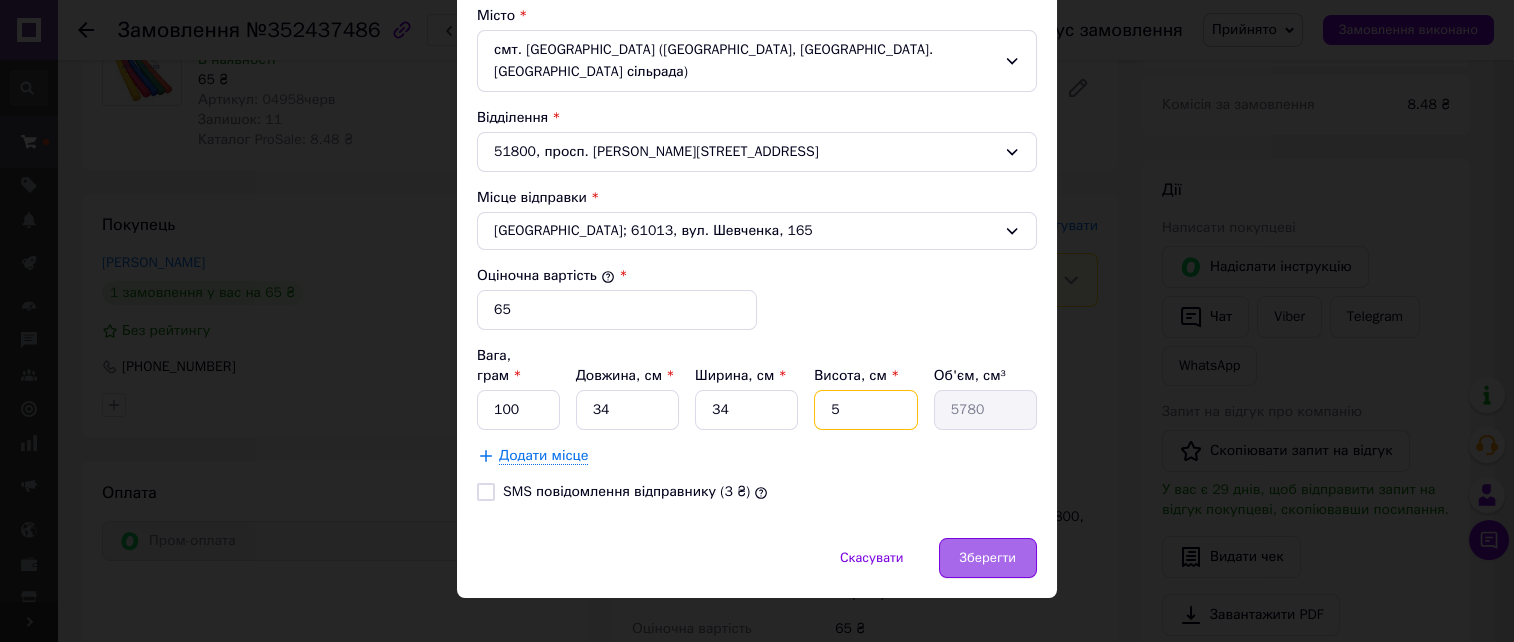 type on "5" 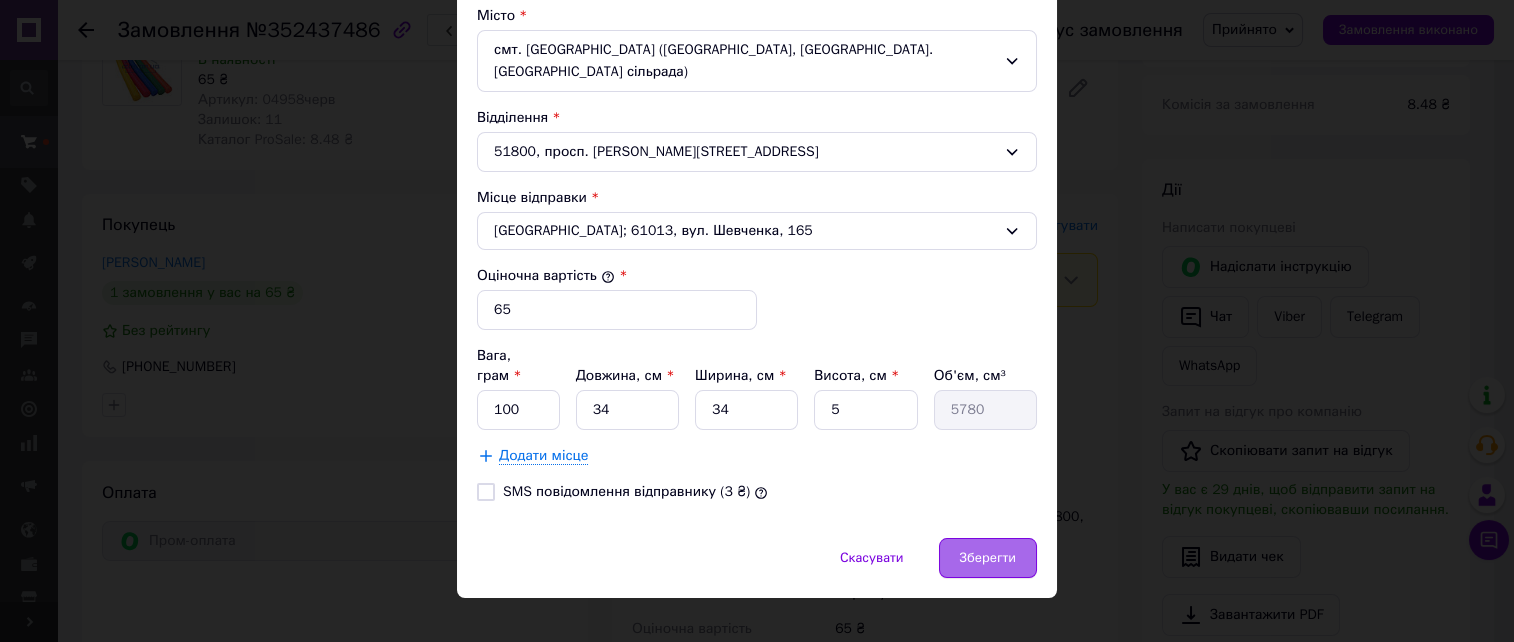 click on "Зберегти" at bounding box center [988, 558] 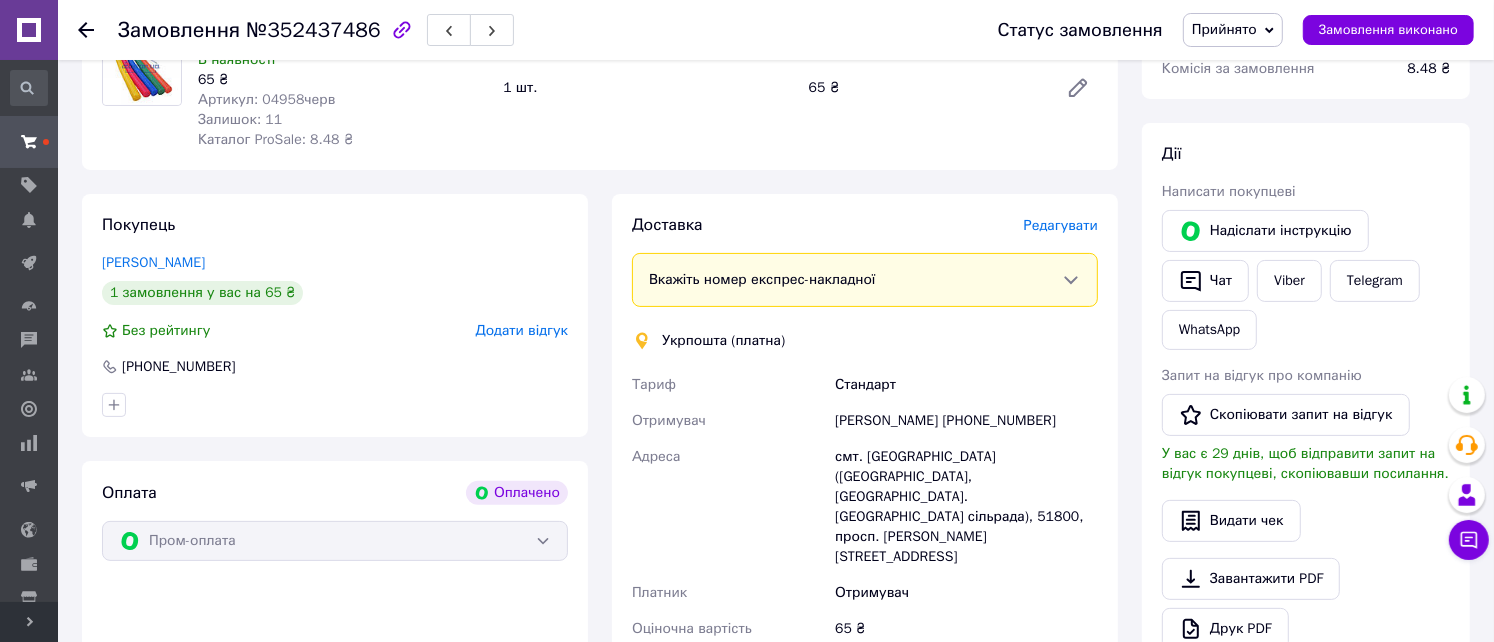 scroll, scrollTop: 400, scrollLeft: 0, axis: vertical 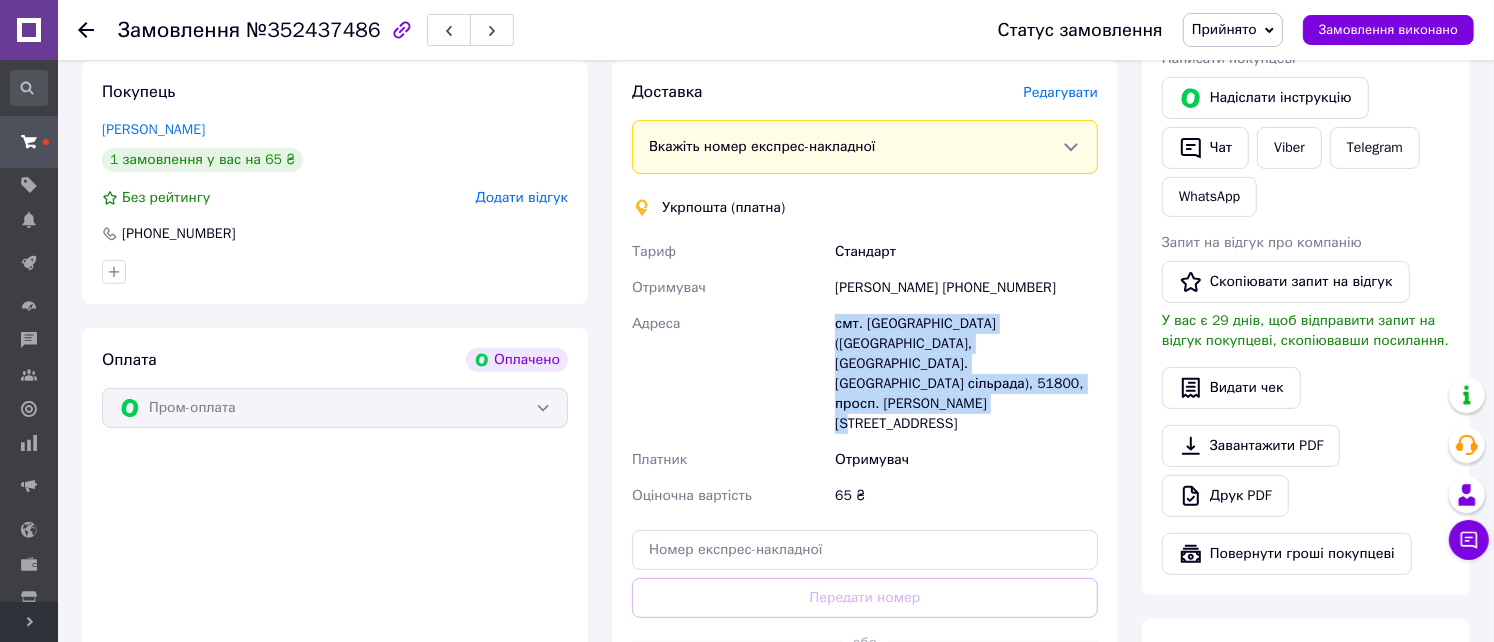 drag, startPoint x: 970, startPoint y: 384, endPoint x: 838, endPoint y: 330, distance: 142.61838 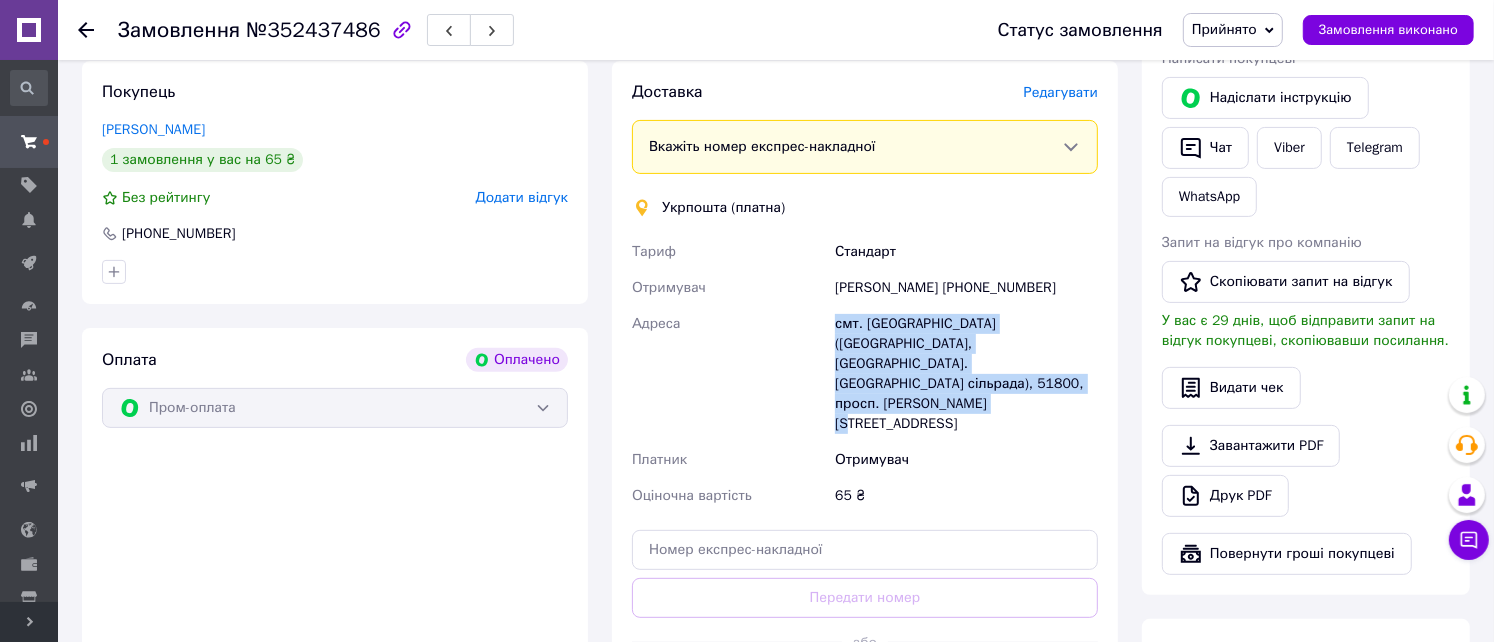 copy on "смт. [GEOGRAPHIC_DATA] ([GEOGRAPHIC_DATA], [GEOGRAPHIC_DATA]. [GEOGRAPHIC_DATA] сільрада), 51800, просп. [PERSON_NAME][STREET_ADDRESS]" 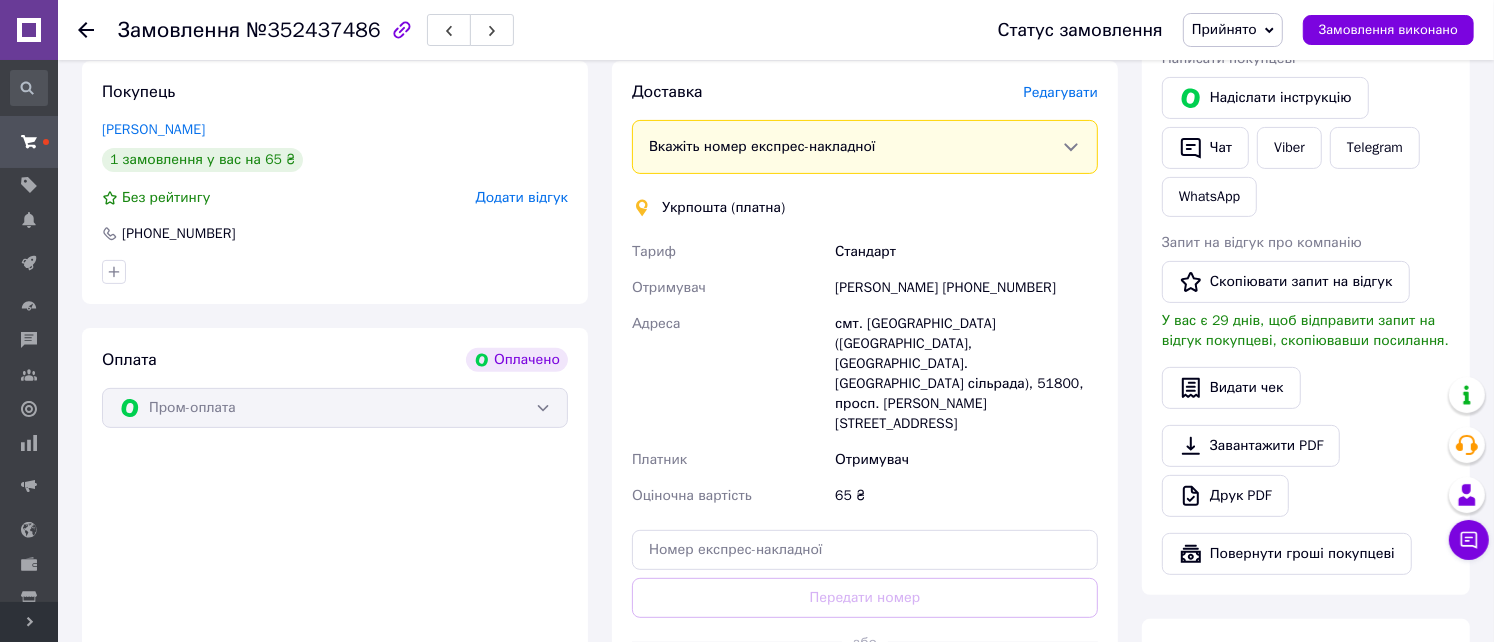 click 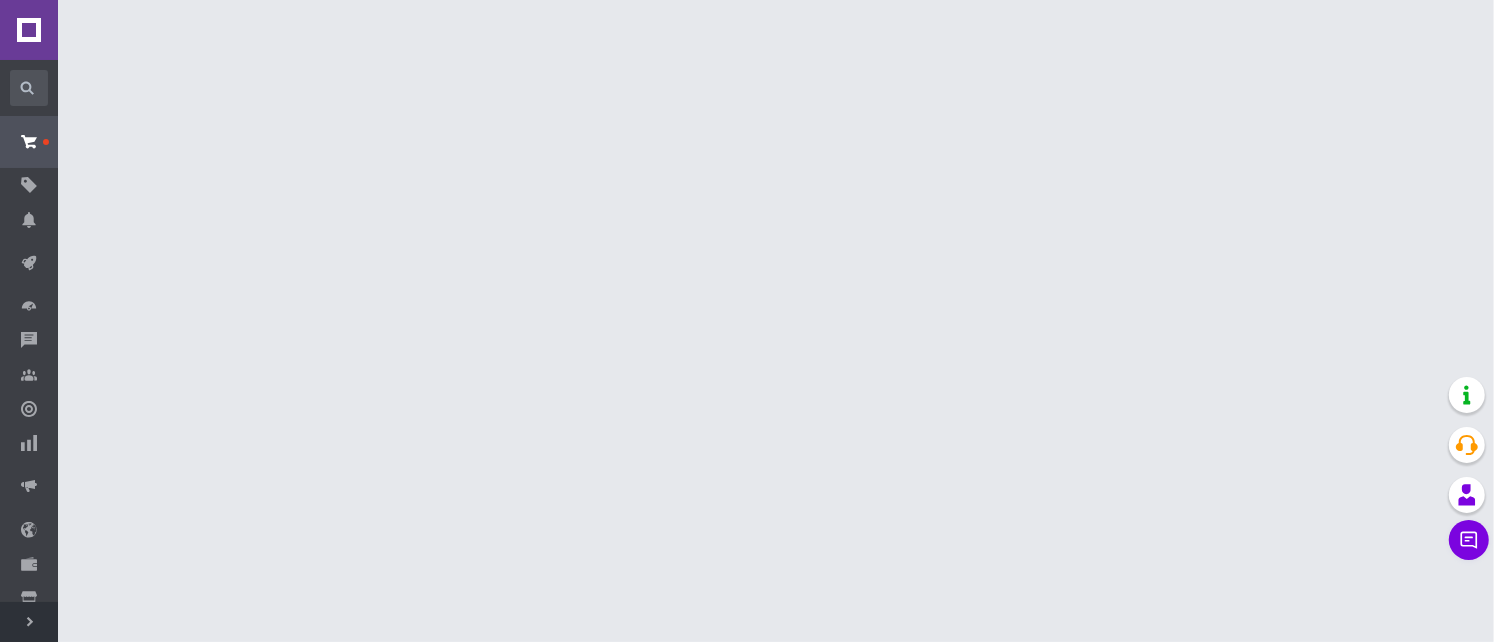 scroll, scrollTop: 0, scrollLeft: 0, axis: both 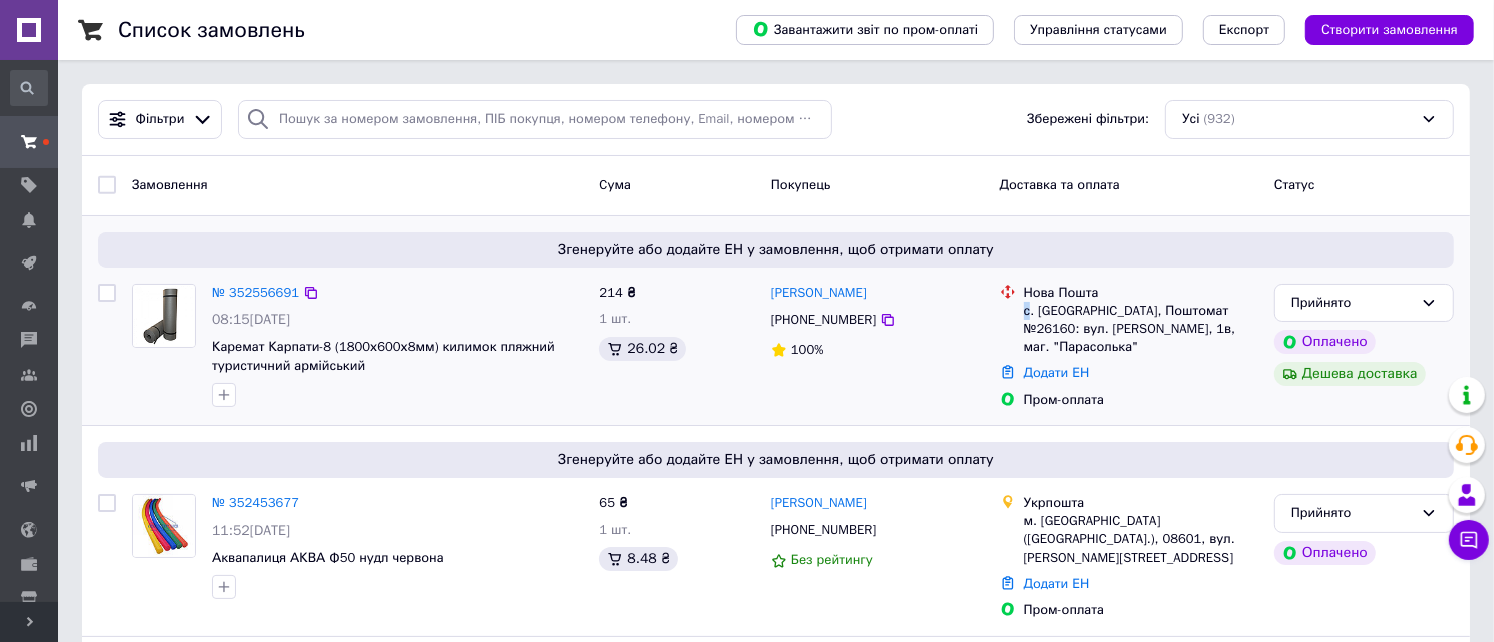 click on "с. [GEOGRAPHIC_DATA], Поштомат №26160: вул. [PERSON_NAME], 1в, маг. "Парасолька"" at bounding box center (1141, 329) 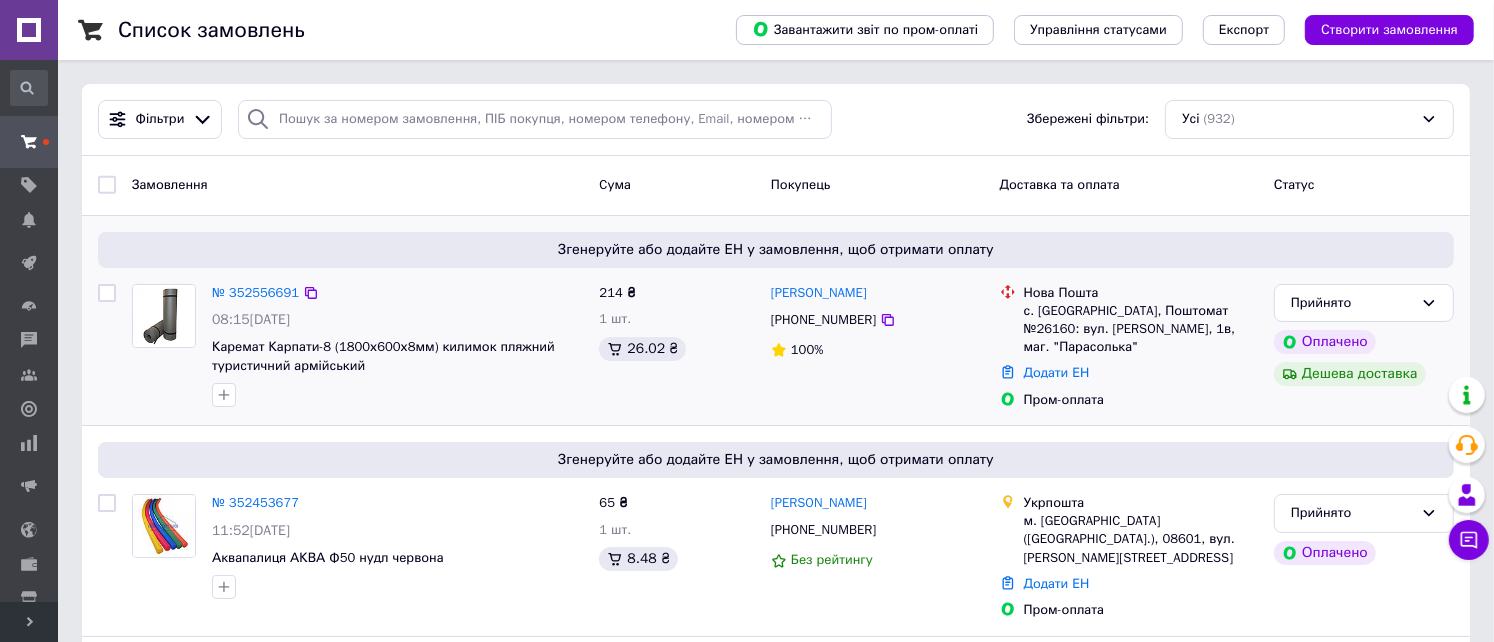 click on "с. [GEOGRAPHIC_DATA], Поштомат №26160: вул. [PERSON_NAME], 1в, маг. "Парасолька"" at bounding box center (1141, 329) 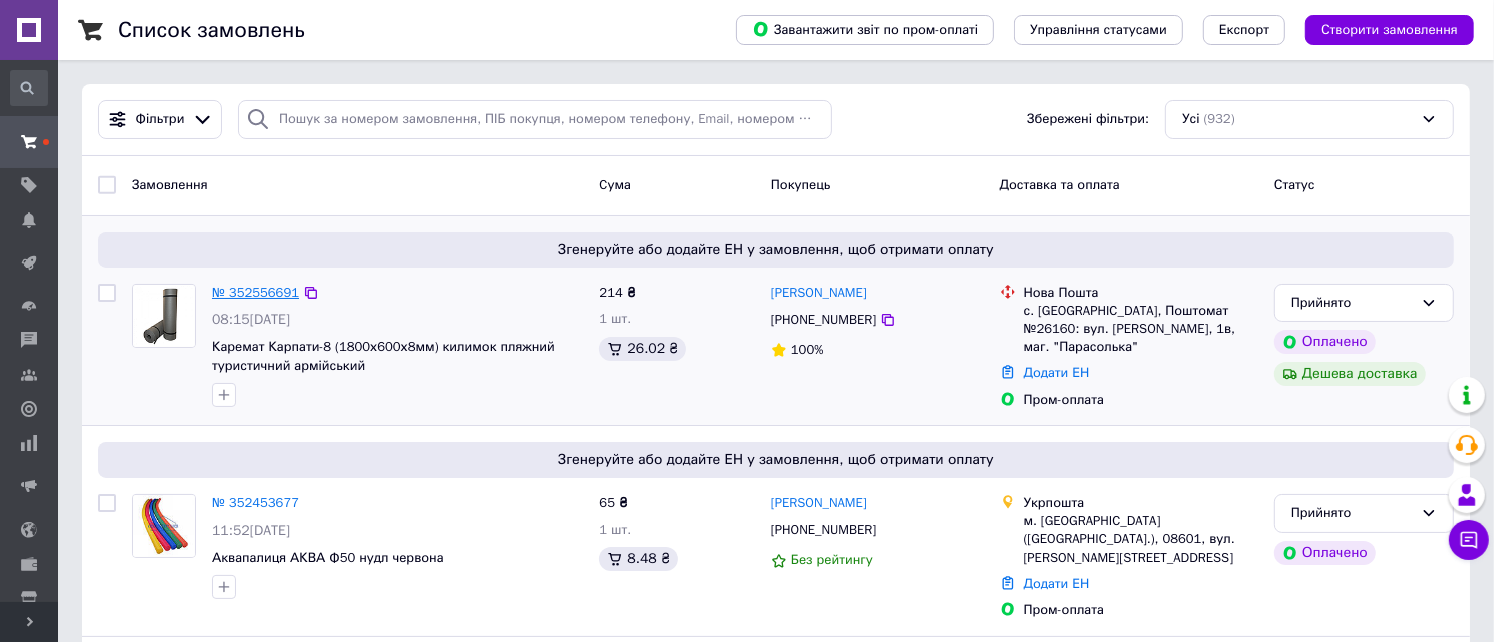 click on "№ 352556691" at bounding box center (255, 292) 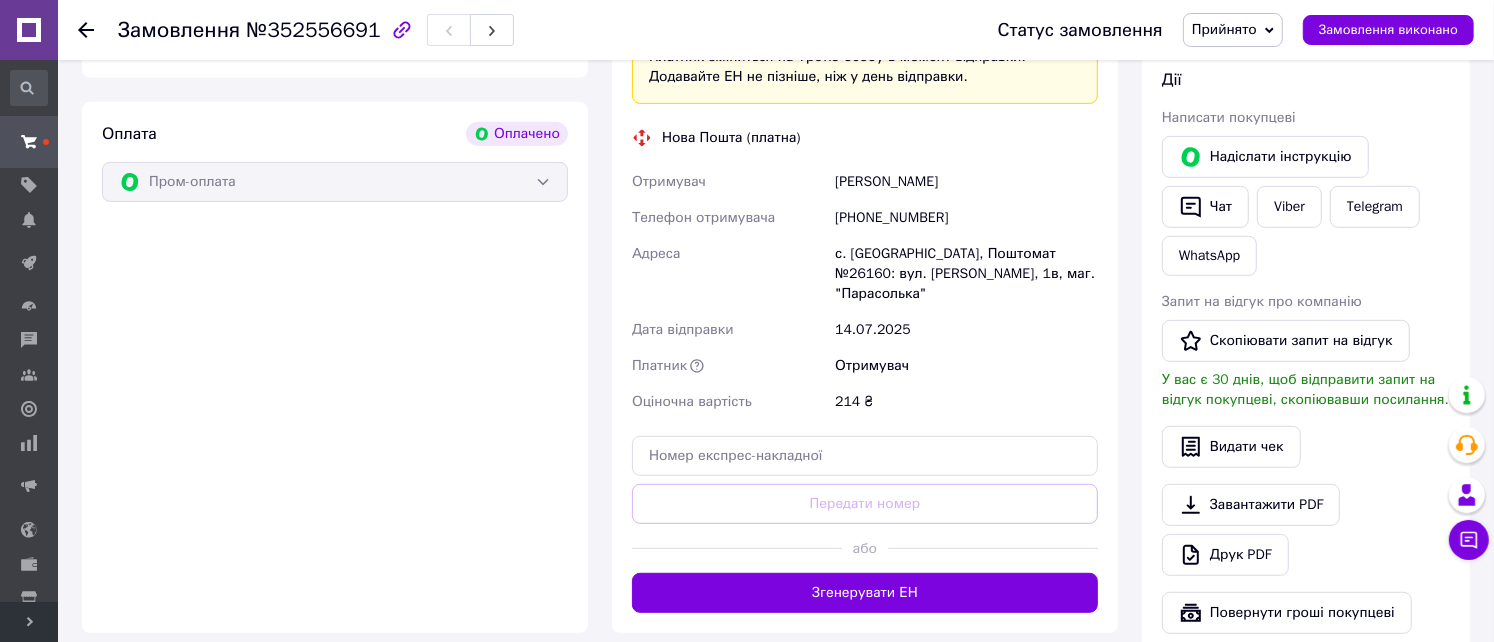 scroll, scrollTop: 533, scrollLeft: 0, axis: vertical 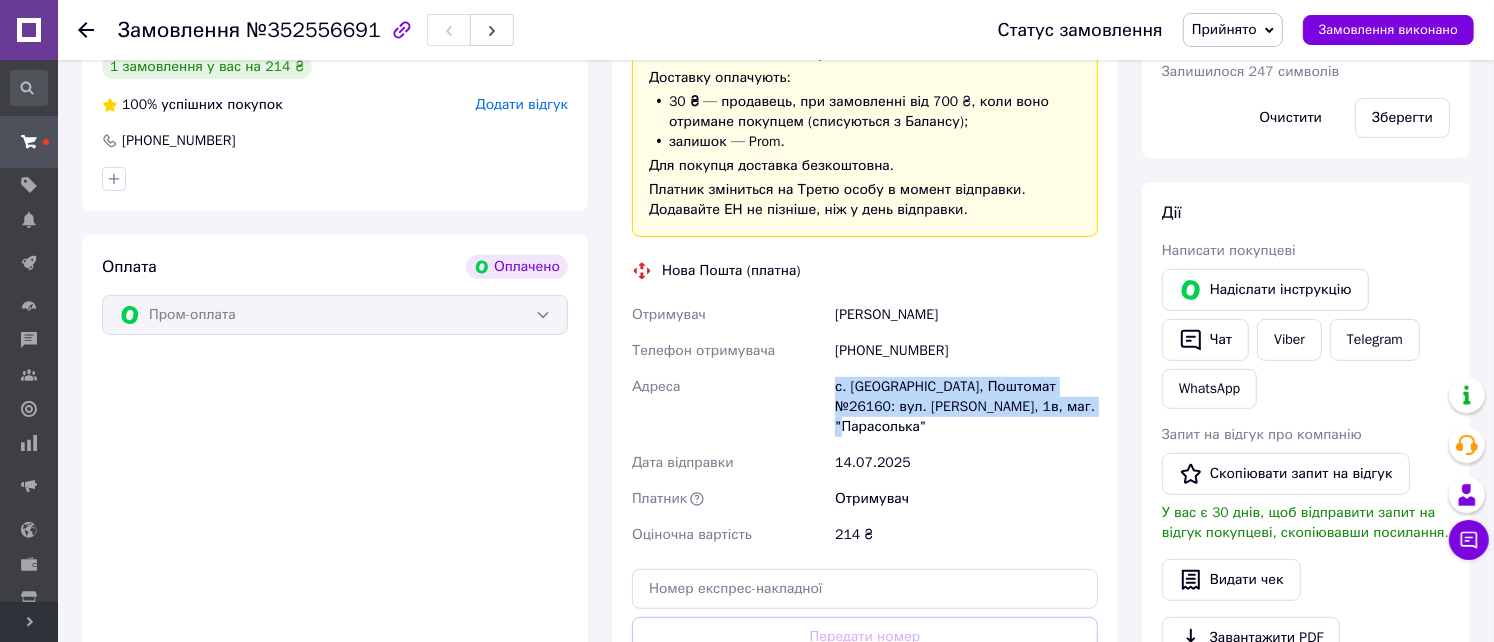 drag, startPoint x: 836, startPoint y: 370, endPoint x: 1075, endPoint y: 394, distance: 240.202 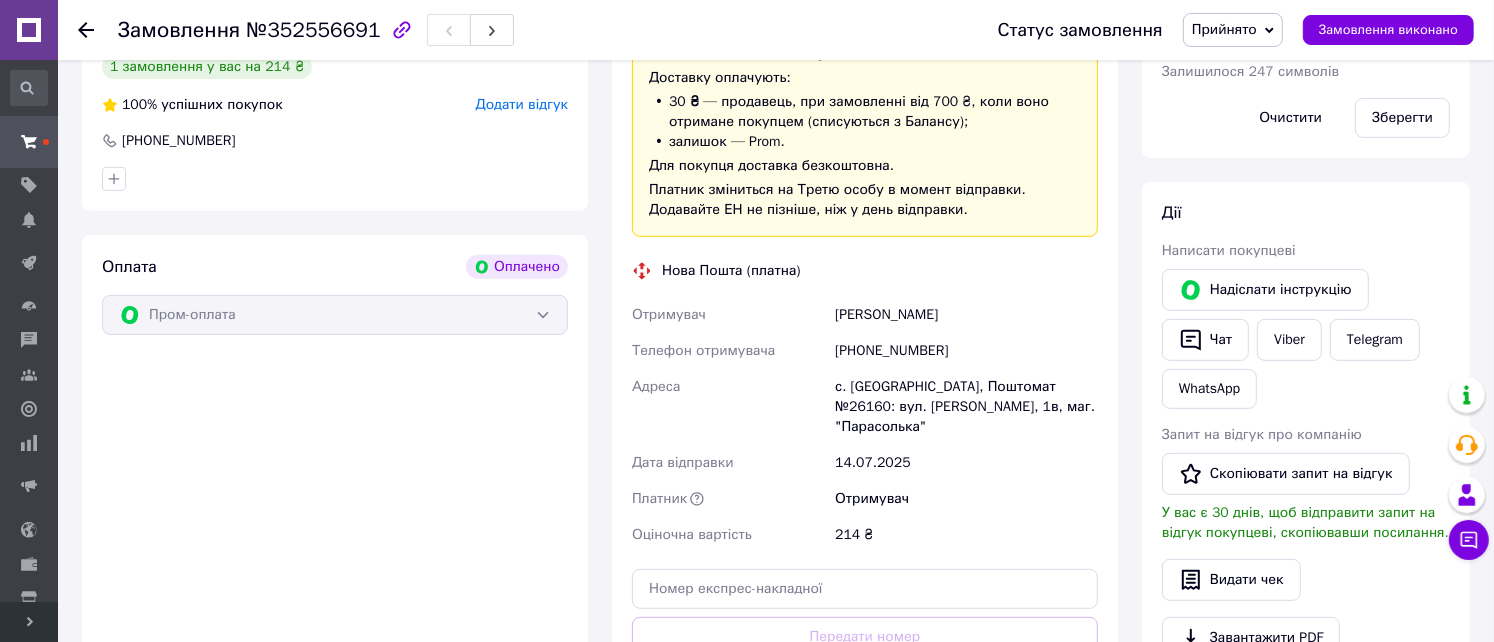 click at bounding box center [86, 30] 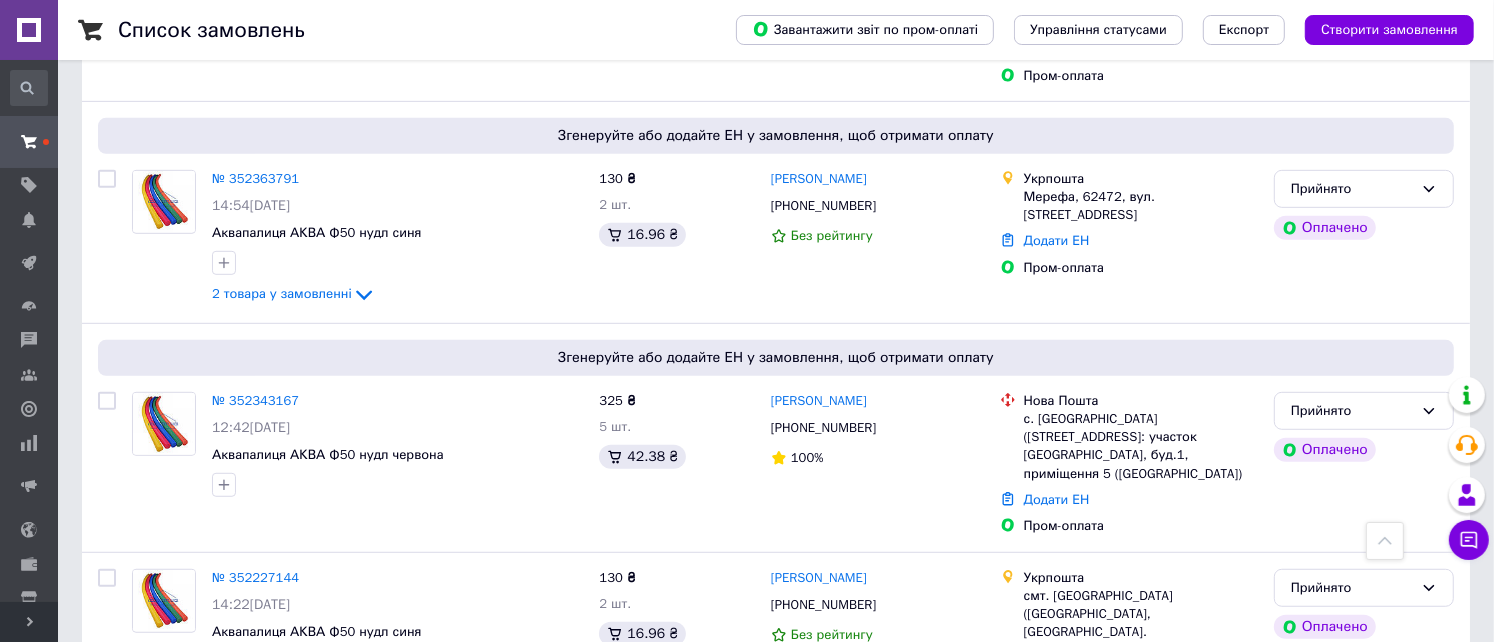 scroll, scrollTop: 933, scrollLeft: 0, axis: vertical 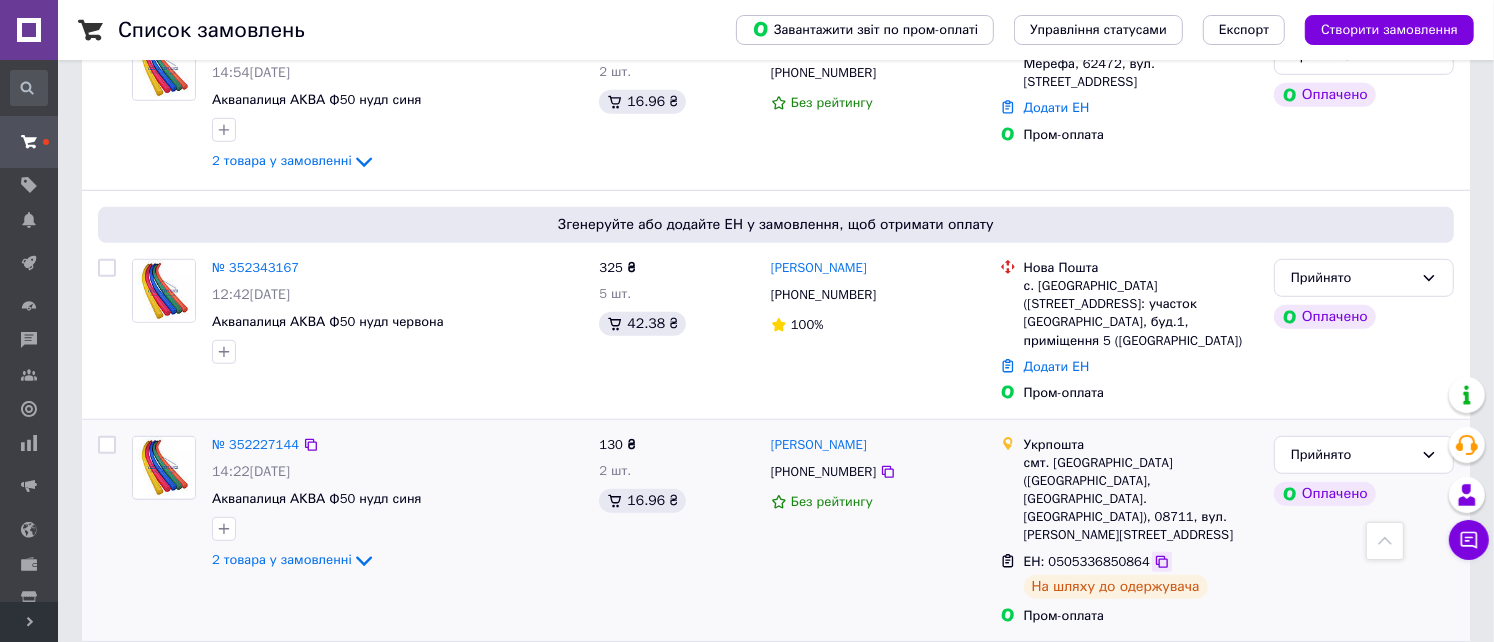 click 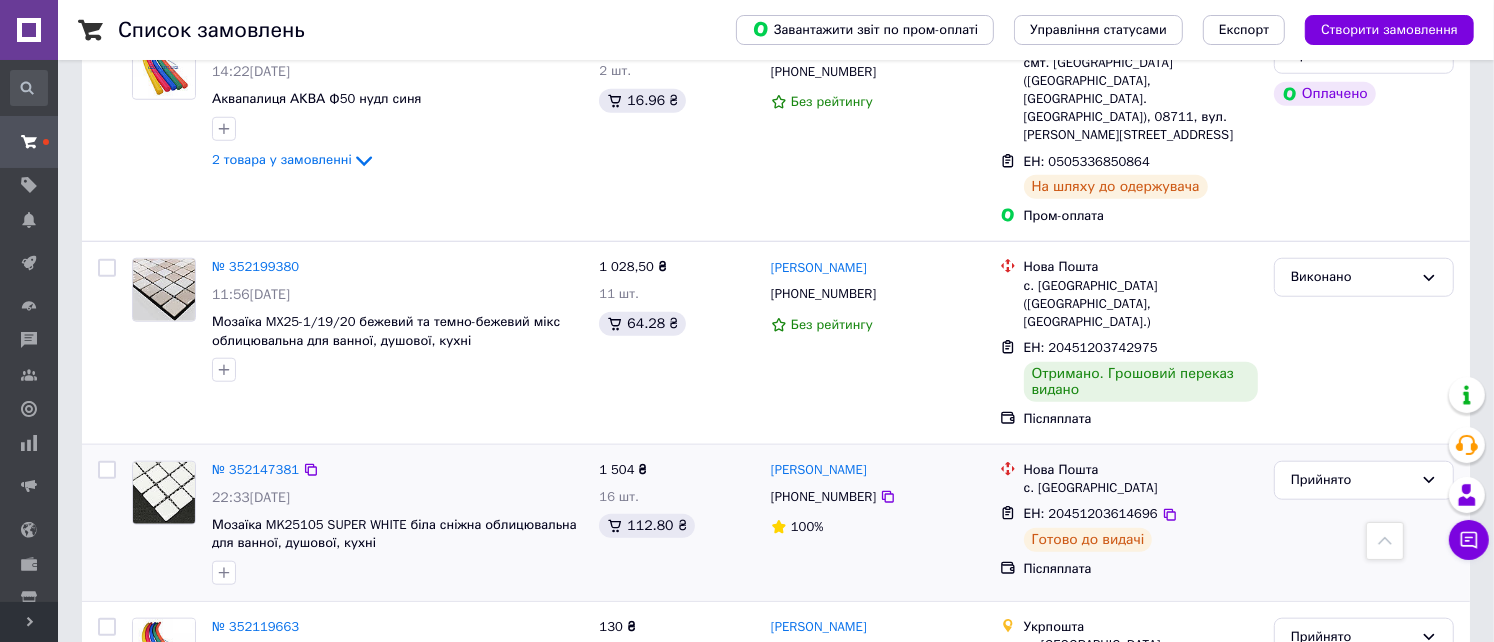 scroll, scrollTop: 1466, scrollLeft: 0, axis: vertical 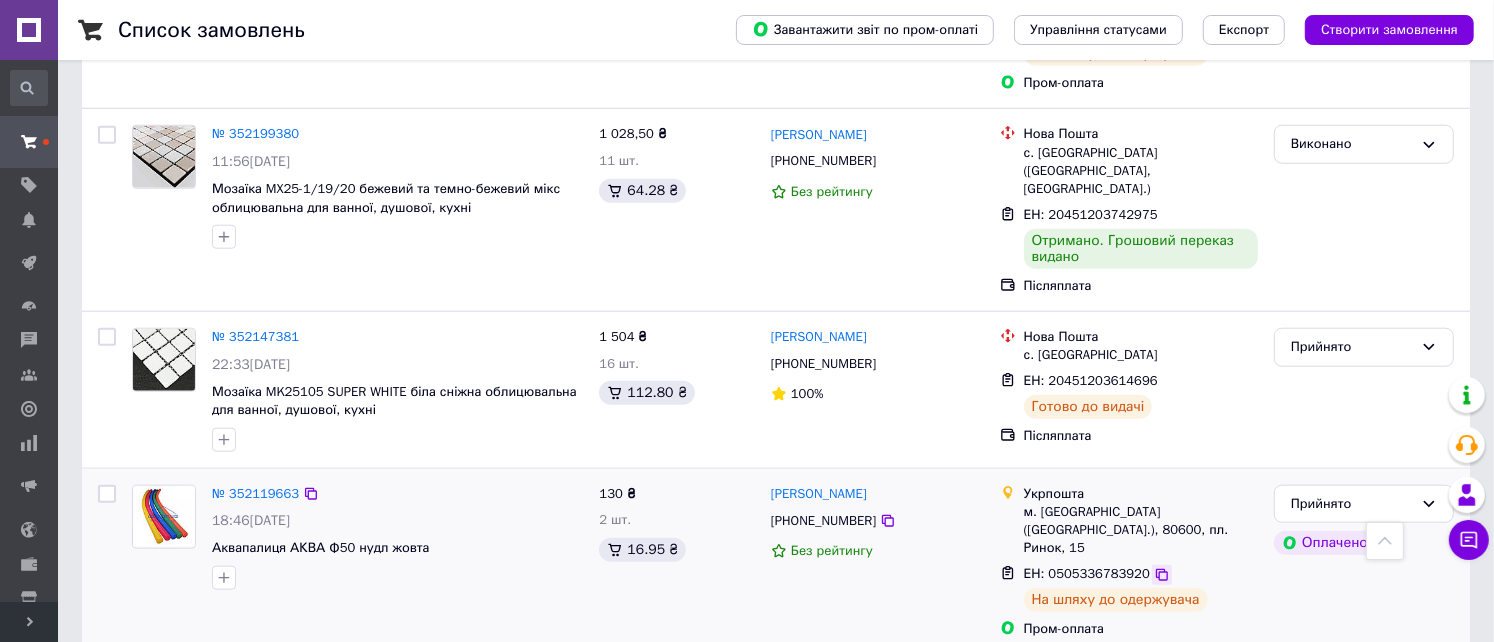 click 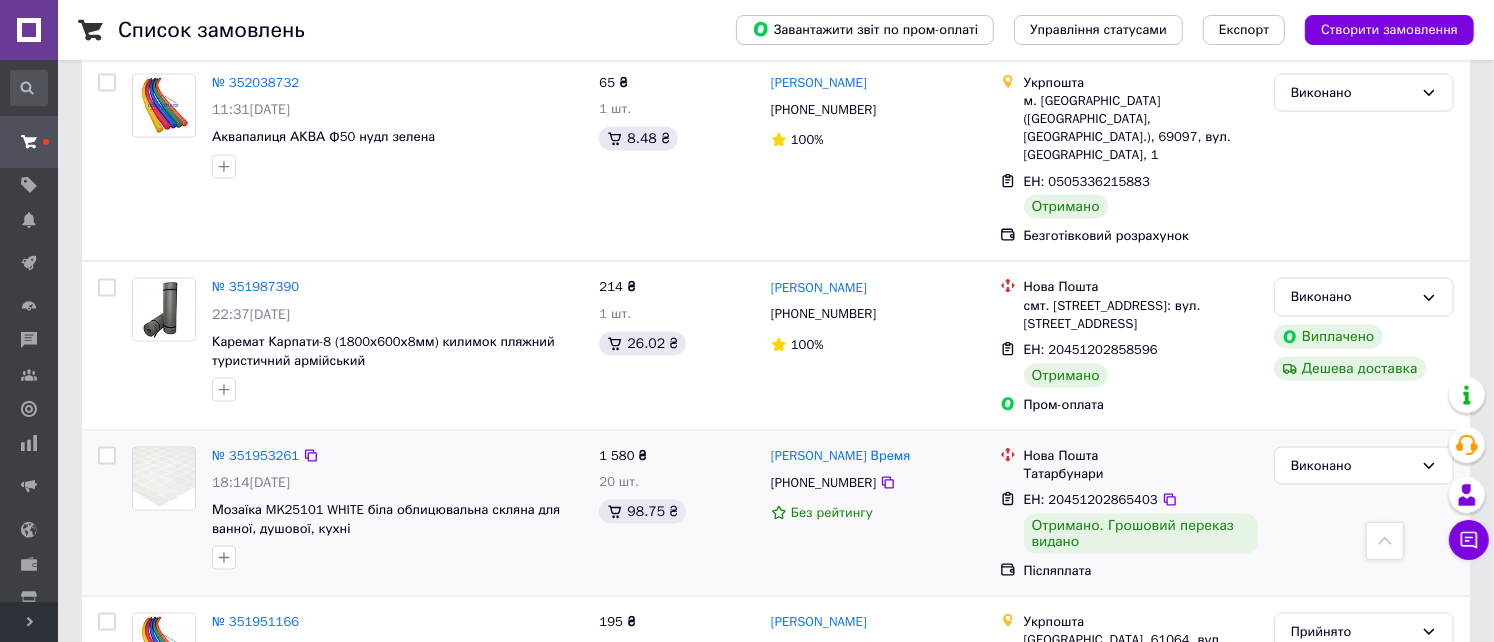 scroll, scrollTop: 2400, scrollLeft: 0, axis: vertical 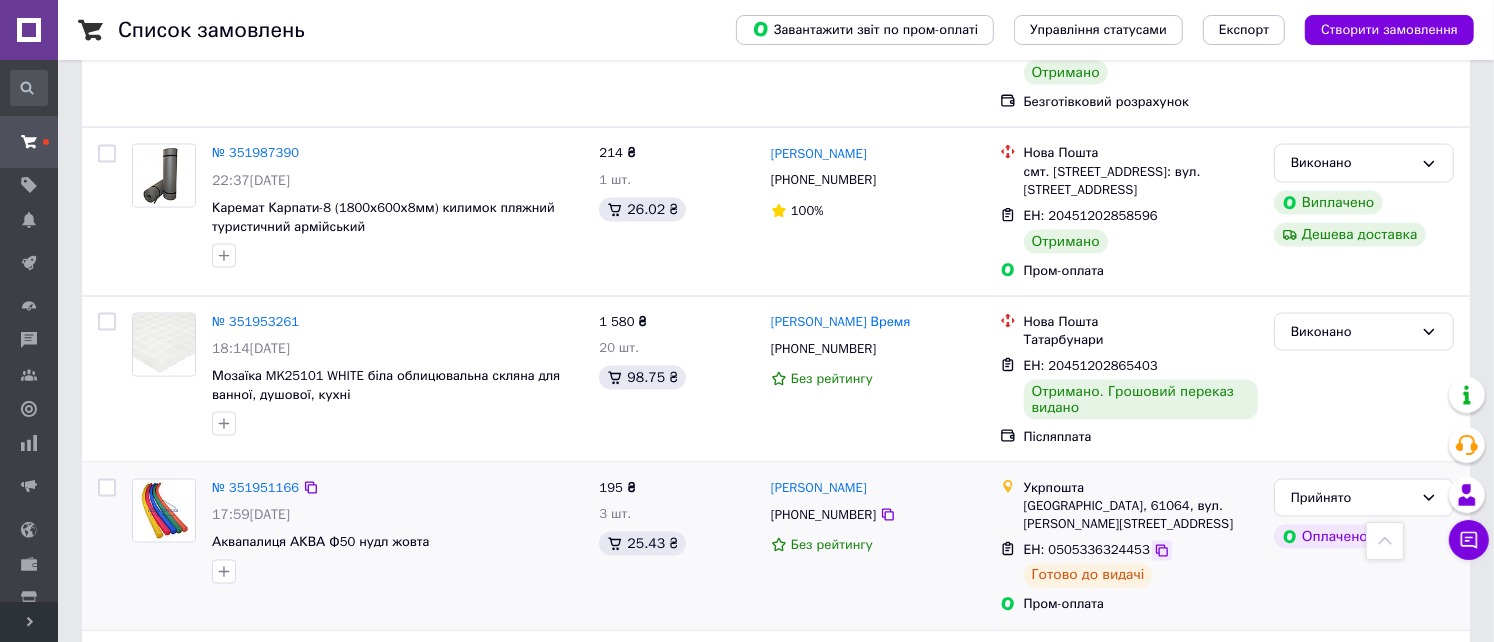 click 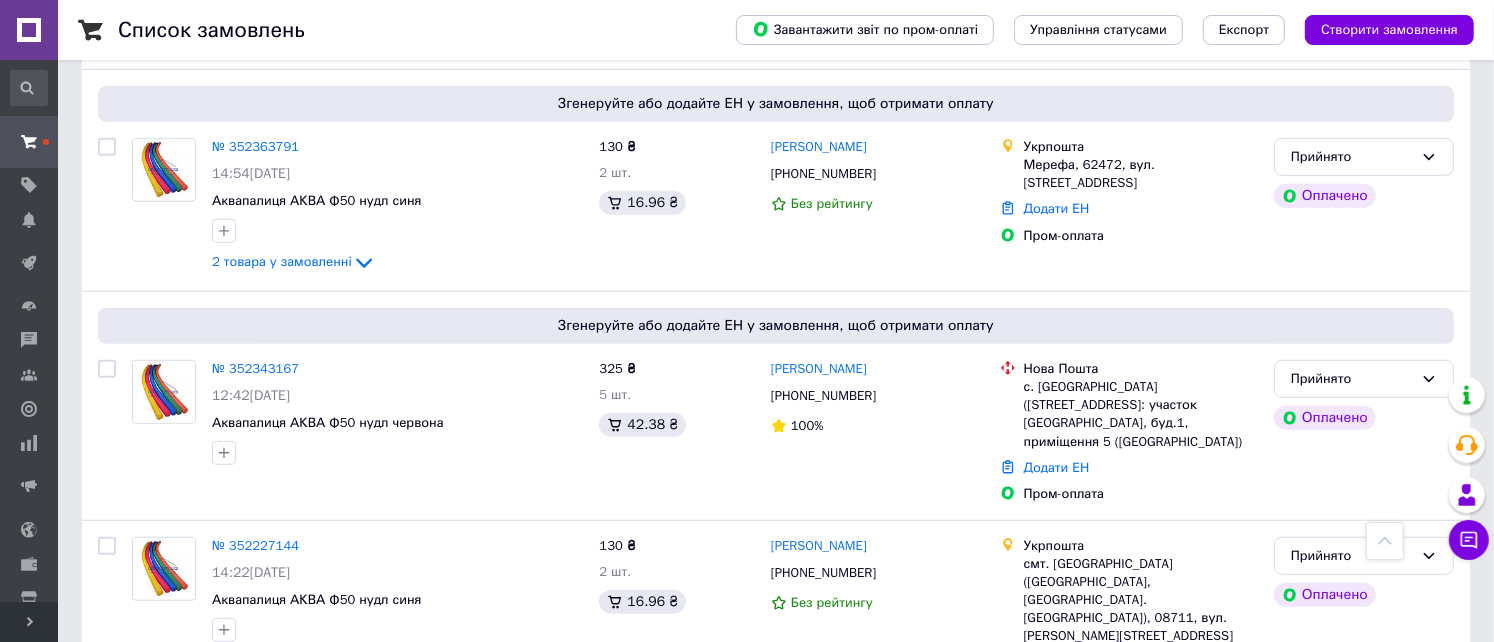 scroll, scrollTop: 0, scrollLeft: 0, axis: both 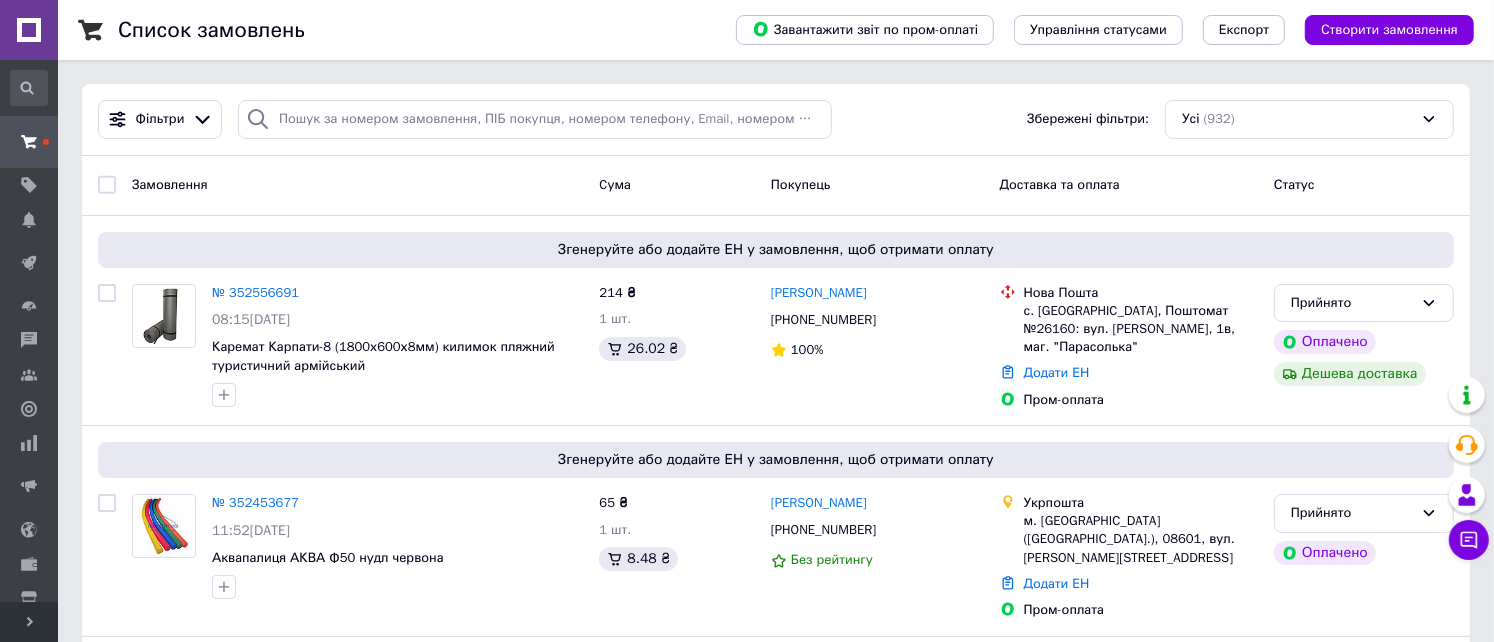 click on "Розгорнути" at bounding box center (29, 622) 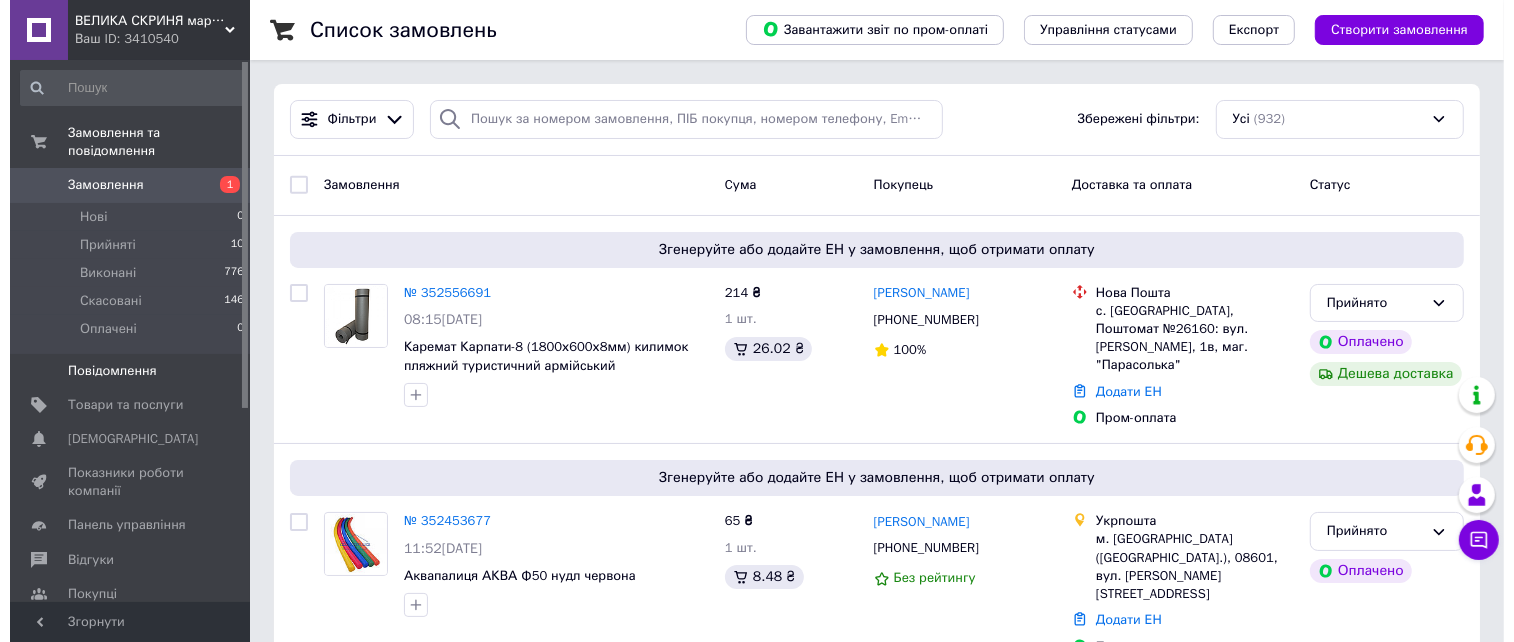 scroll, scrollTop: 133, scrollLeft: 0, axis: vertical 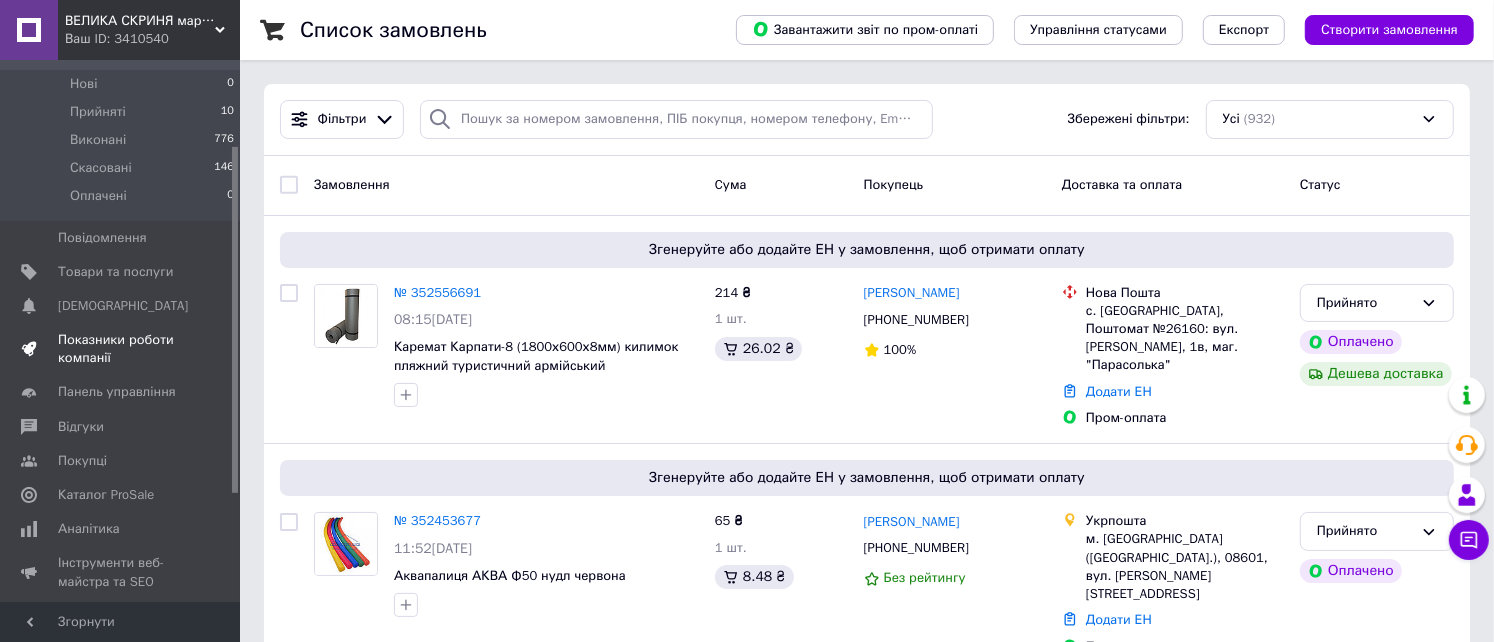 click on "Показники роботи компанії" at bounding box center (121, 349) 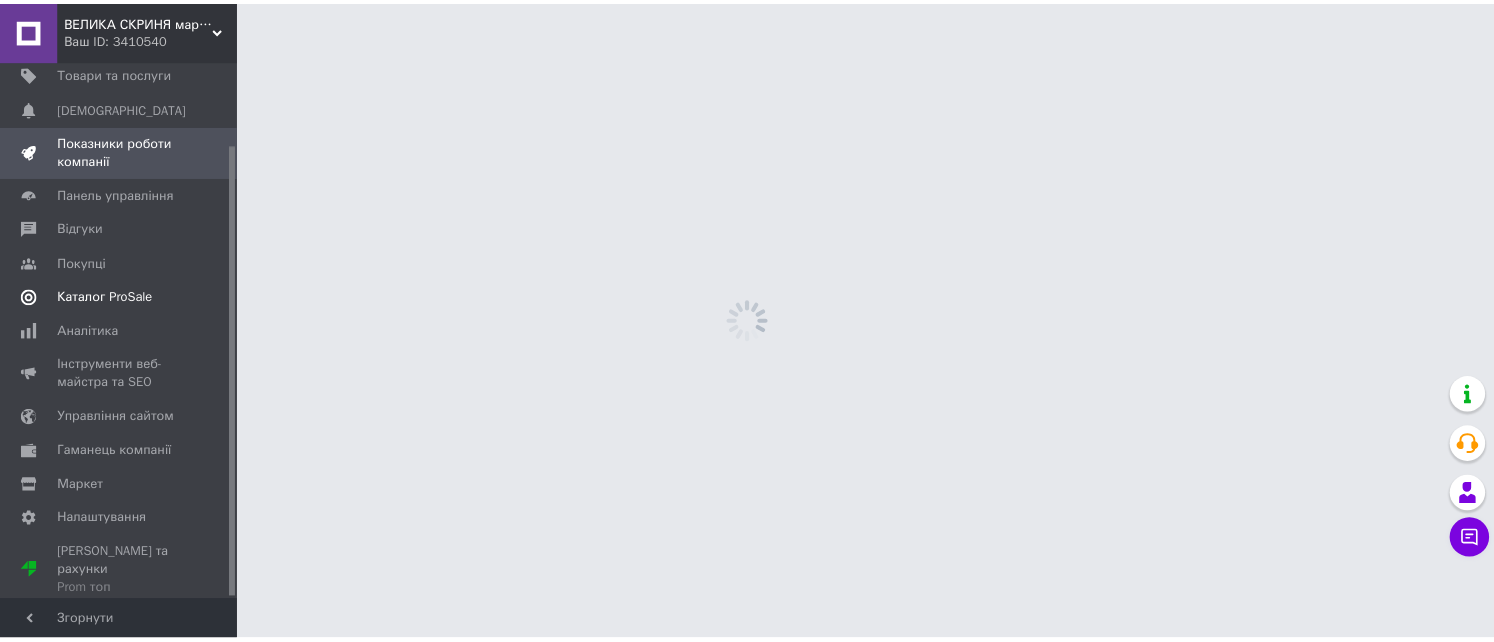 scroll, scrollTop: 99, scrollLeft: 0, axis: vertical 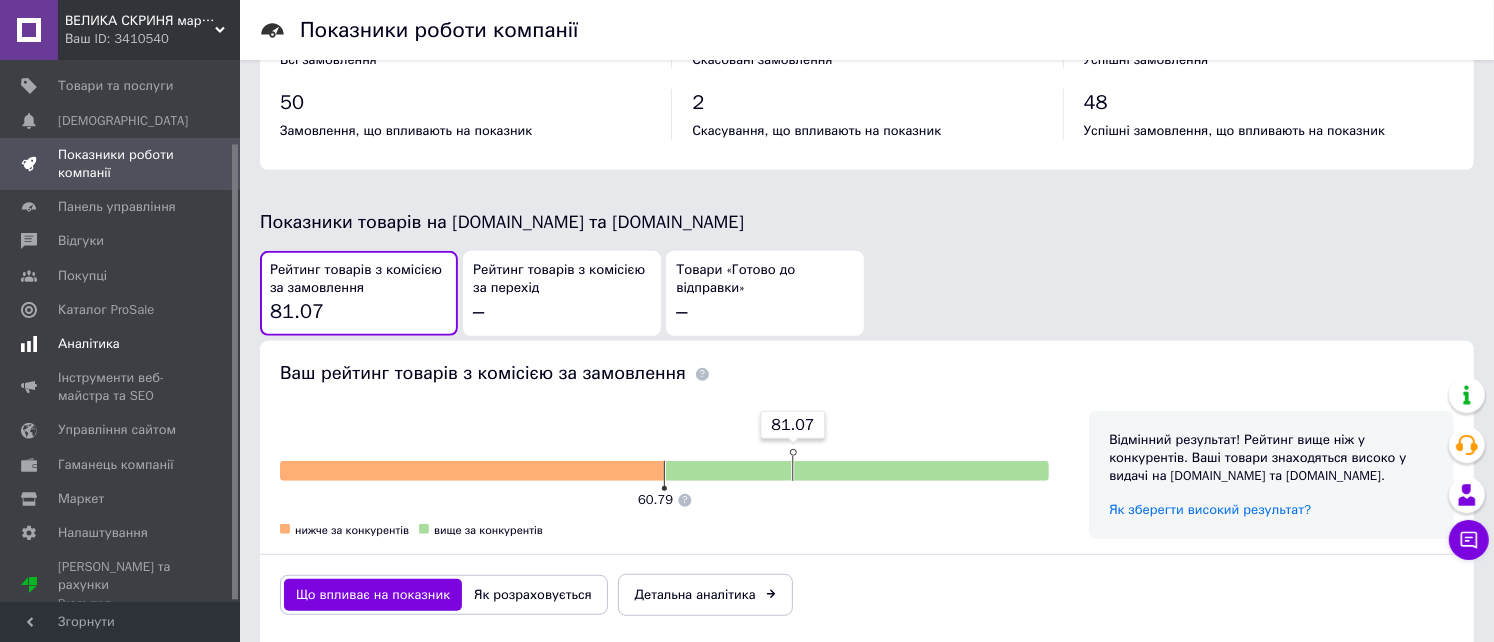 click on "Аналітика" at bounding box center (123, 344) 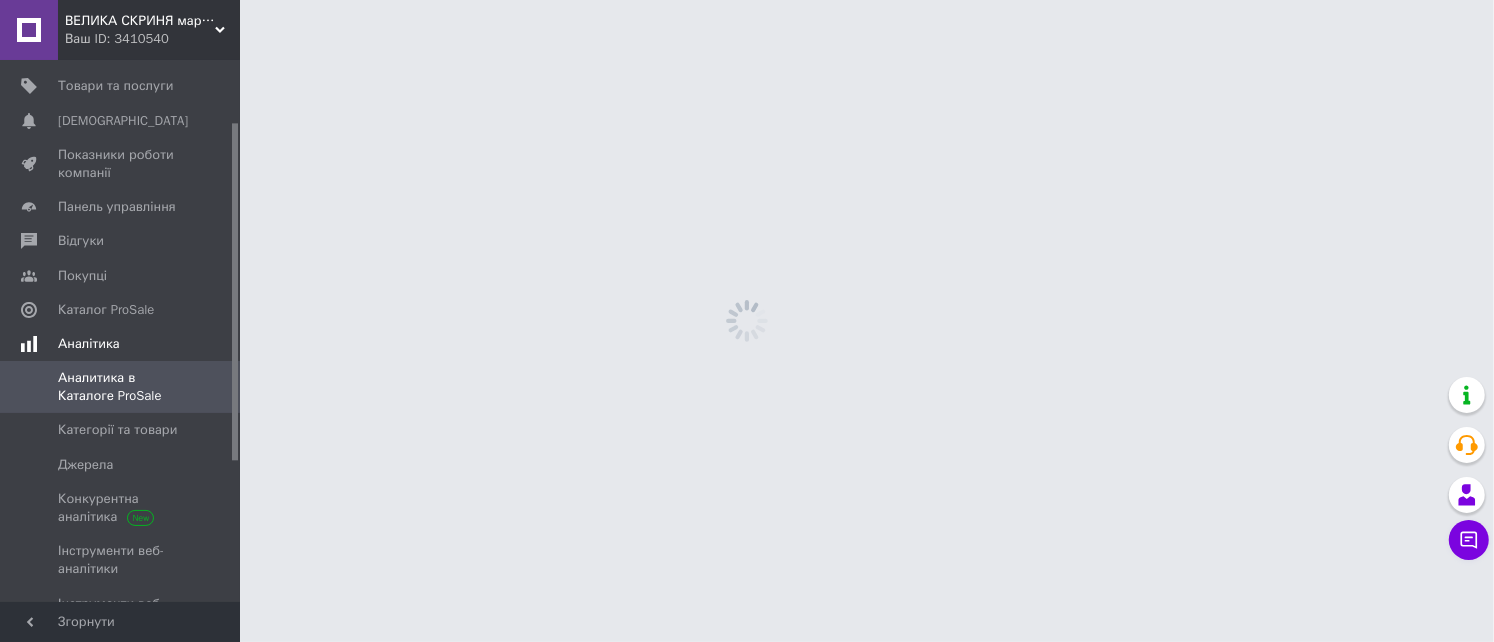 scroll, scrollTop: 0, scrollLeft: 0, axis: both 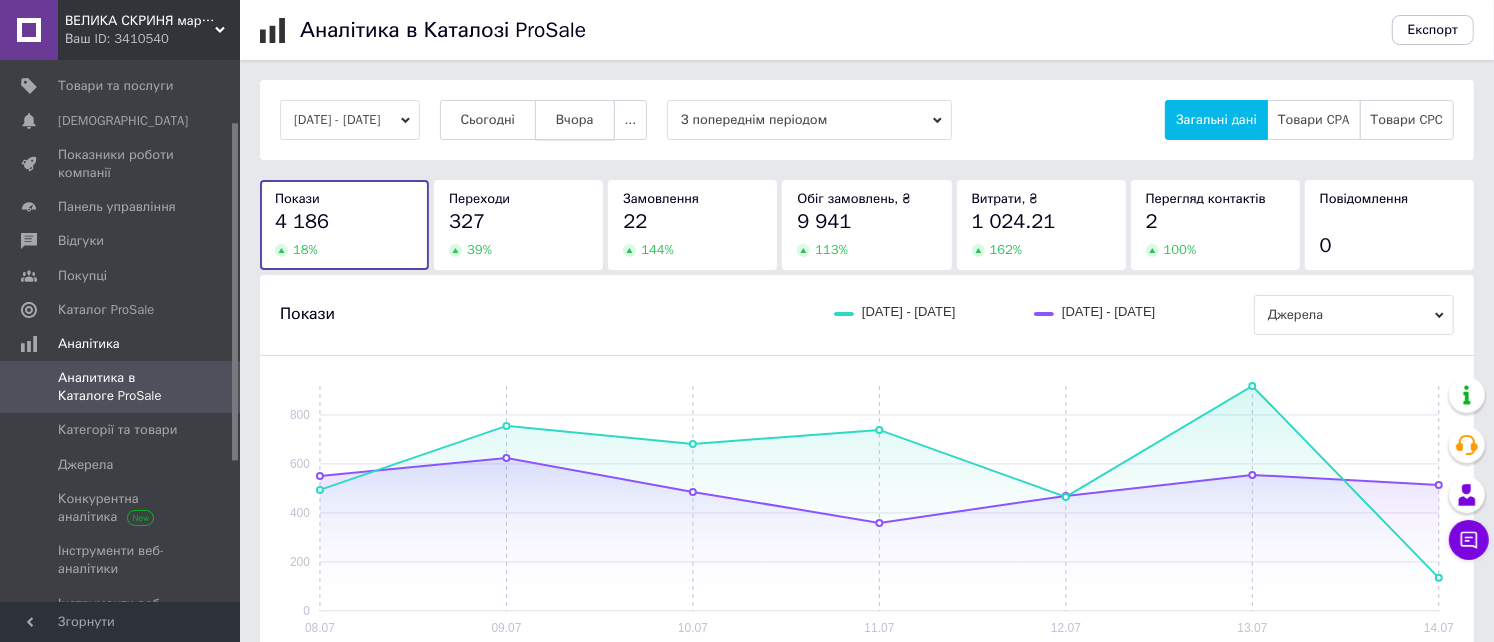 click on "Вчора" at bounding box center (575, 120) 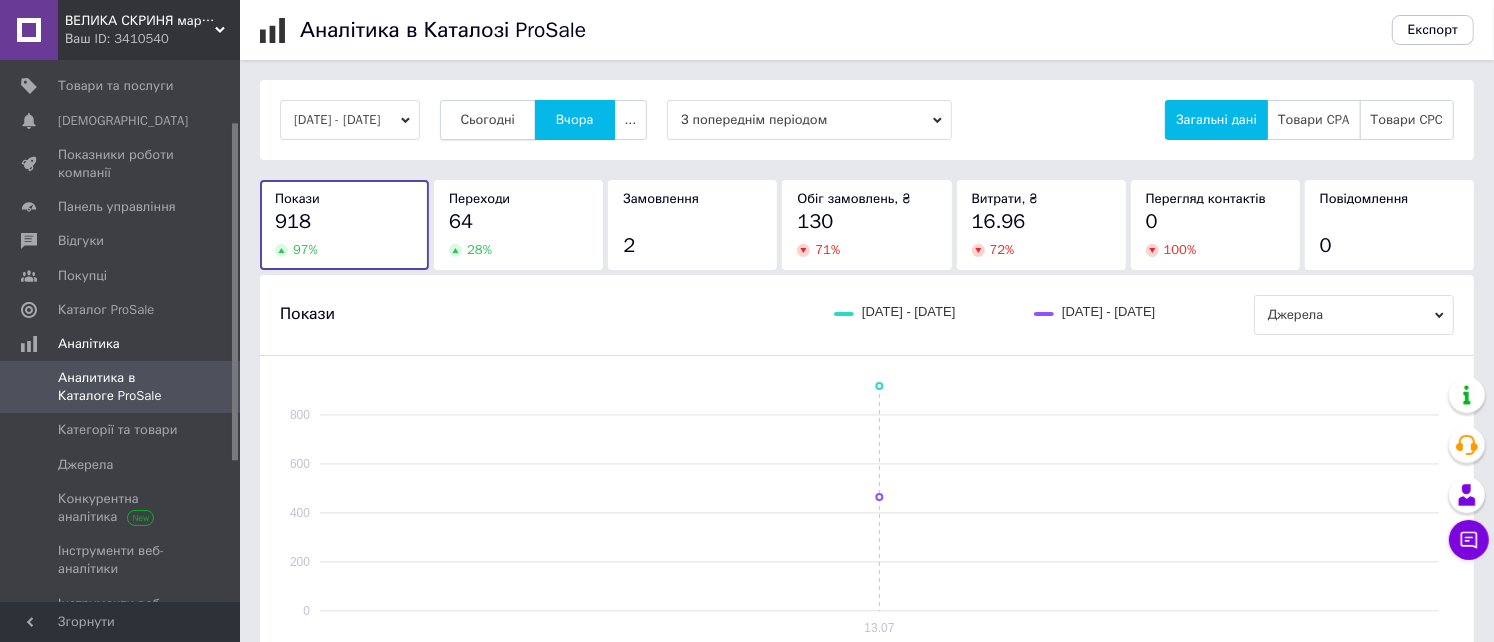 click on "Сьогодні" at bounding box center [488, 120] 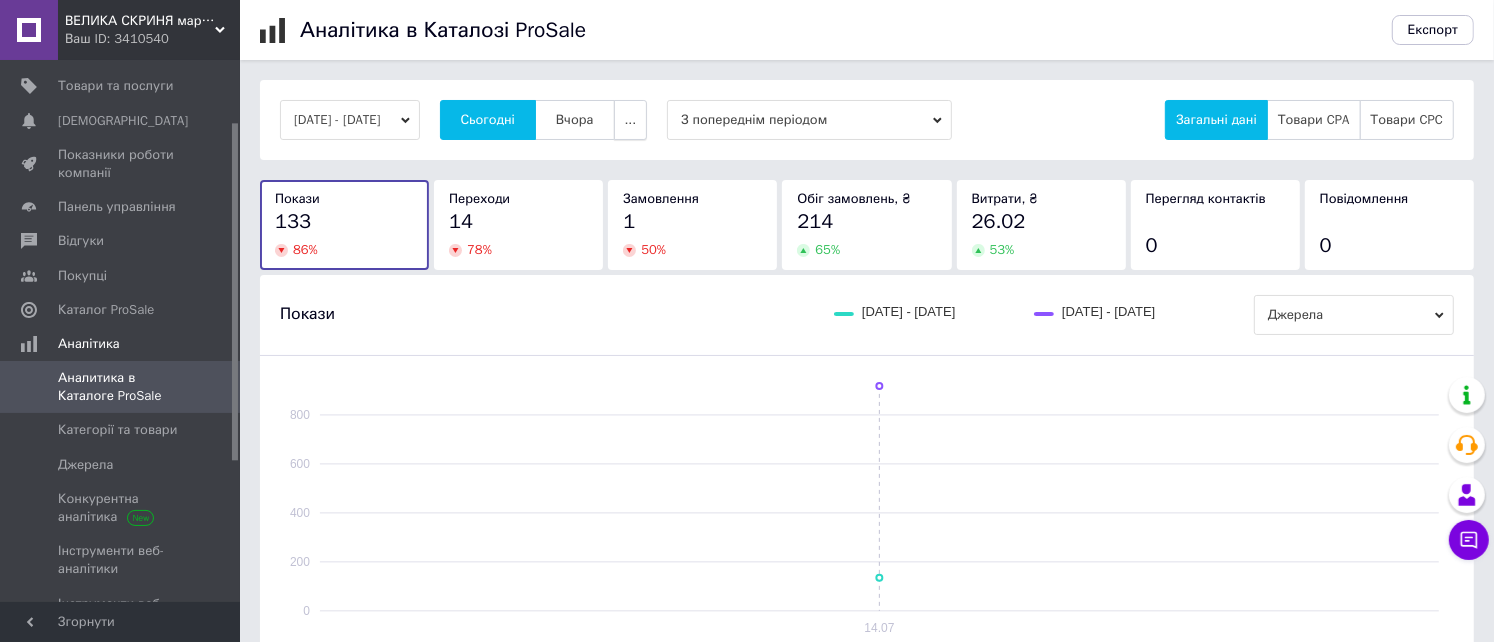 click on "..." at bounding box center [631, 120] 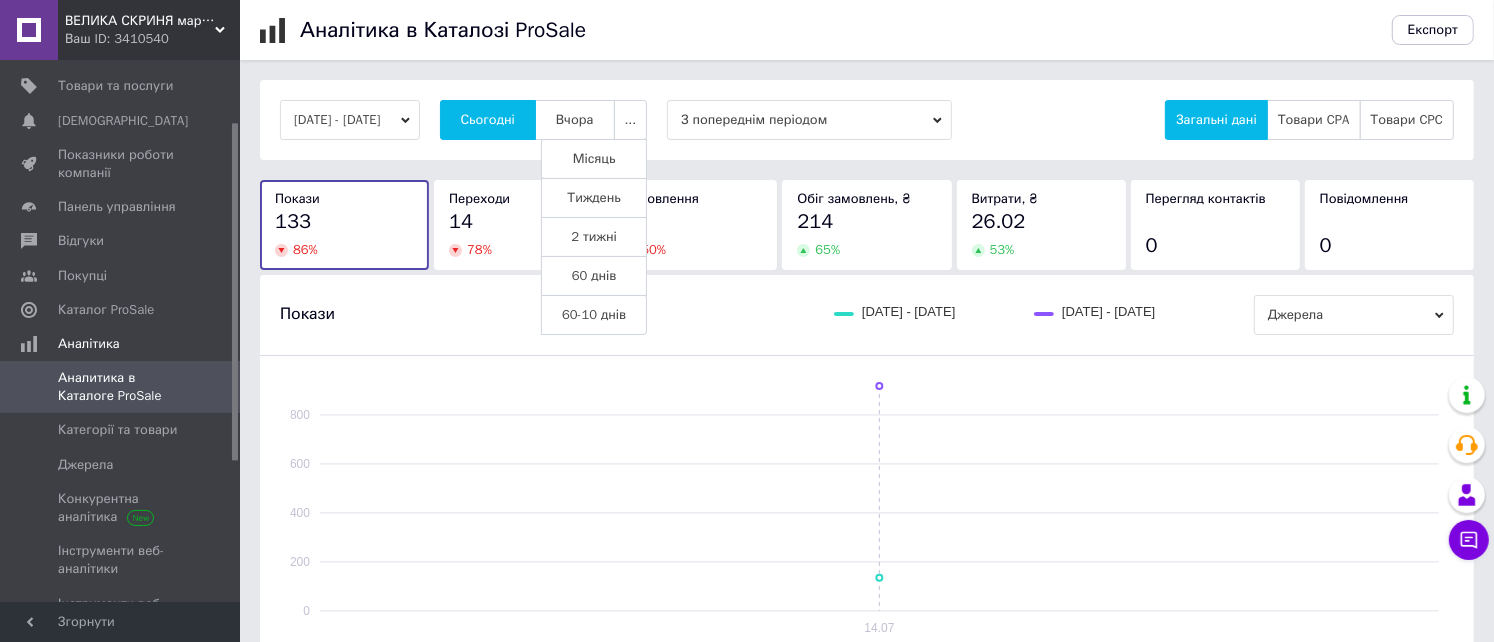 click on "Тиждень" at bounding box center (594, 198) 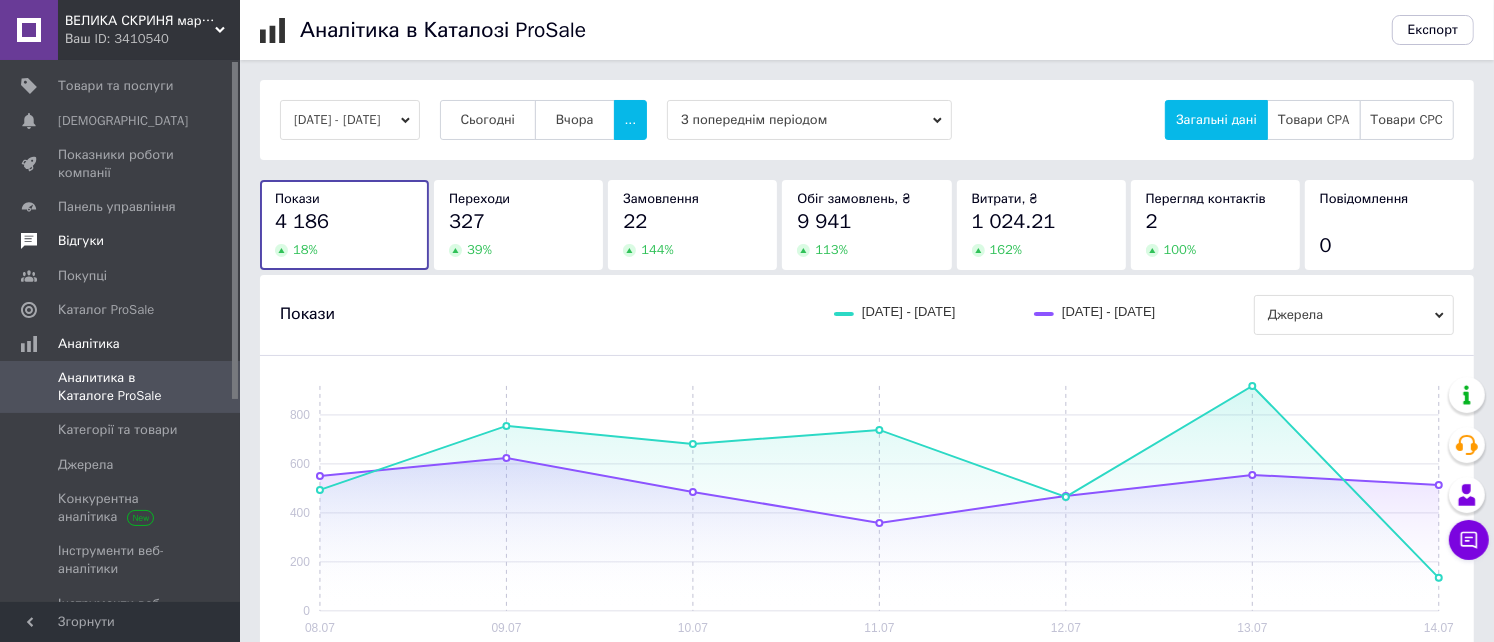 scroll, scrollTop: 0, scrollLeft: 0, axis: both 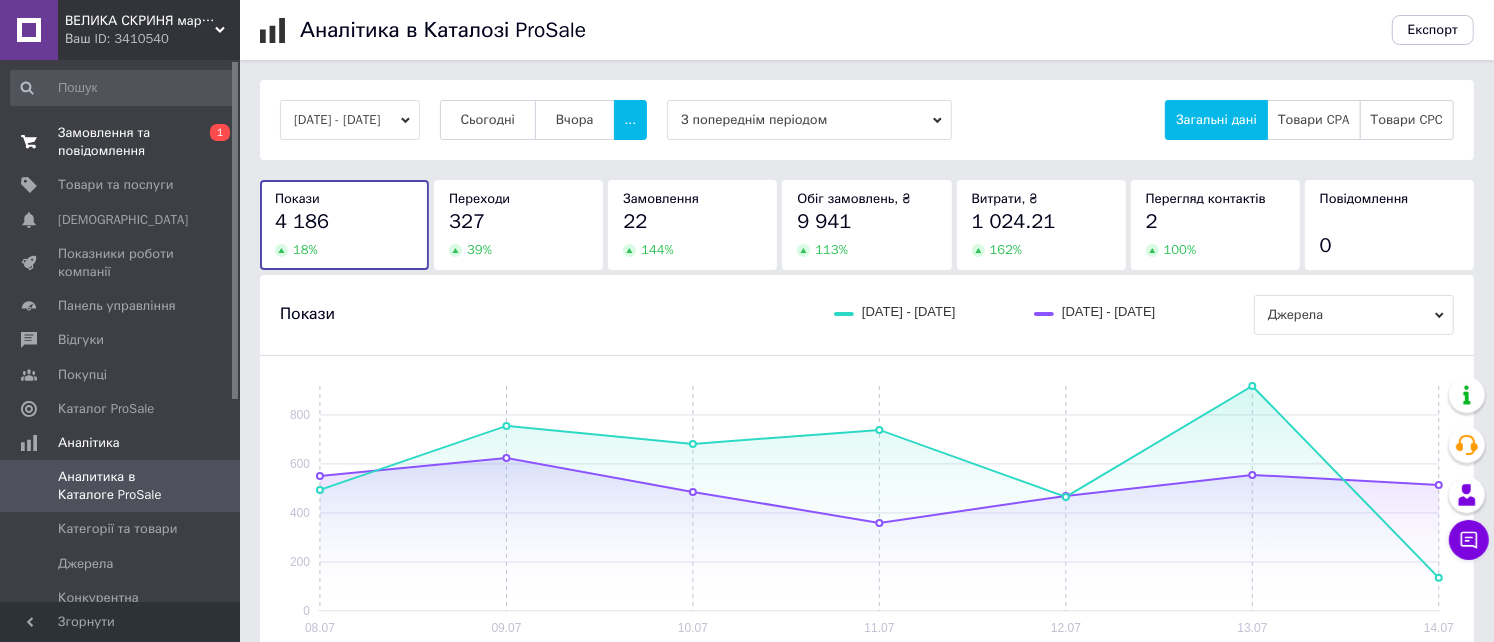 click on "Замовлення та повідомлення" at bounding box center [121, 142] 